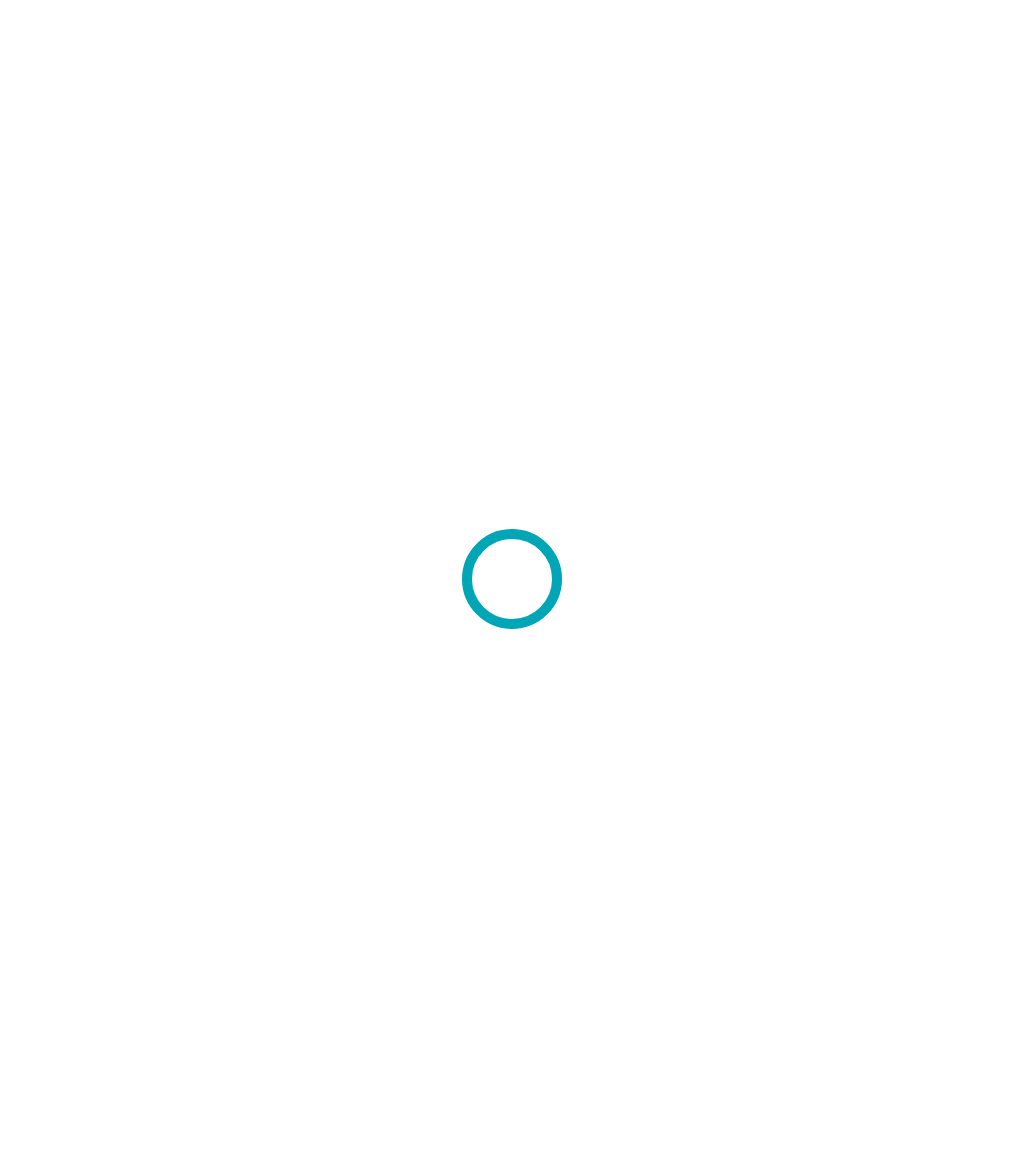 scroll, scrollTop: 0, scrollLeft: 0, axis: both 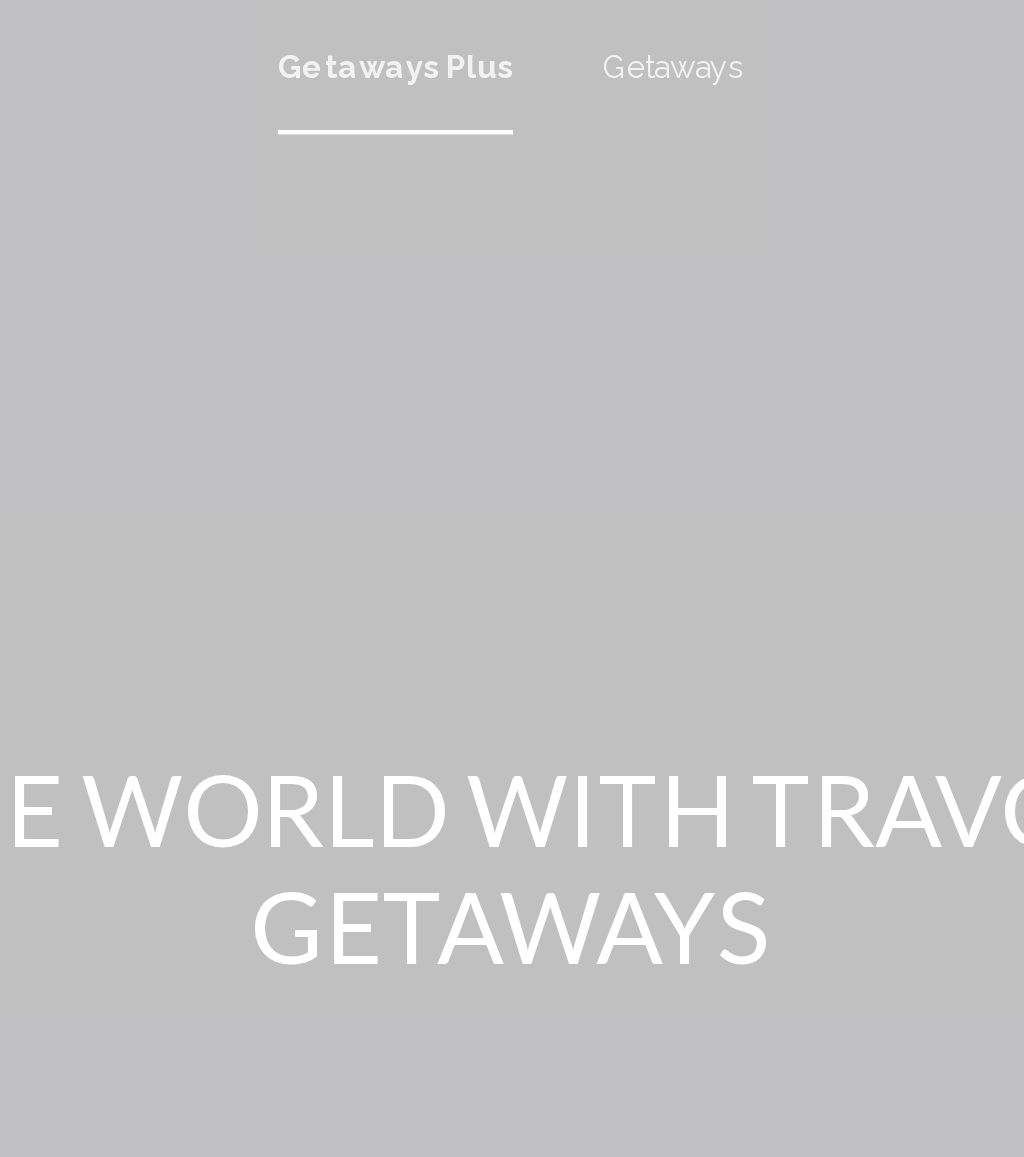 click on "Getaways" at bounding box center [584, 30] 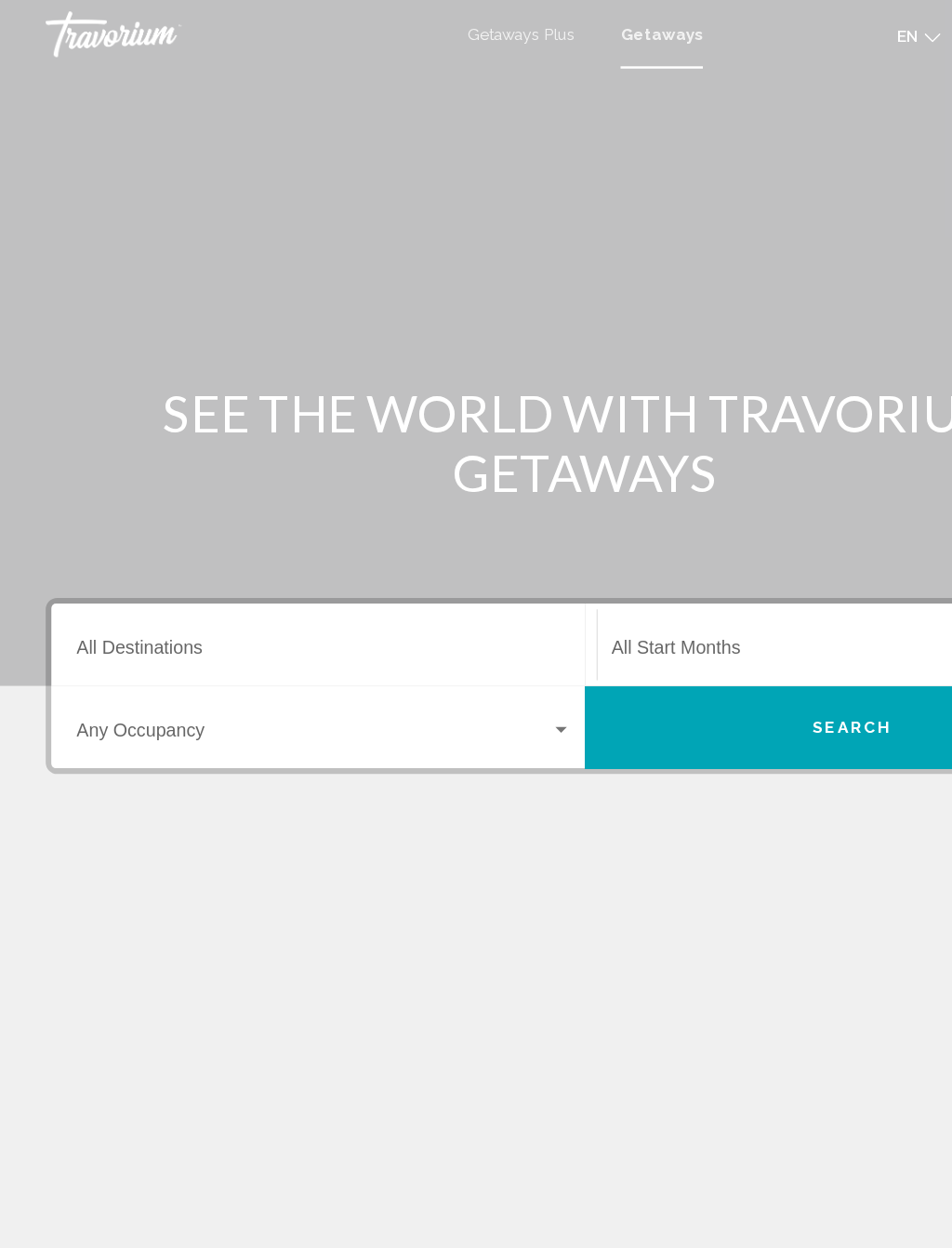 click on "Destination All Destinations" at bounding box center (263, 531) 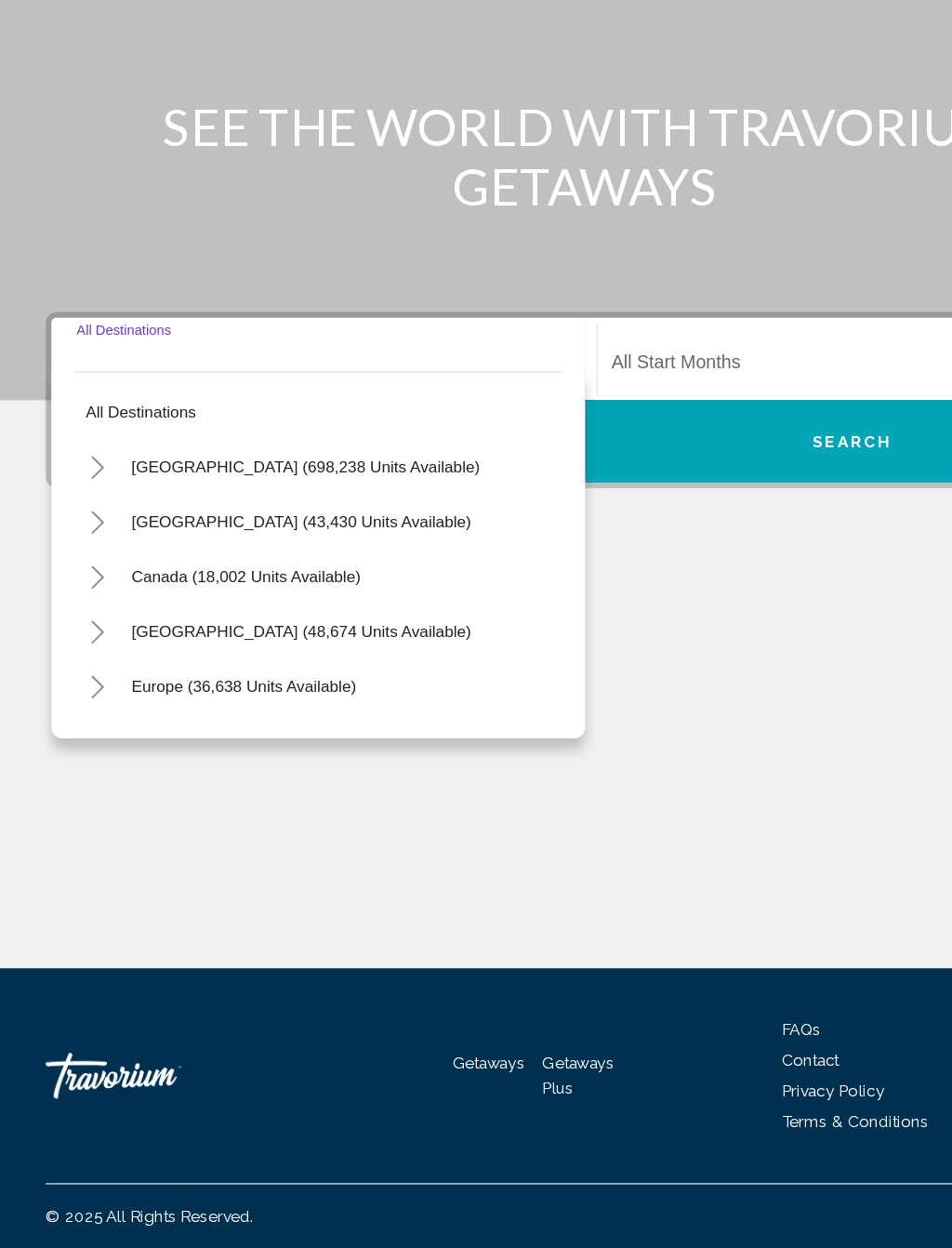 click on "United States (698,238 units available)" at bounding box center (245, 657) 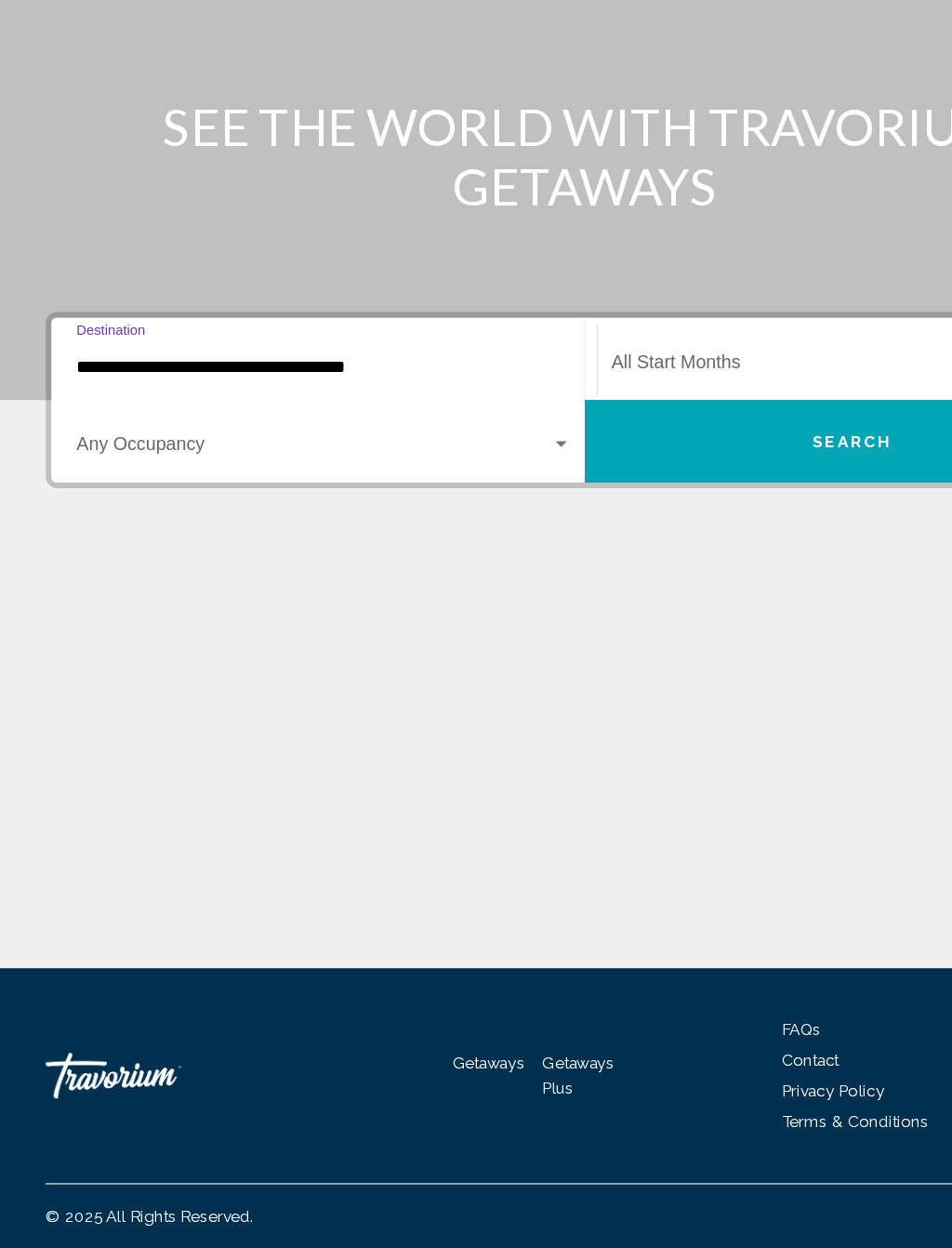 click at bounding box center [690, 531] 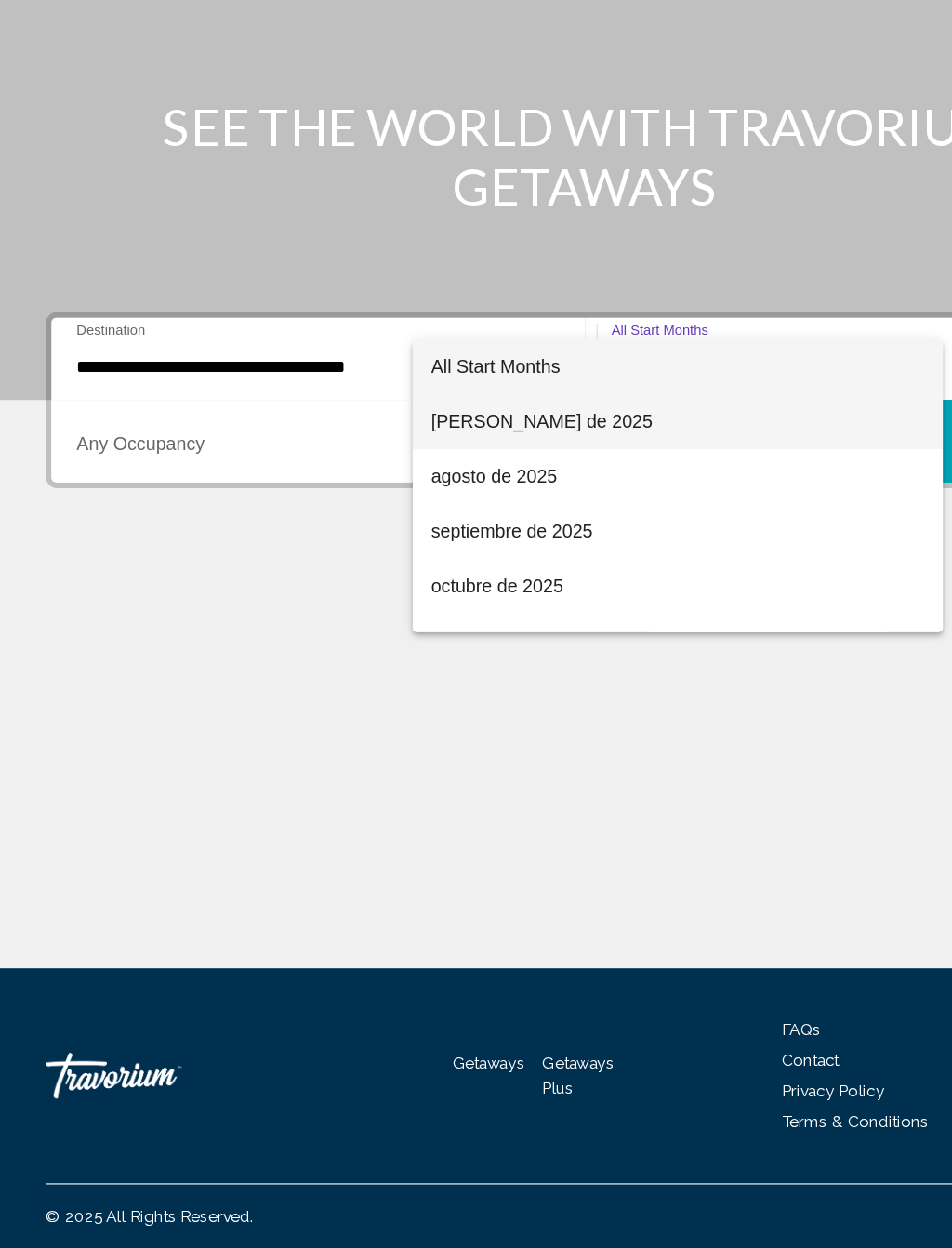 click on "julio de 2025" at bounding box center (551, 576) 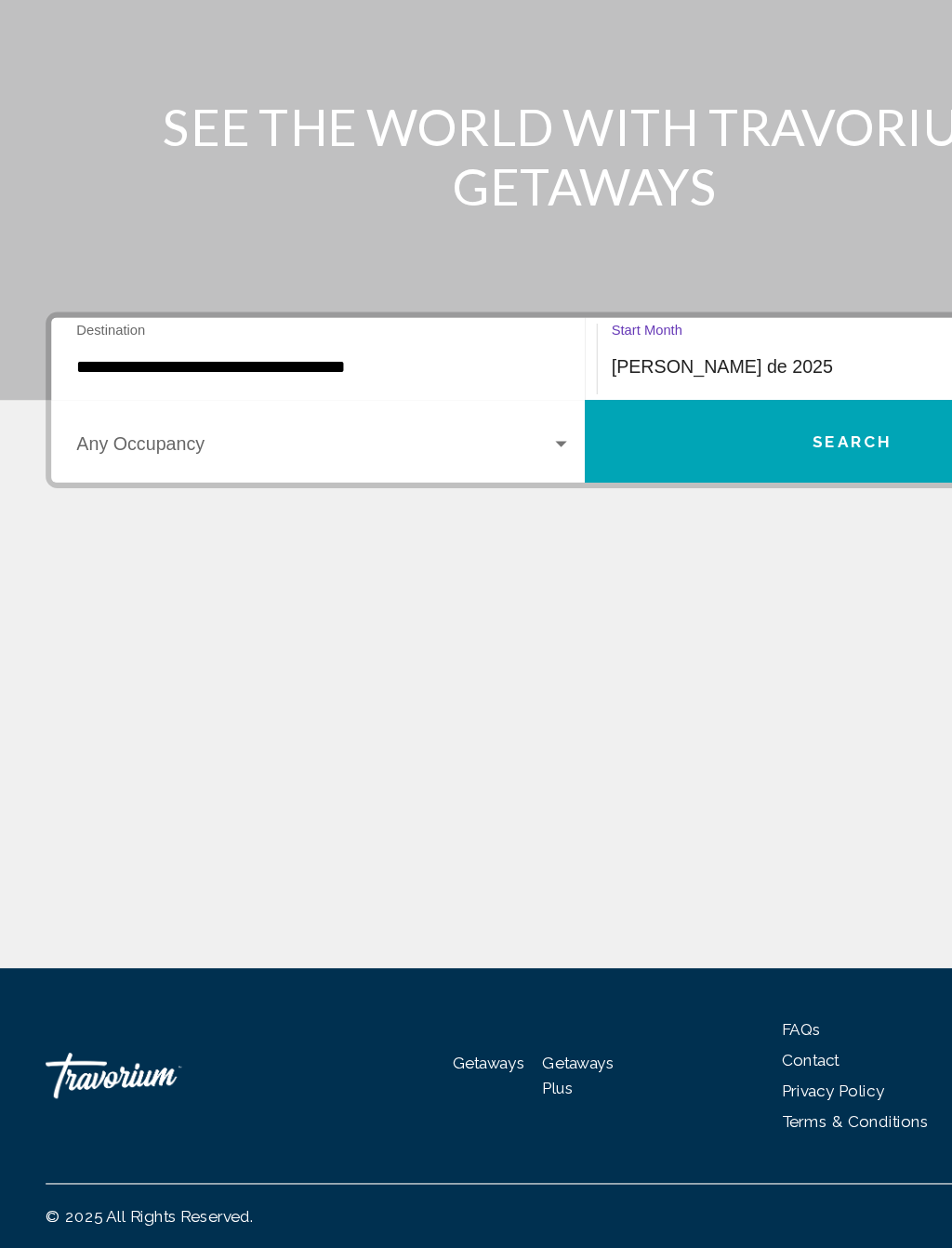 click at bounding box center [255, 598] 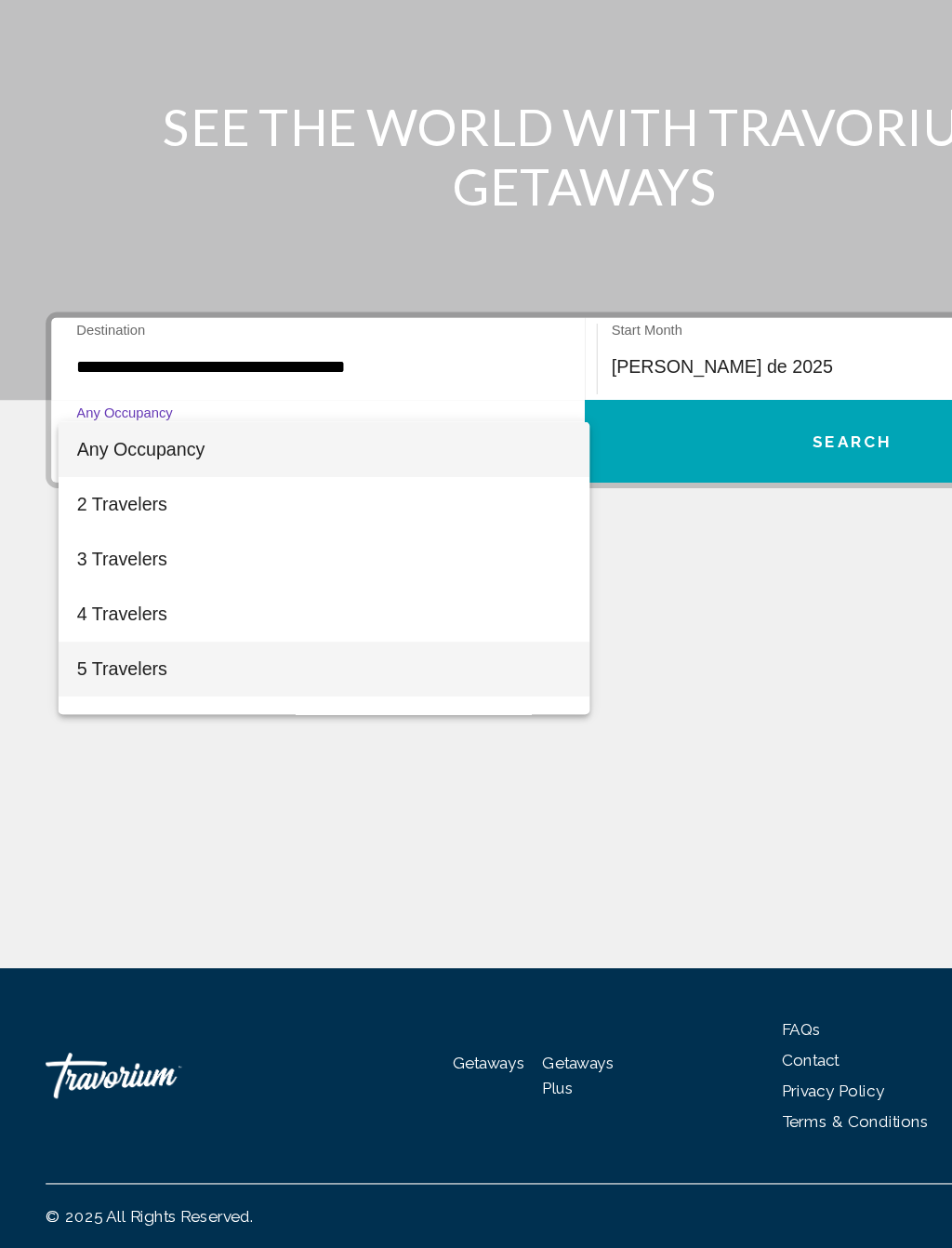 click on "5 Travelers" at bounding box center [263, 777] 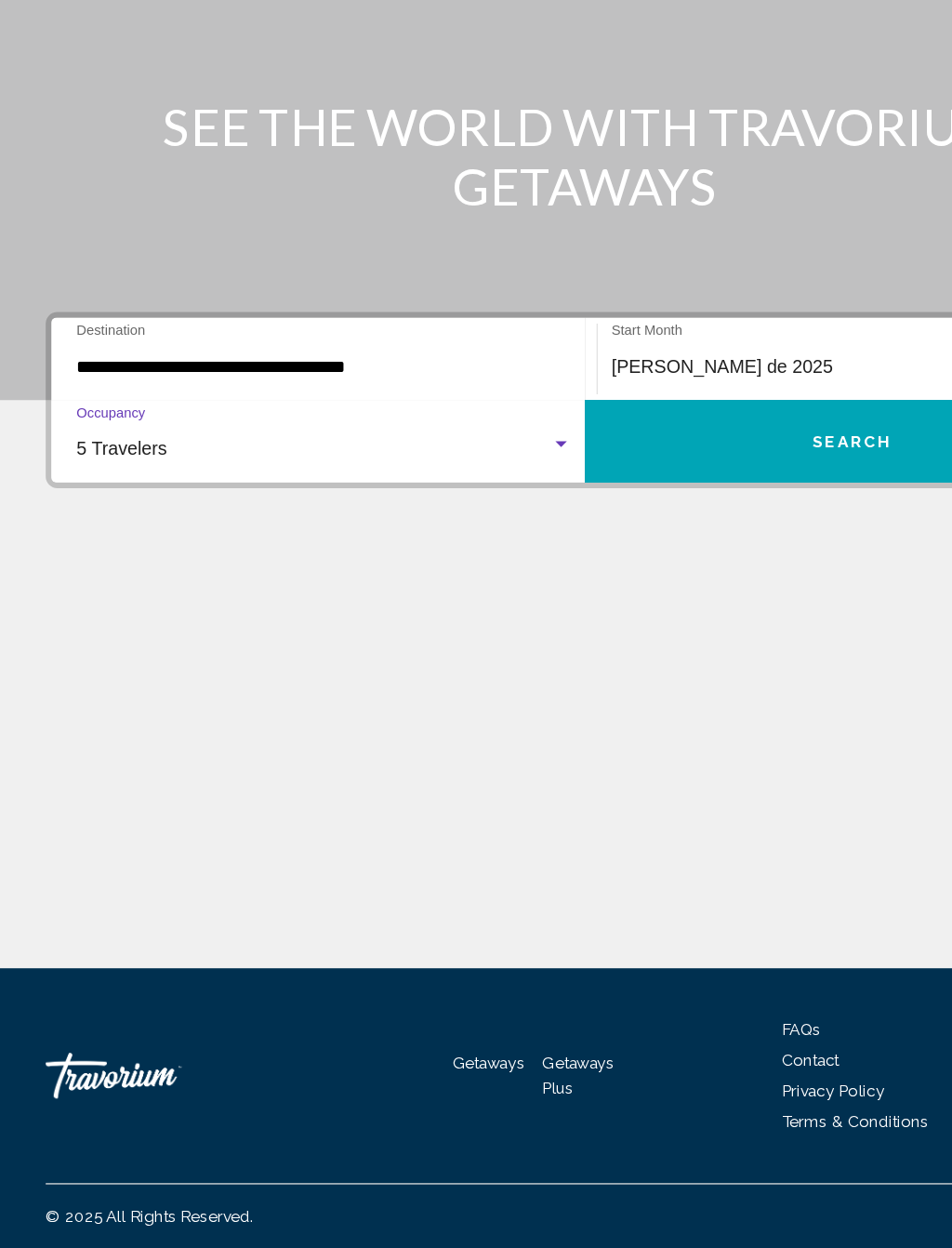 click on "Search" at bounding box center (693, 591) 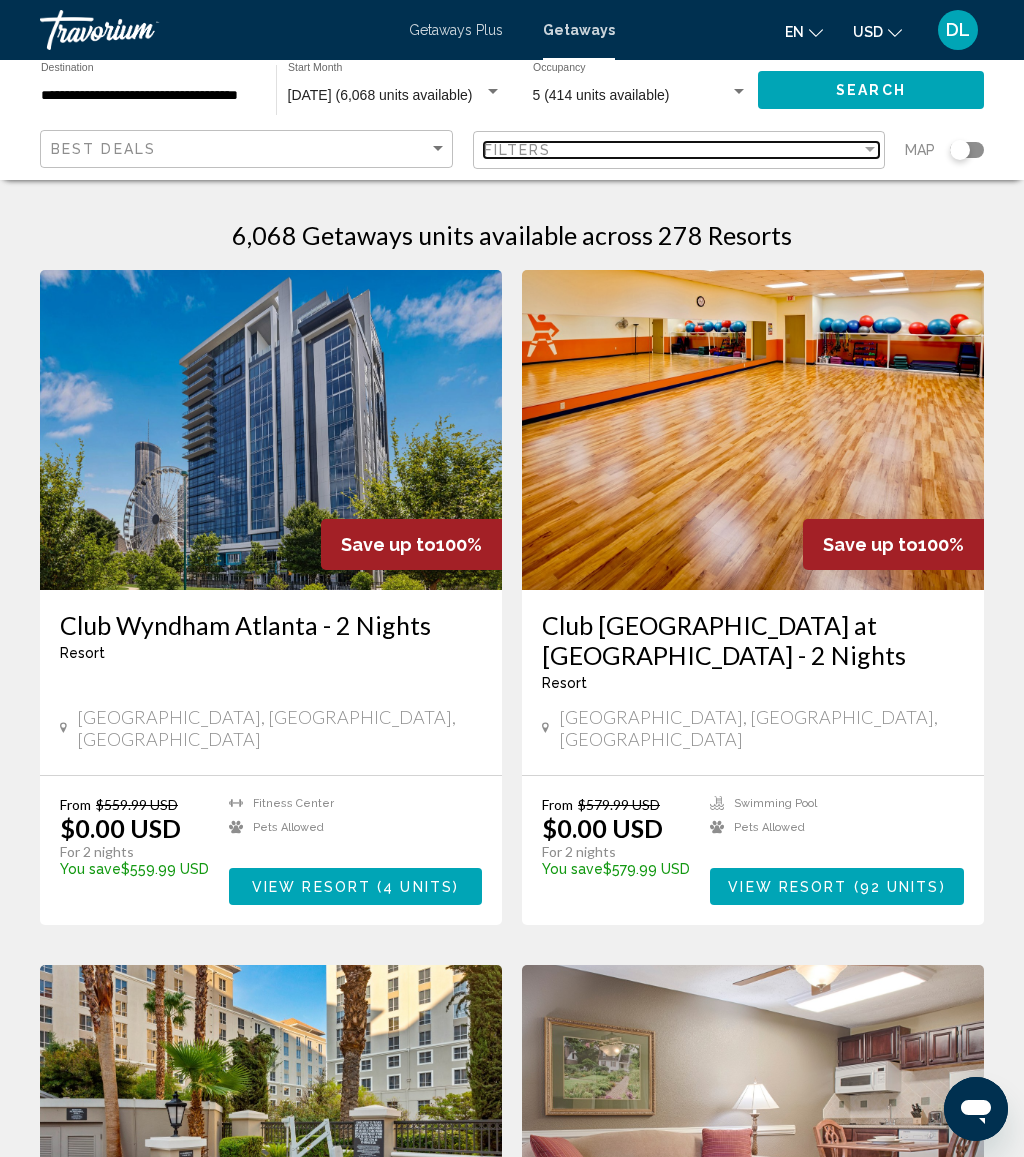 click on "Filters" at bounding box center (673, 150) 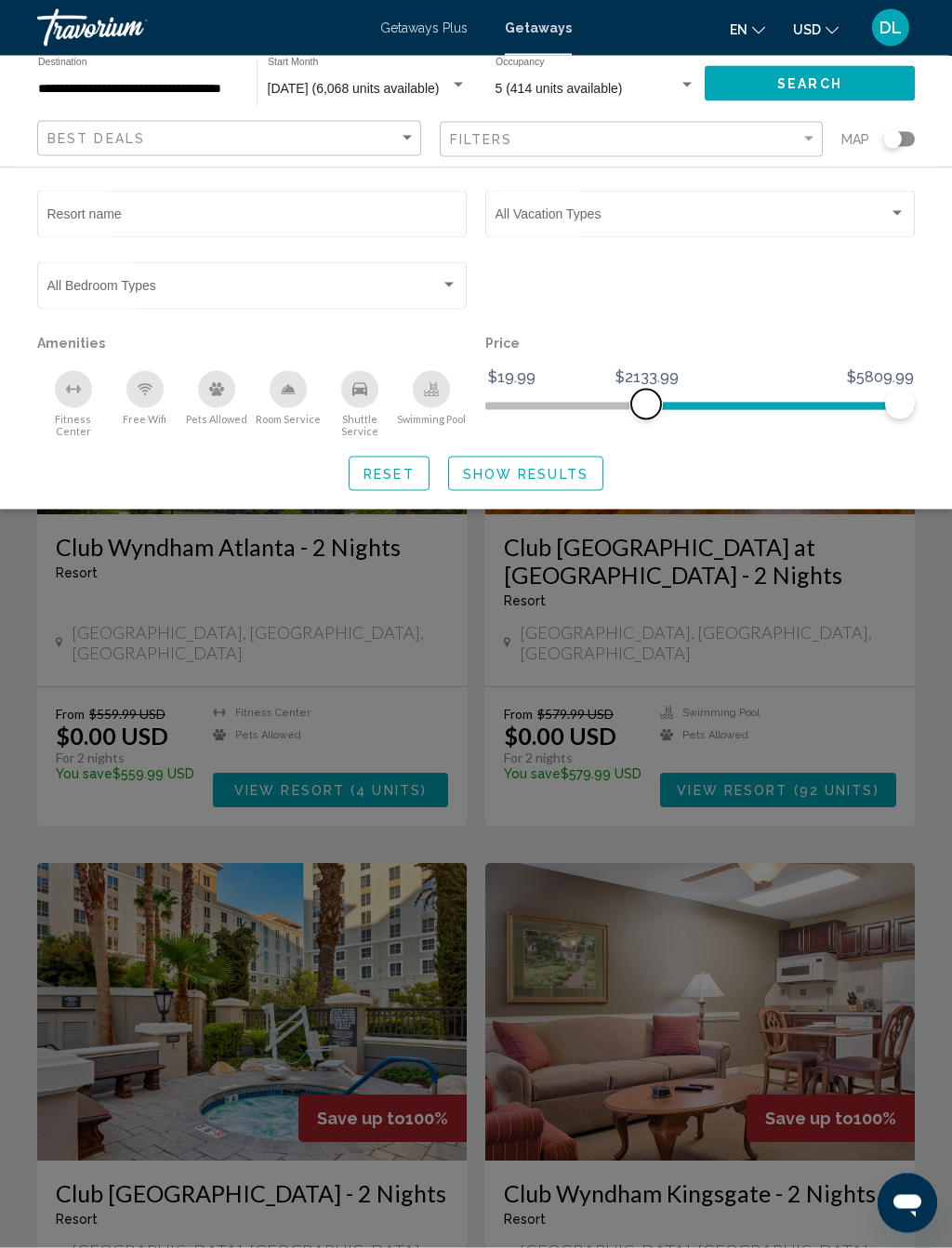 scroll, scrollTop: 35, scrollLeft: 0, axis: vertical 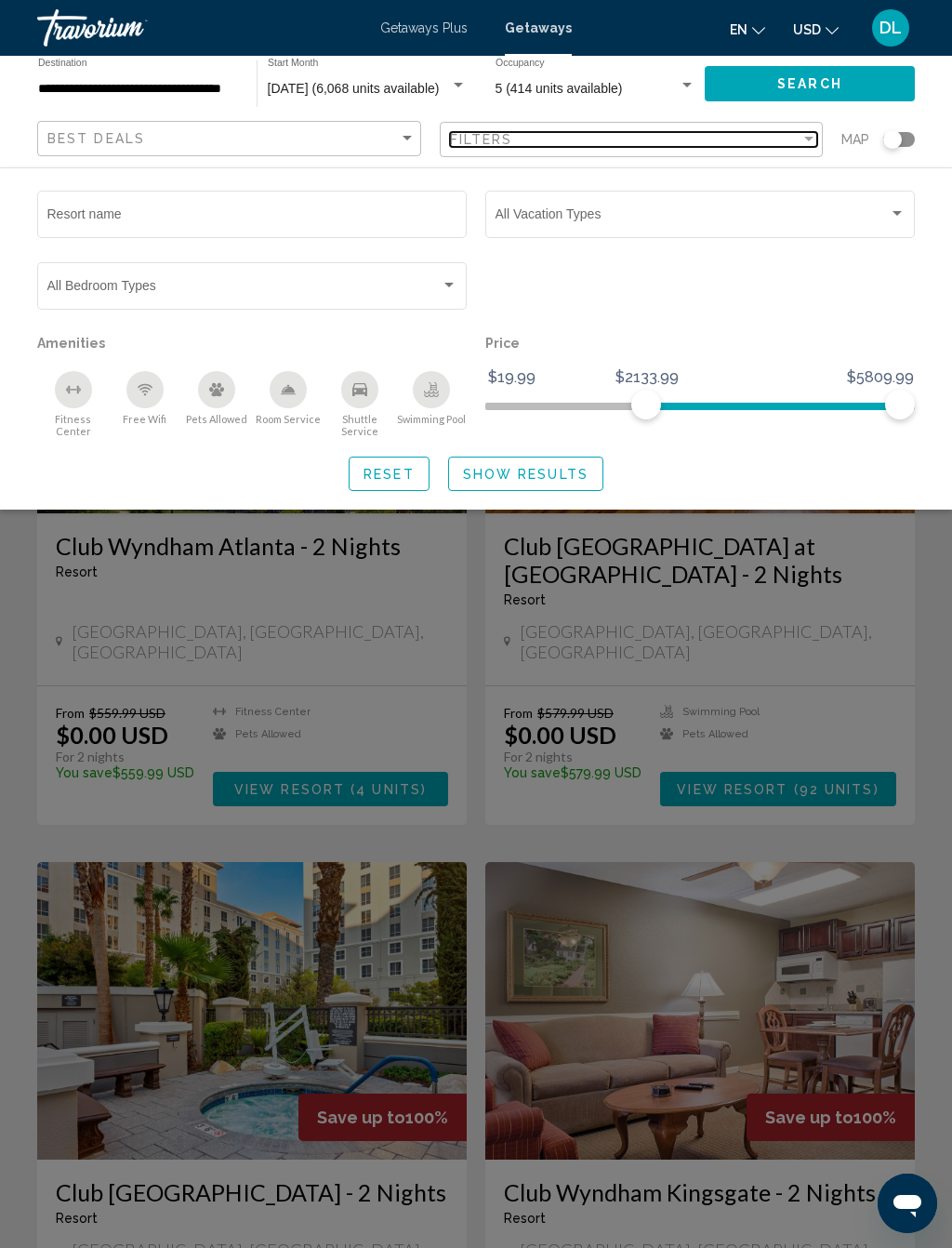 click on "Filters" at bounding box center [482, 139] 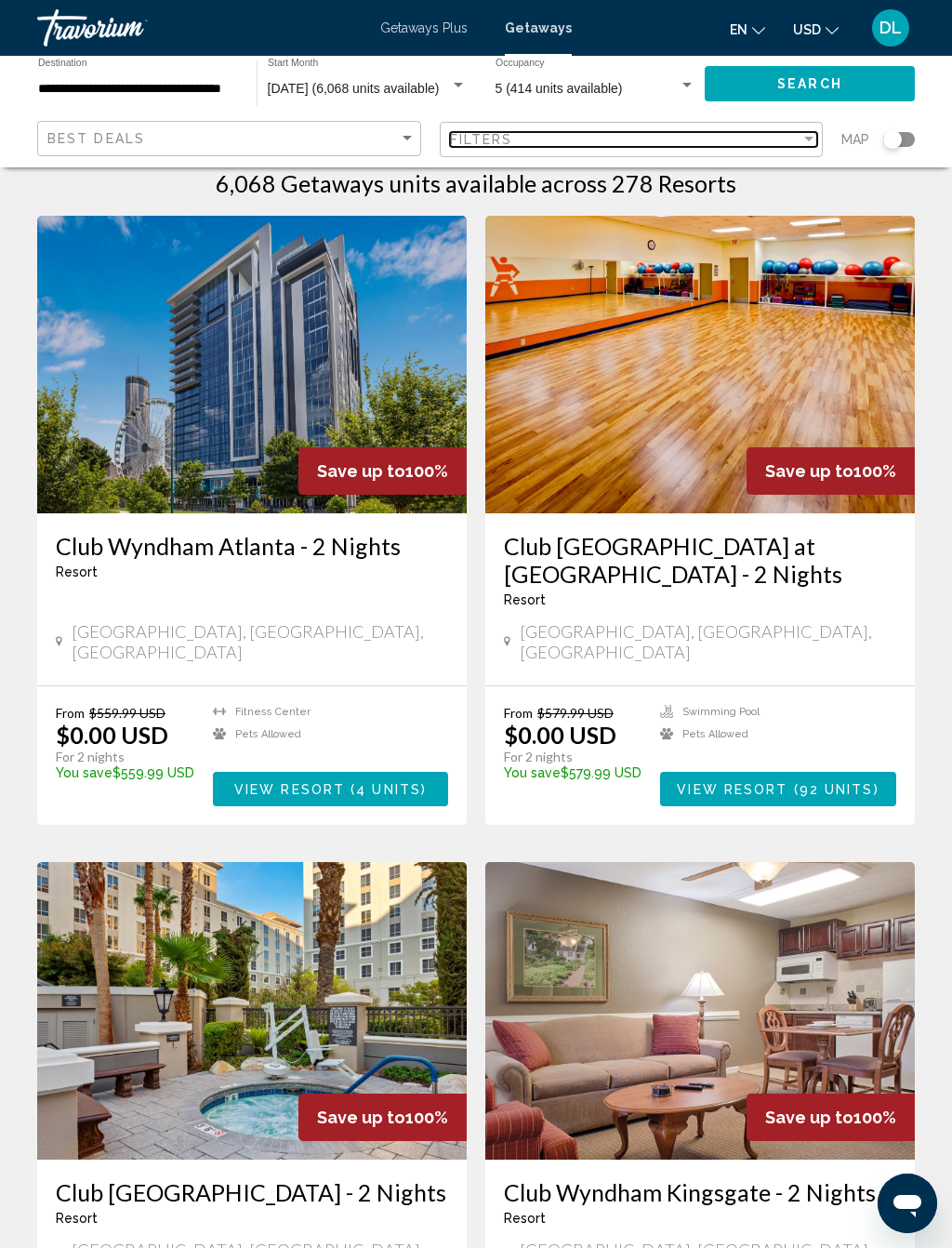 click on "Filters" at bounding box center [626, 139] 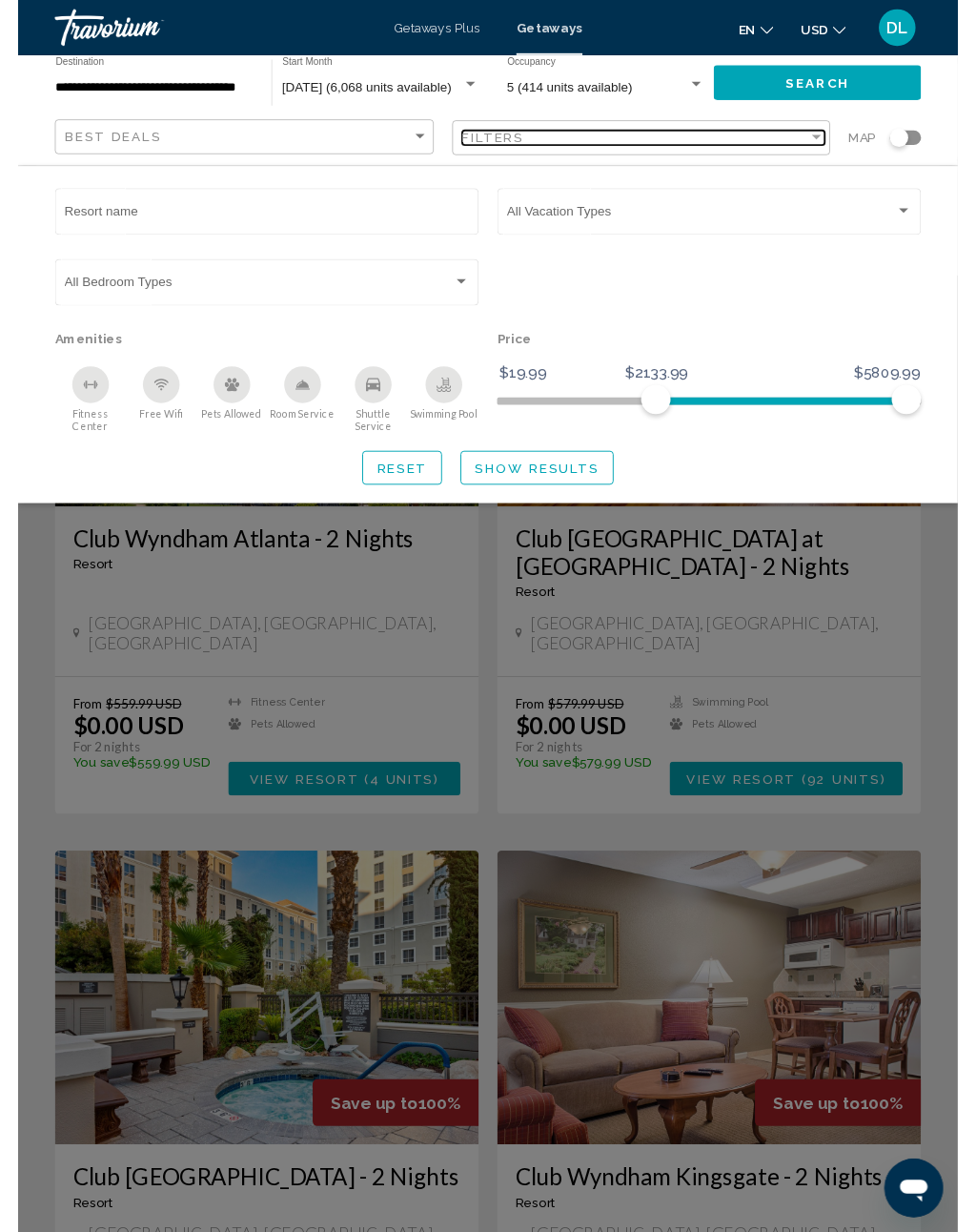 scroll, scrollTop: 32, scrollLeft: 0, axis: vertical 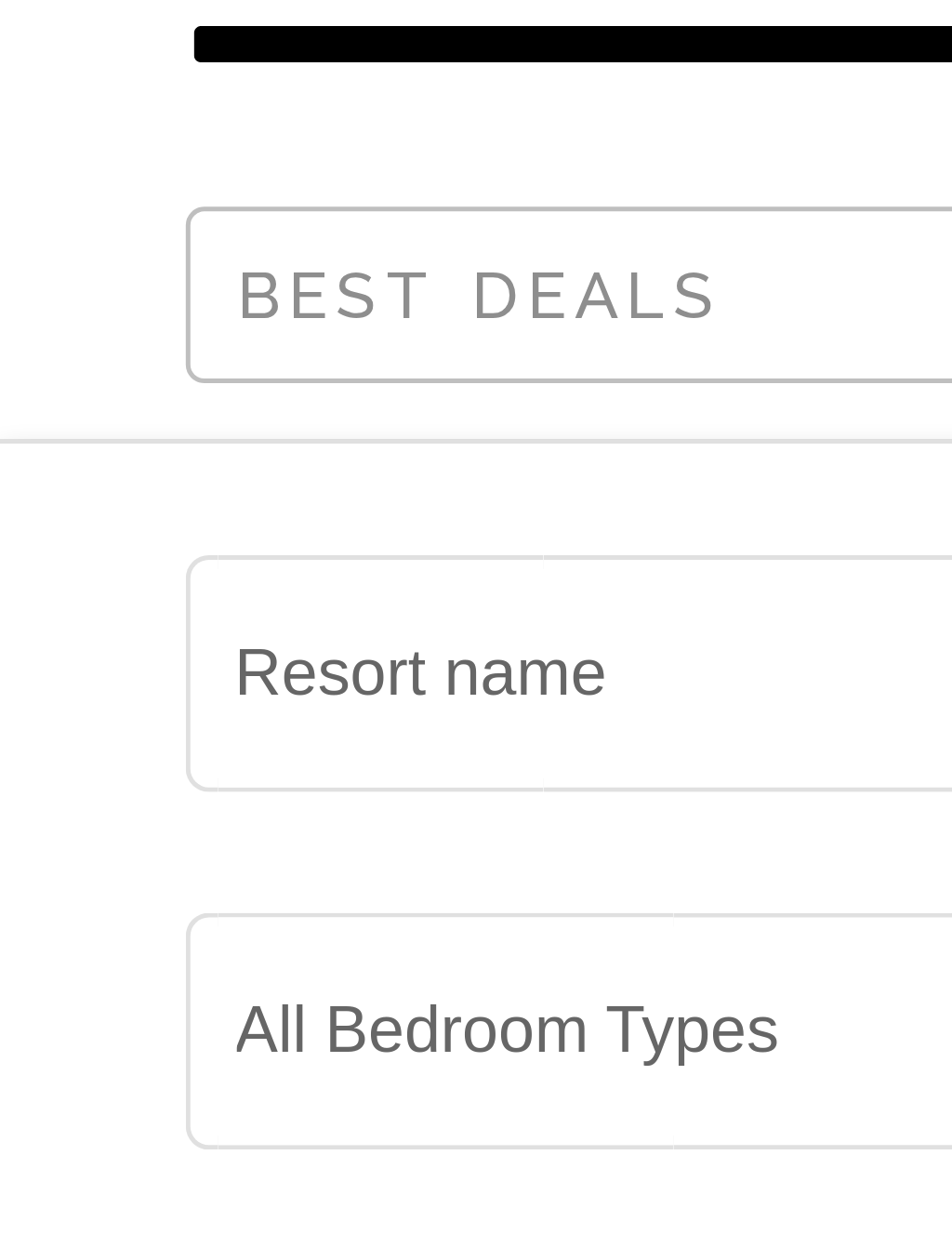 click on "Resort name" at bounding box center (252, 218) 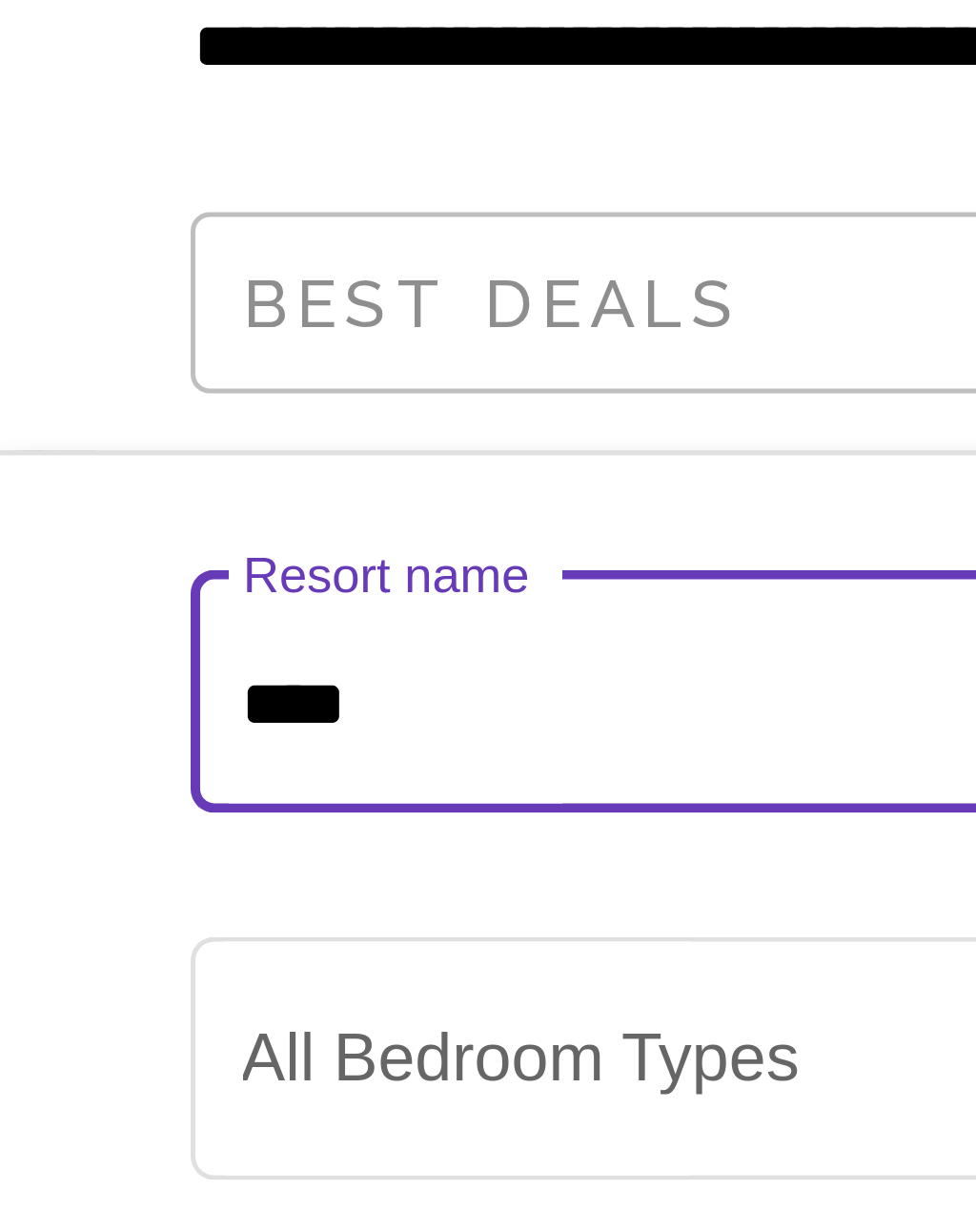 type on "*****" 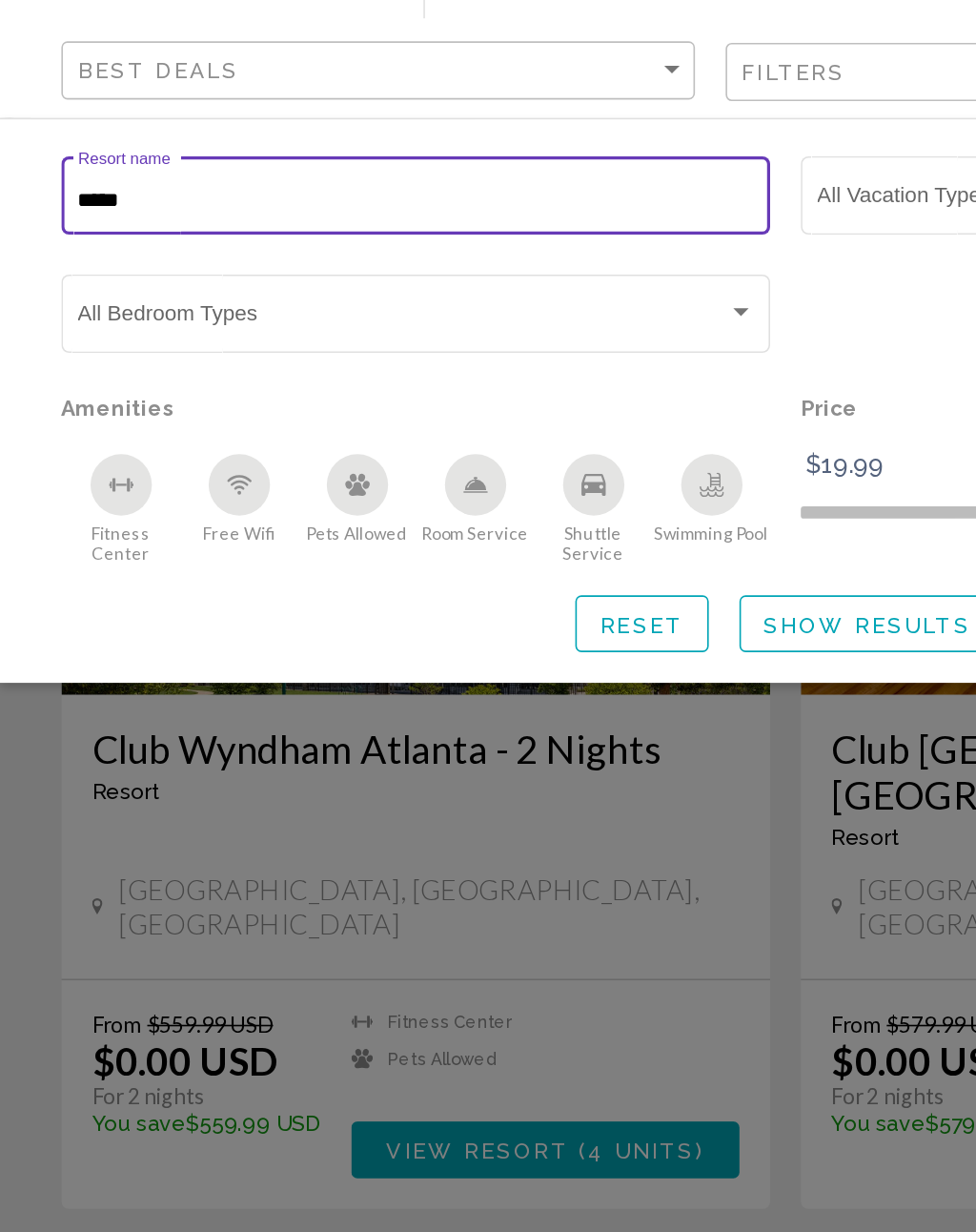 click on "Show Results" 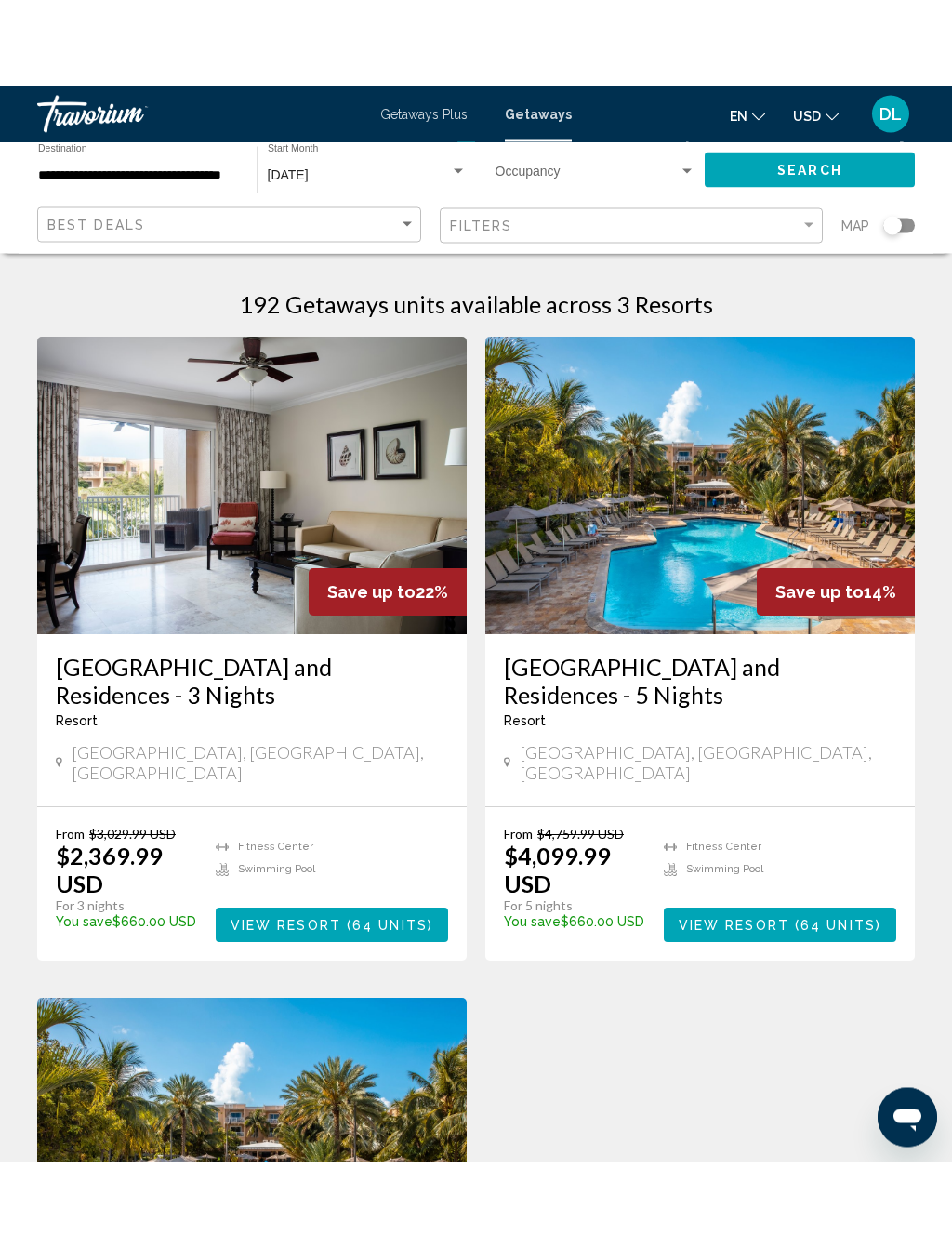 scroll, scrollTop: 0, scrollLeft: 0, axis: both 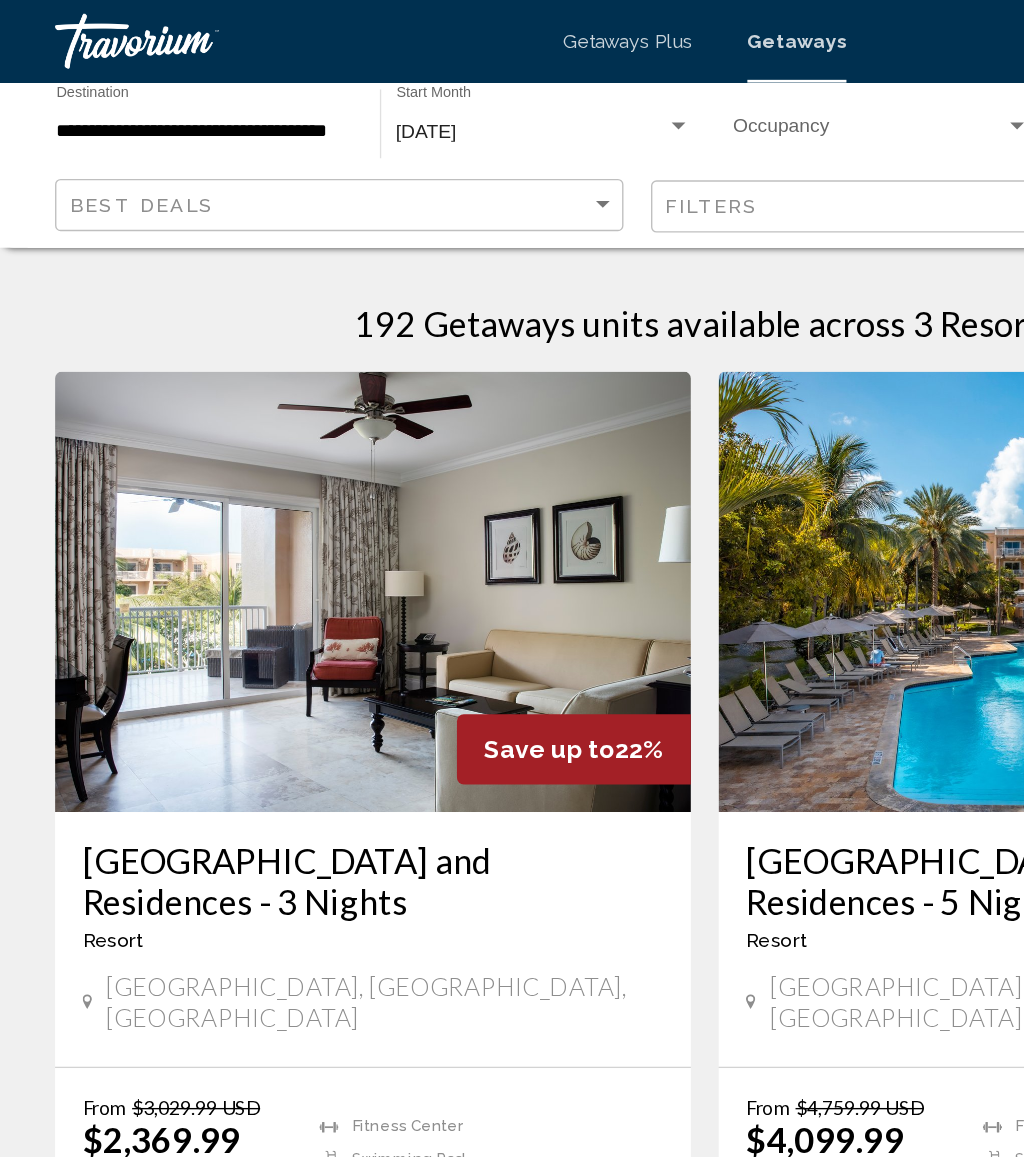 click on "Getaways Plus" at bounding box center [456, 30] 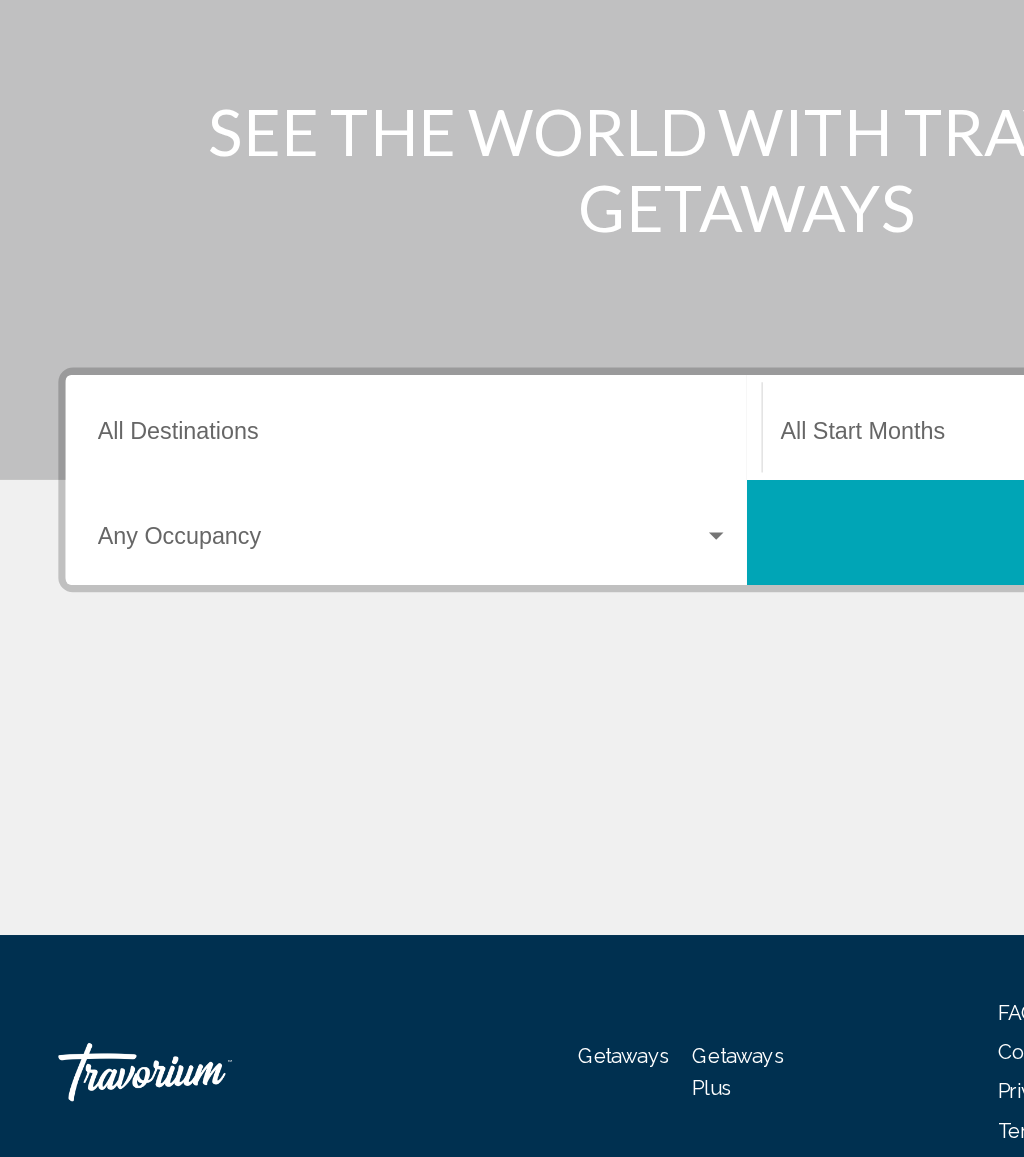 click on "Destination All Destinations" at bounding box center (283, 571) 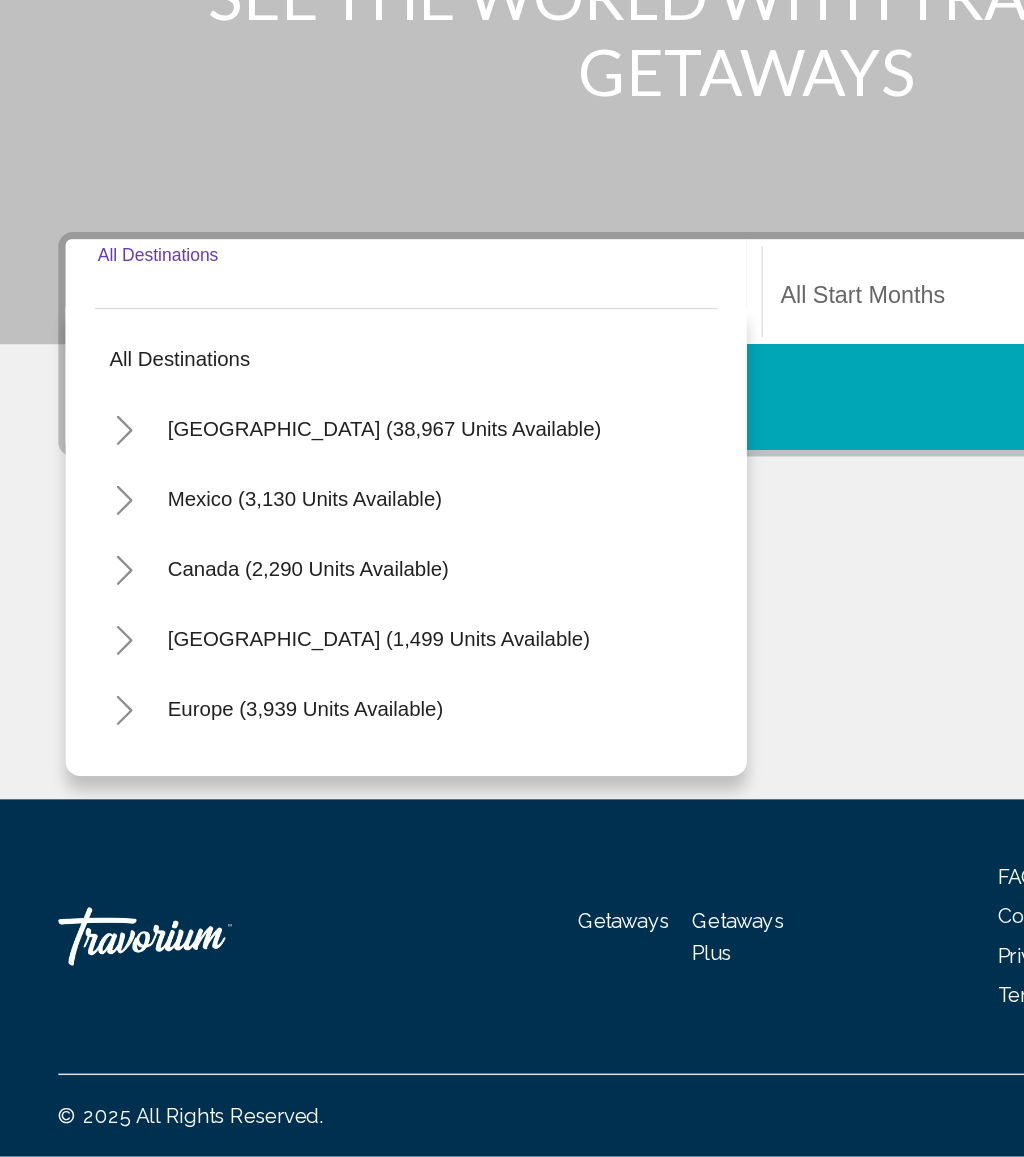 click on "United States (38,967 units available)" at bounding box center [209, 706] 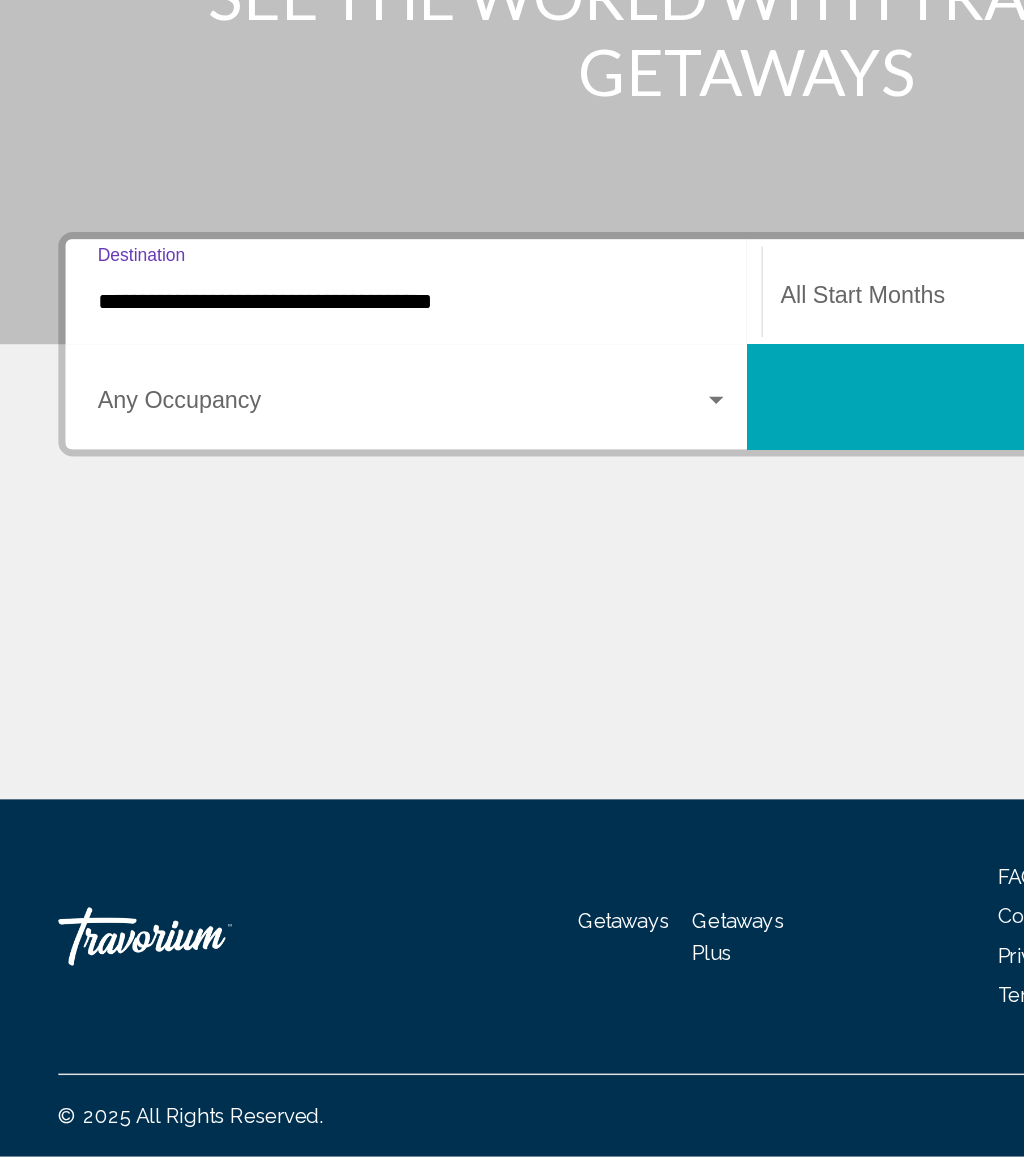 click at bounding box center [491, 638] 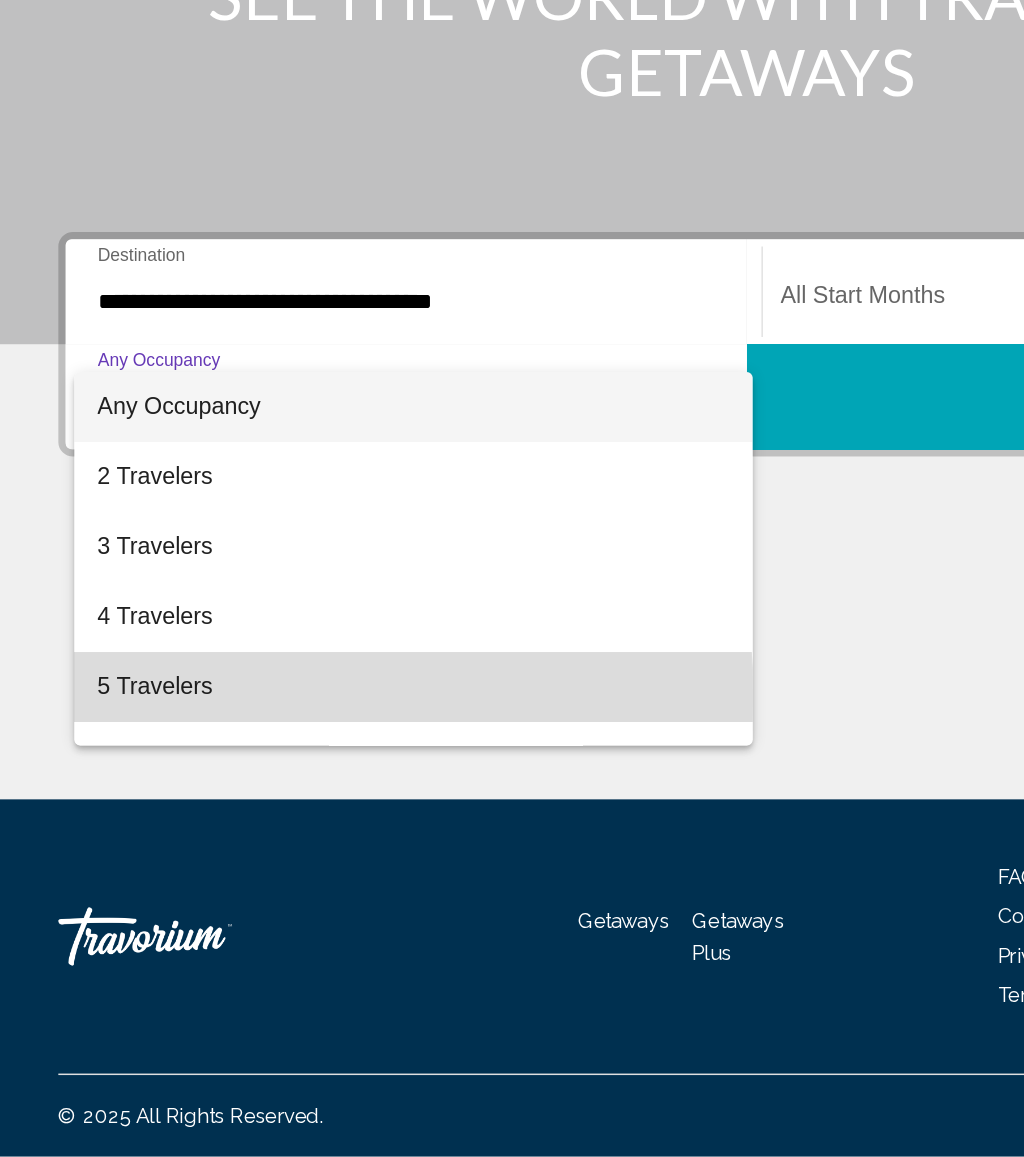 click on "5 Travelers" at bounding box center (283, 835) 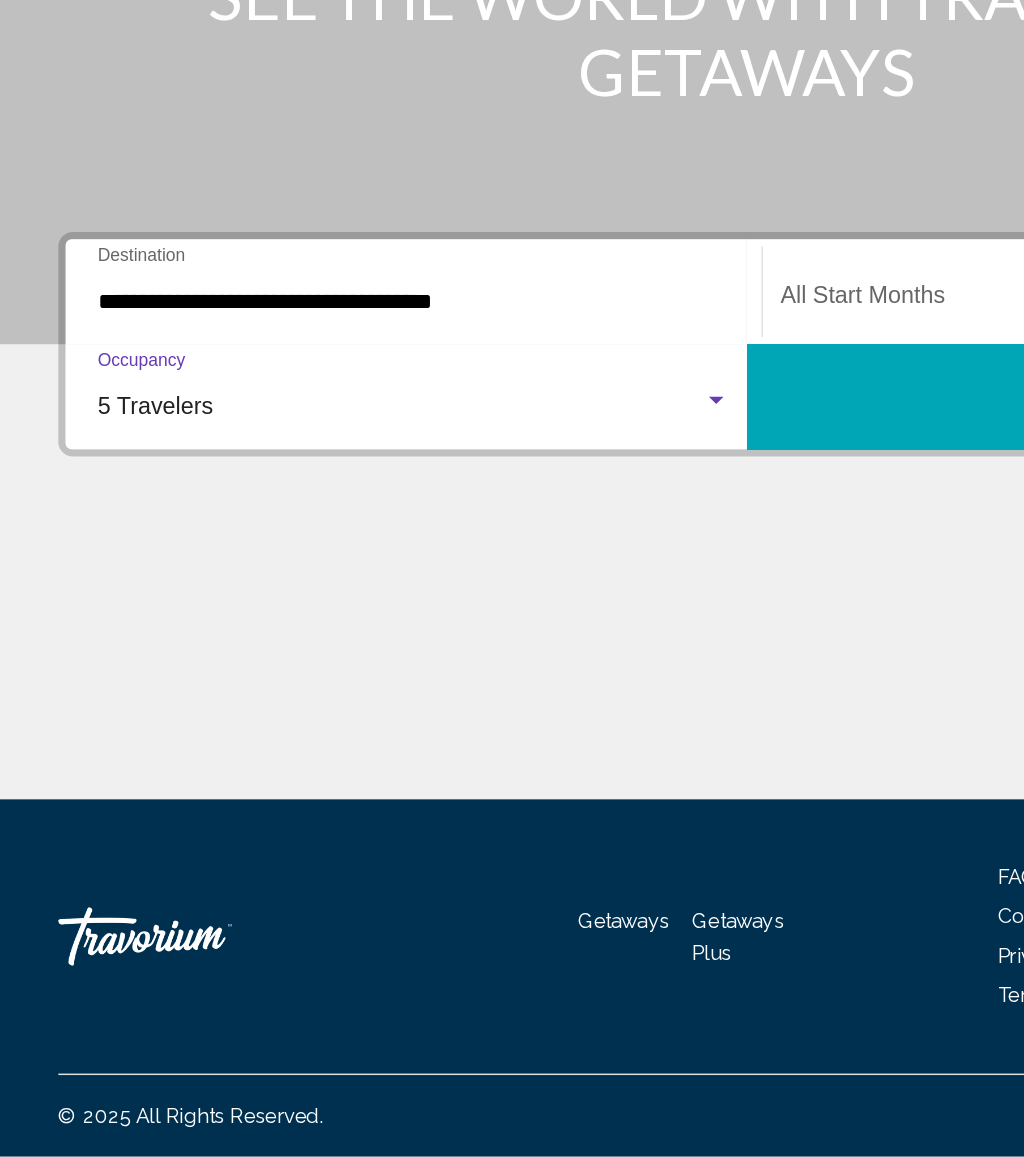 click at bounding box center [742, 571] 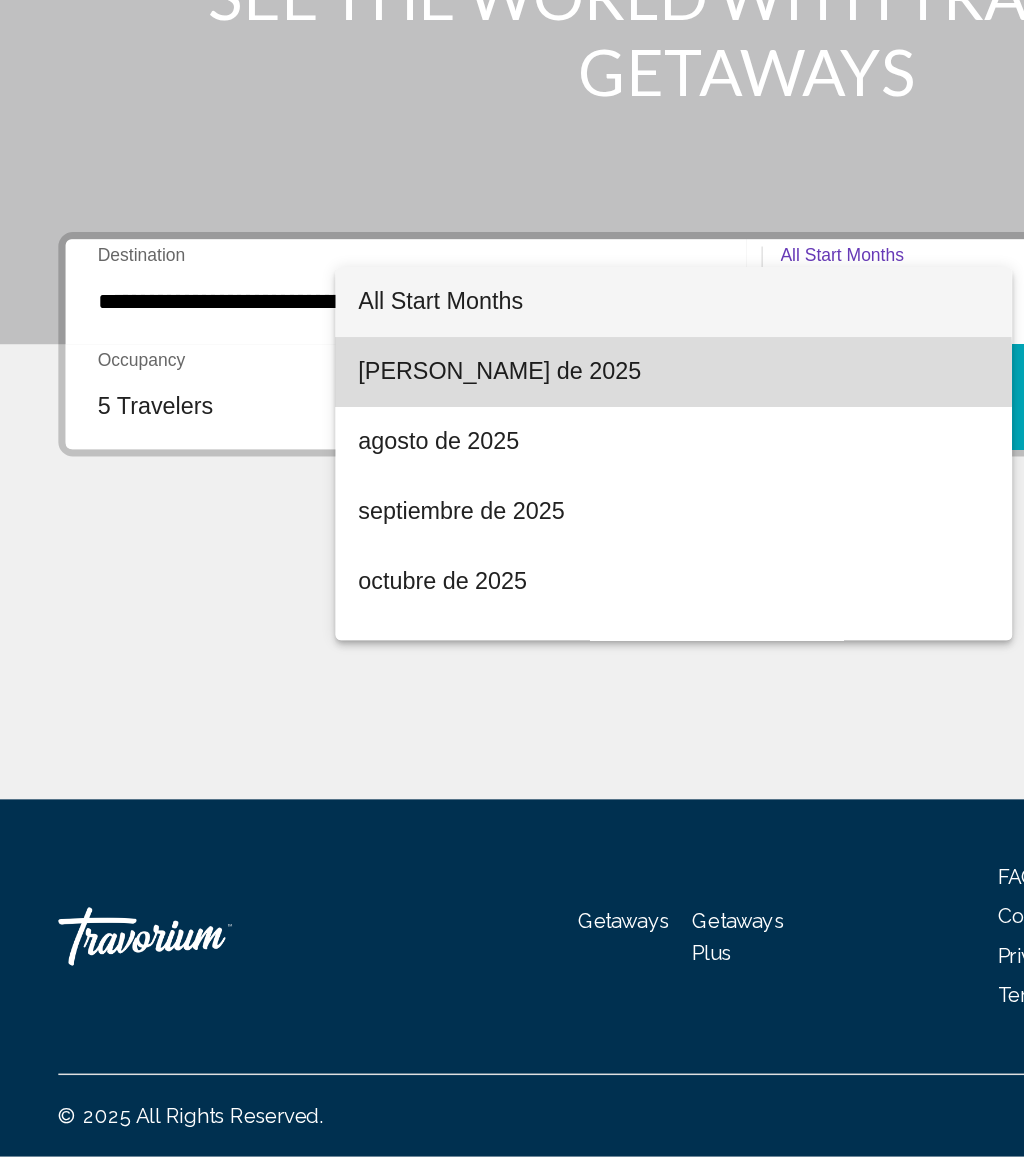 click on "julio de 2025" at bounding box center [462, 619] 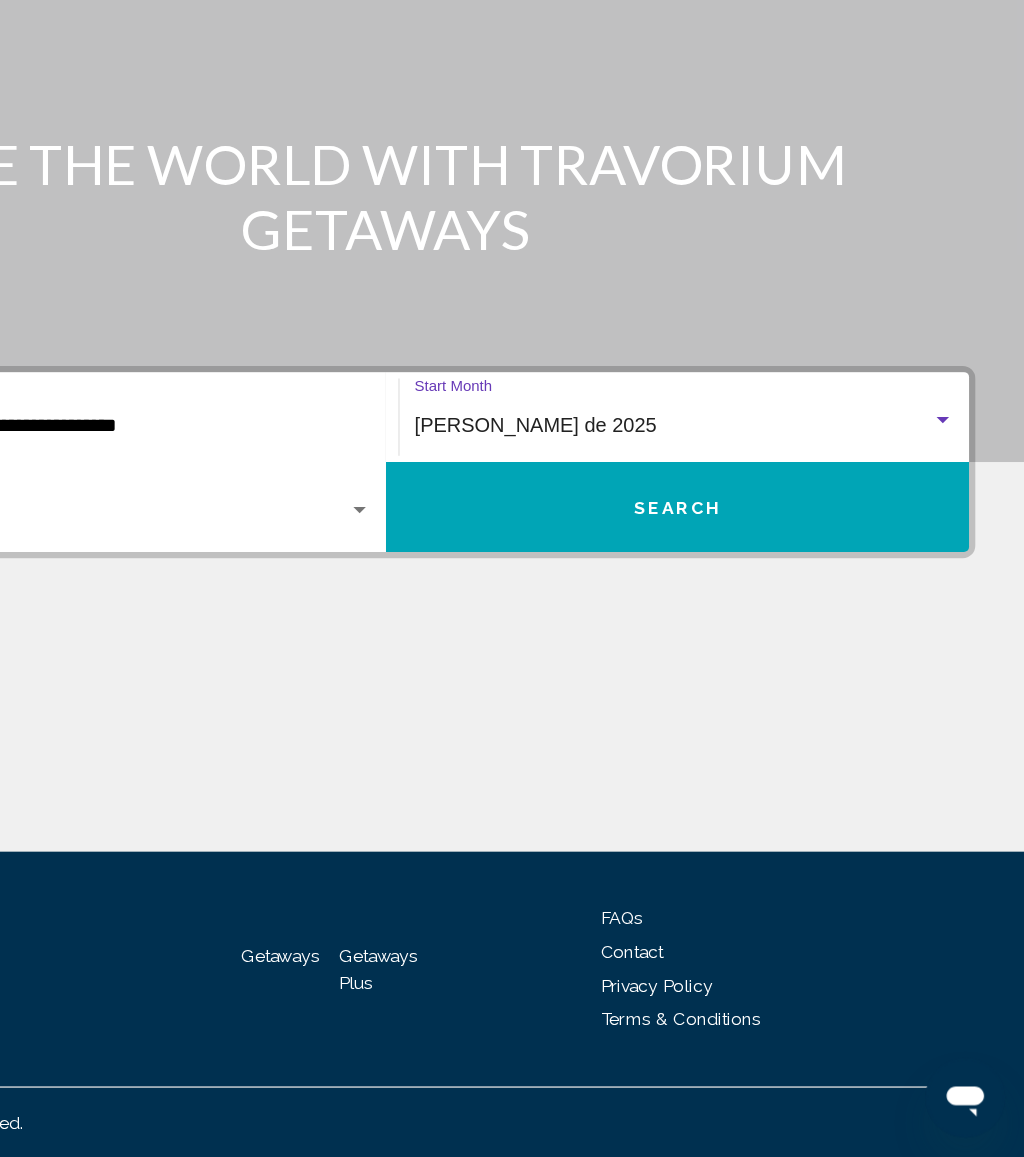 click on "Search" at bounding box center [746, 637] 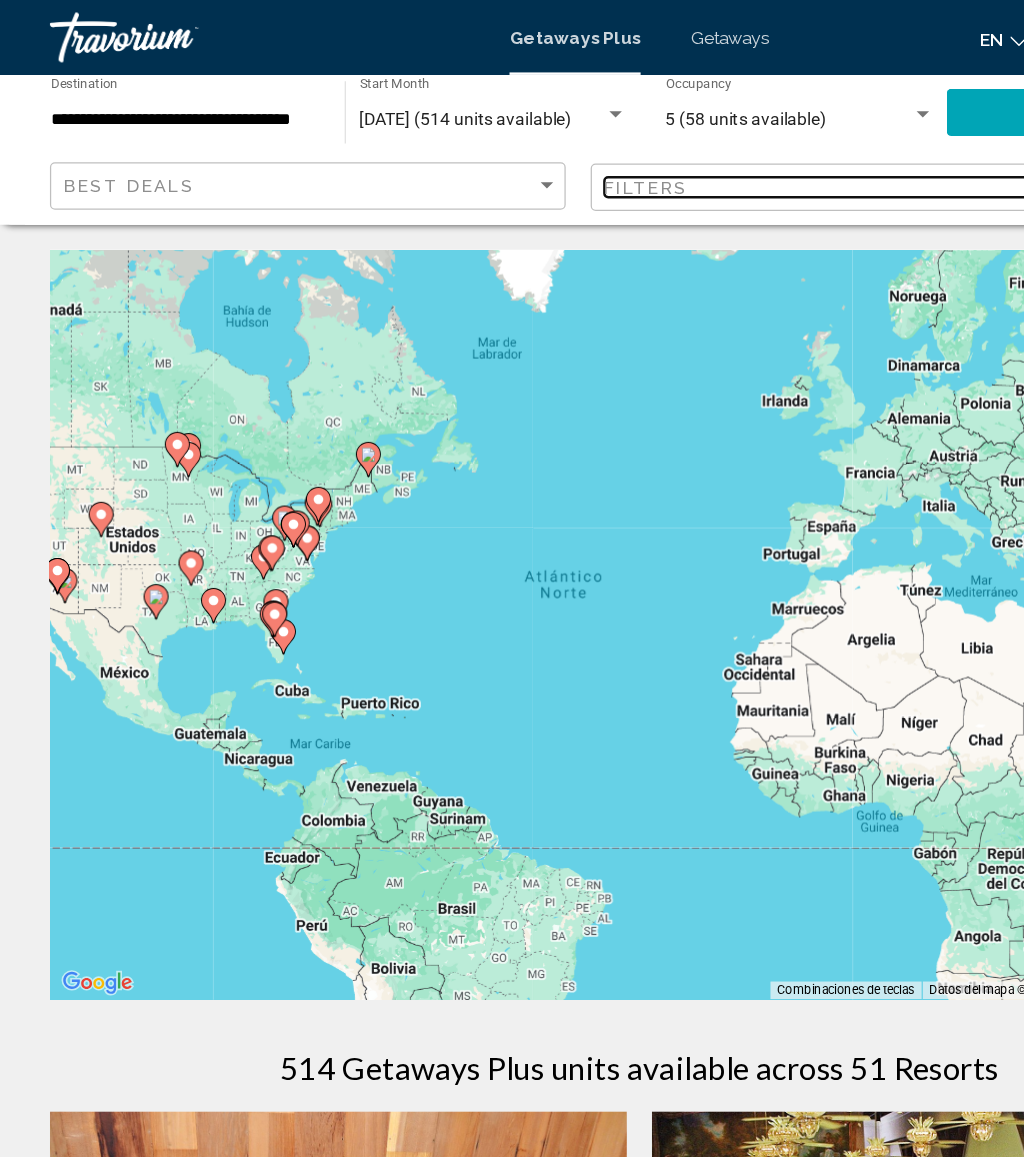 click on "Filters" at bounding box center [673, 150] 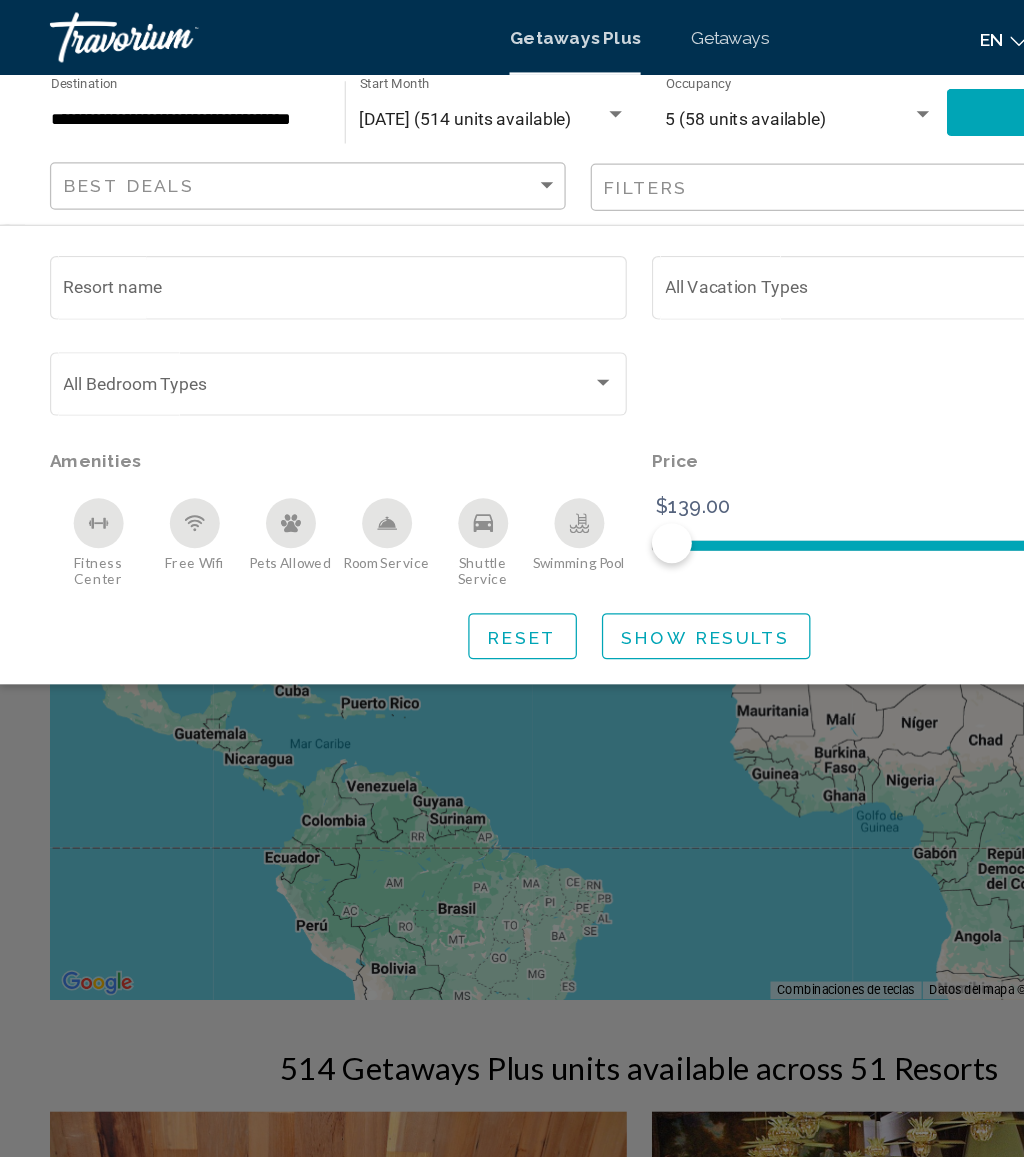 click on "Resort name" 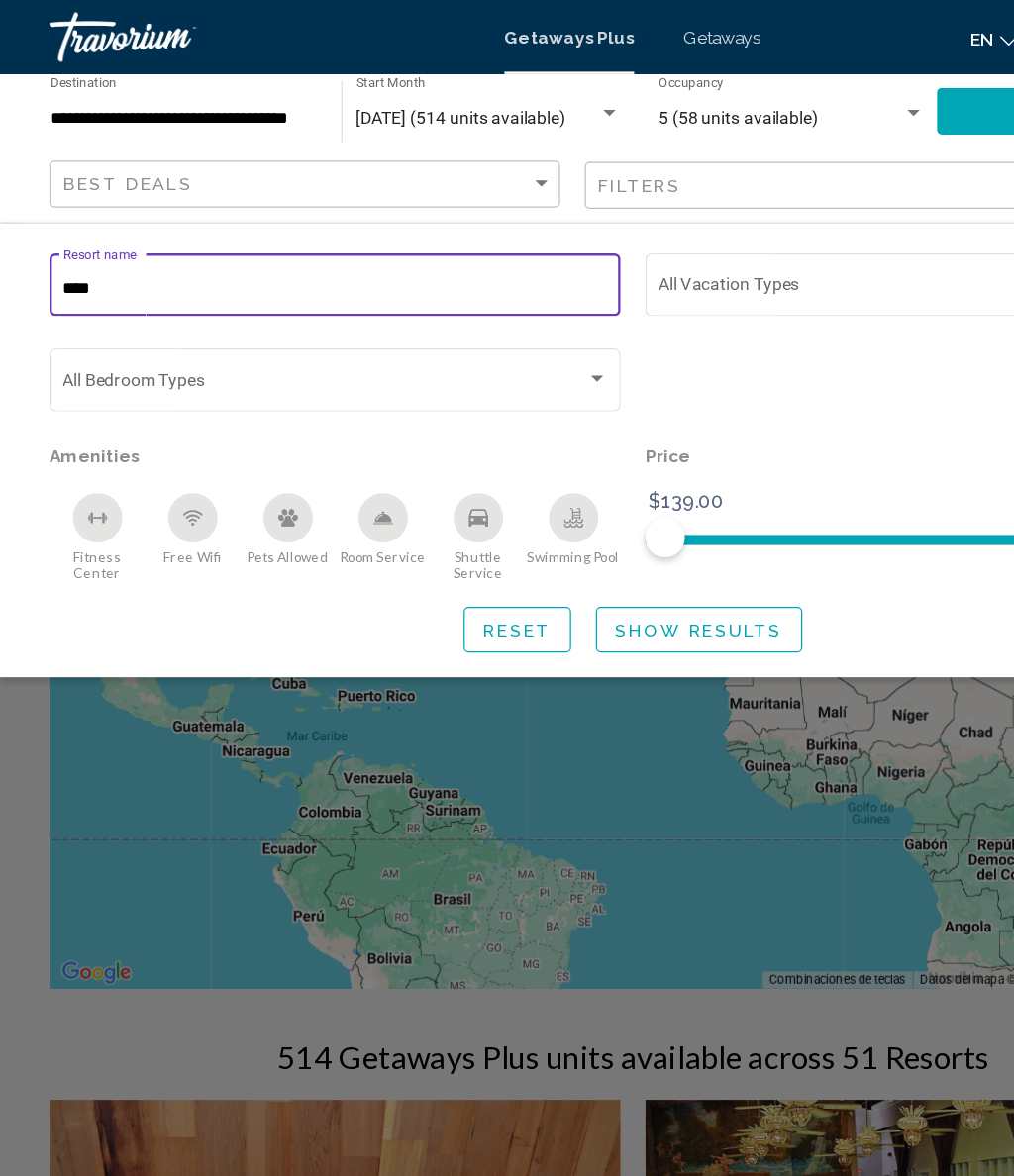 type on "*****" 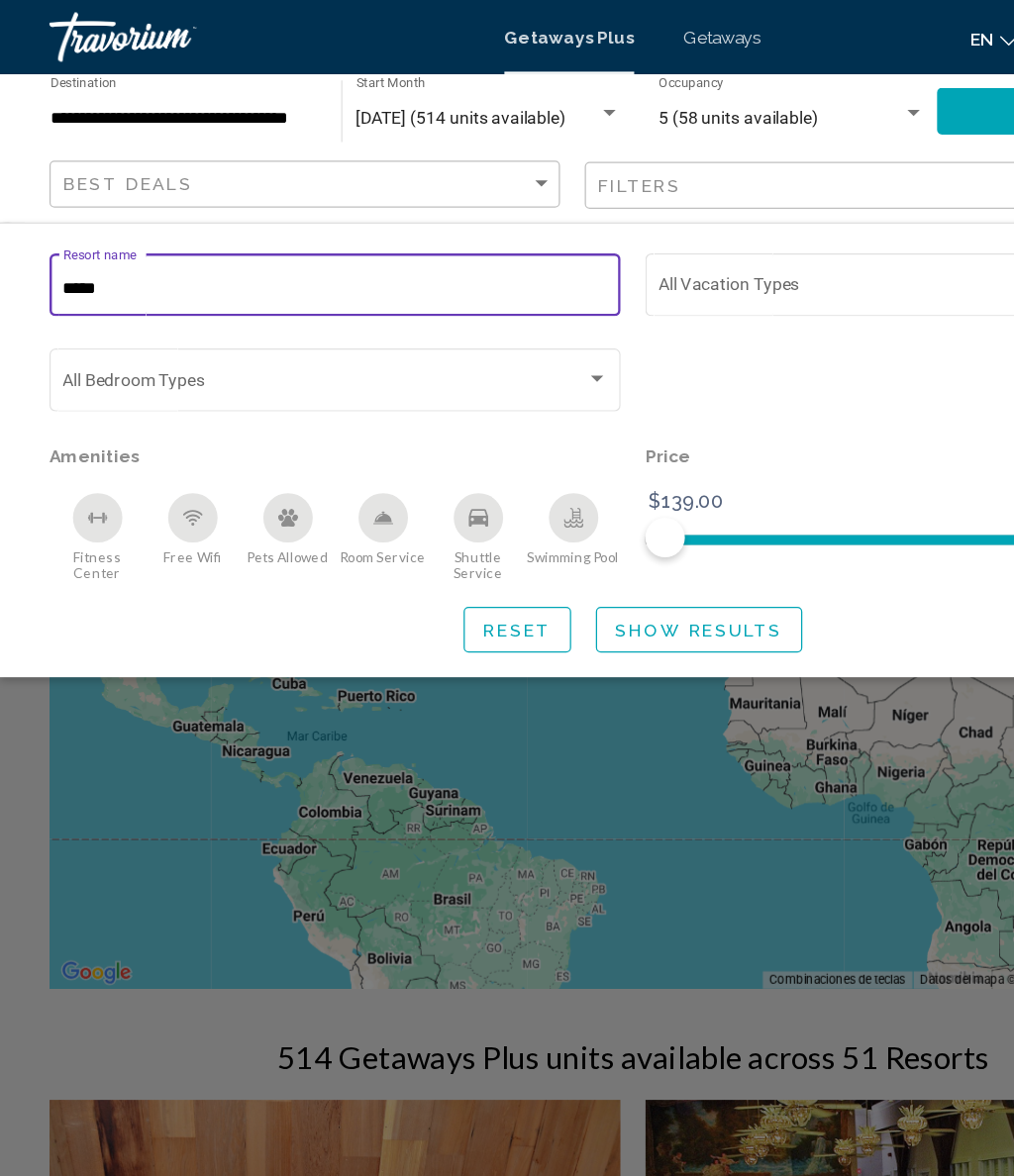 click on "Show Results" 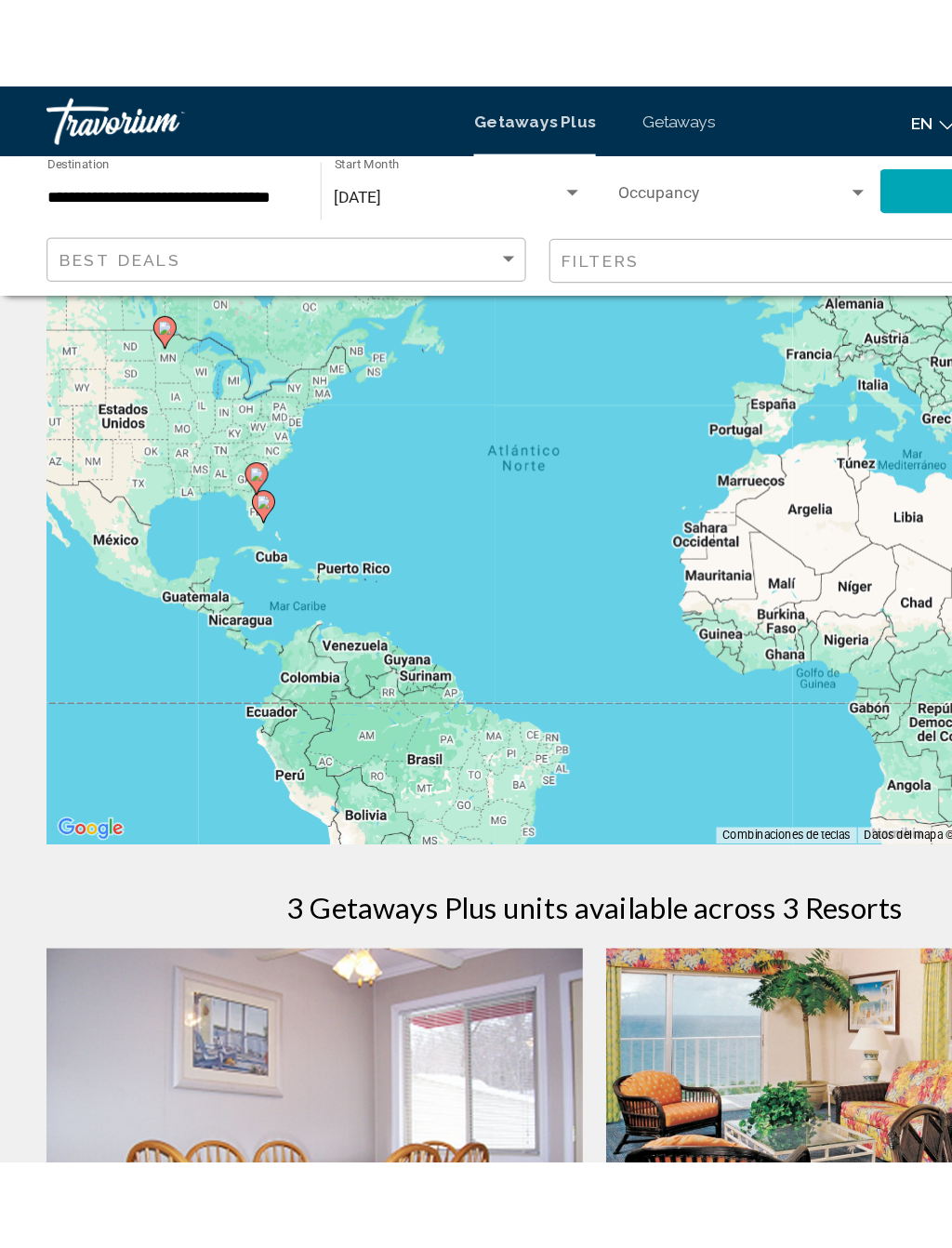 scroll, scrollTop: 0, scrollLeft: 0, axis: both 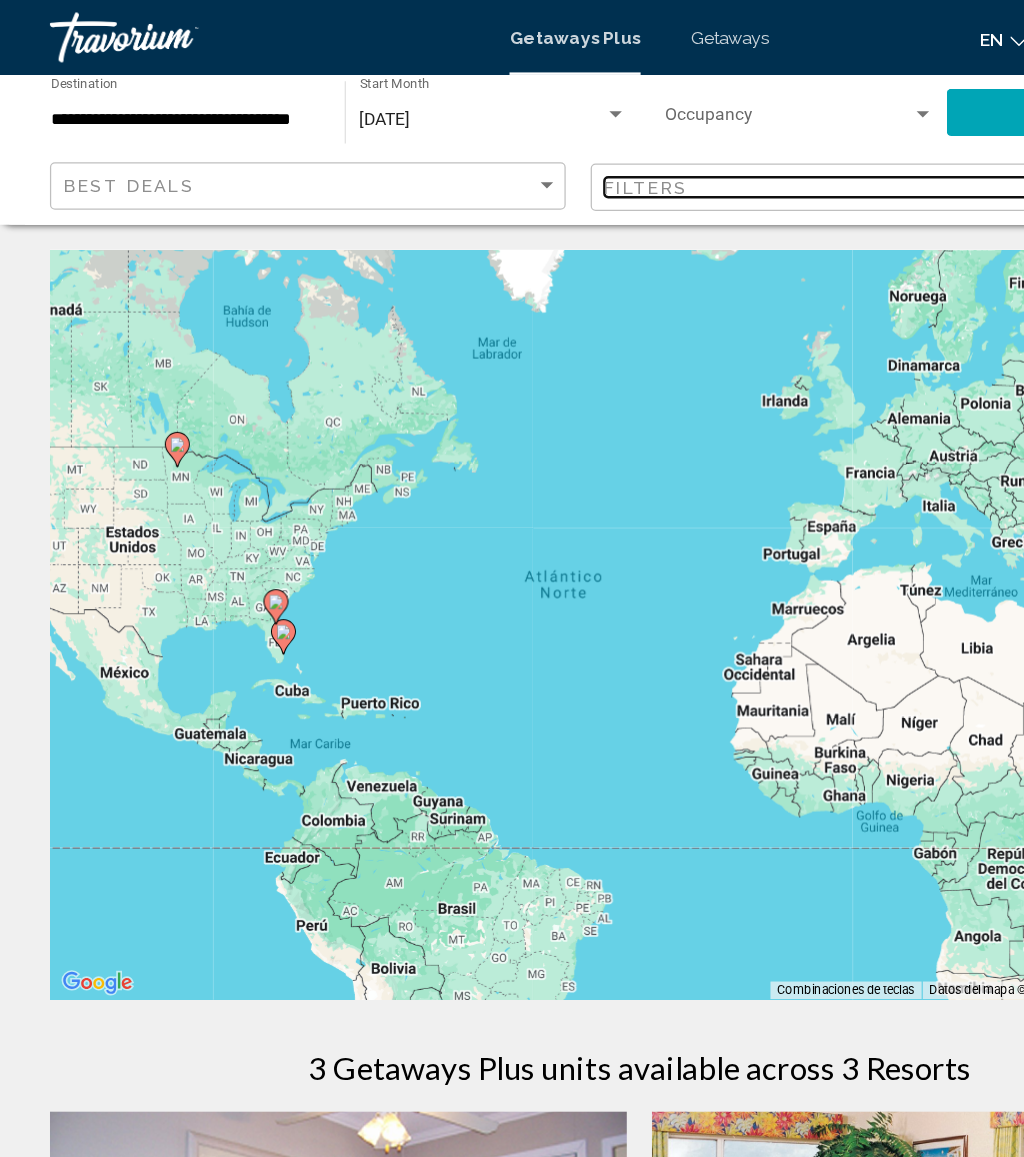 click on "Filters" at bounding box center [673, 150] 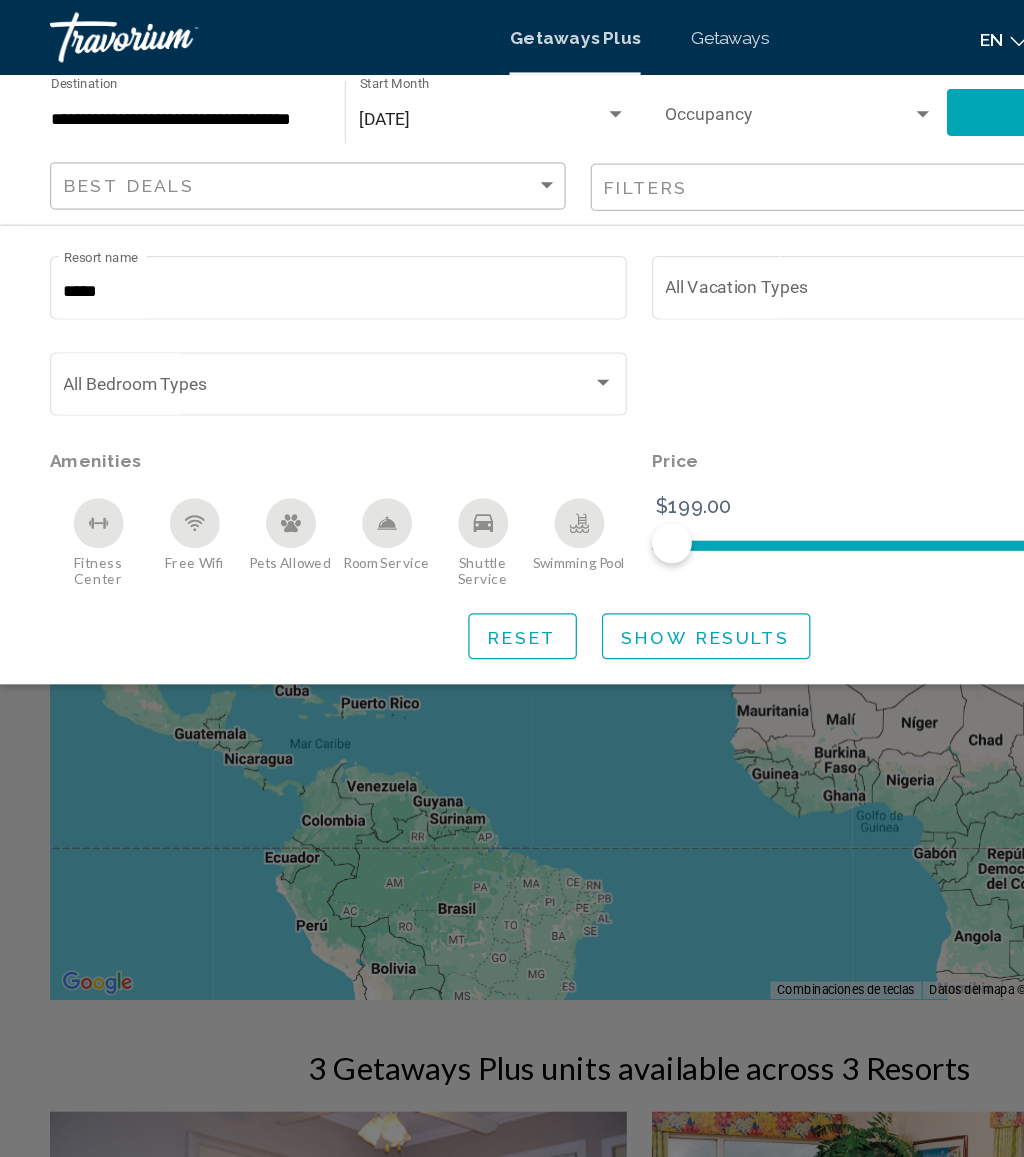 click on "*****" at bounding box center (271, 234) 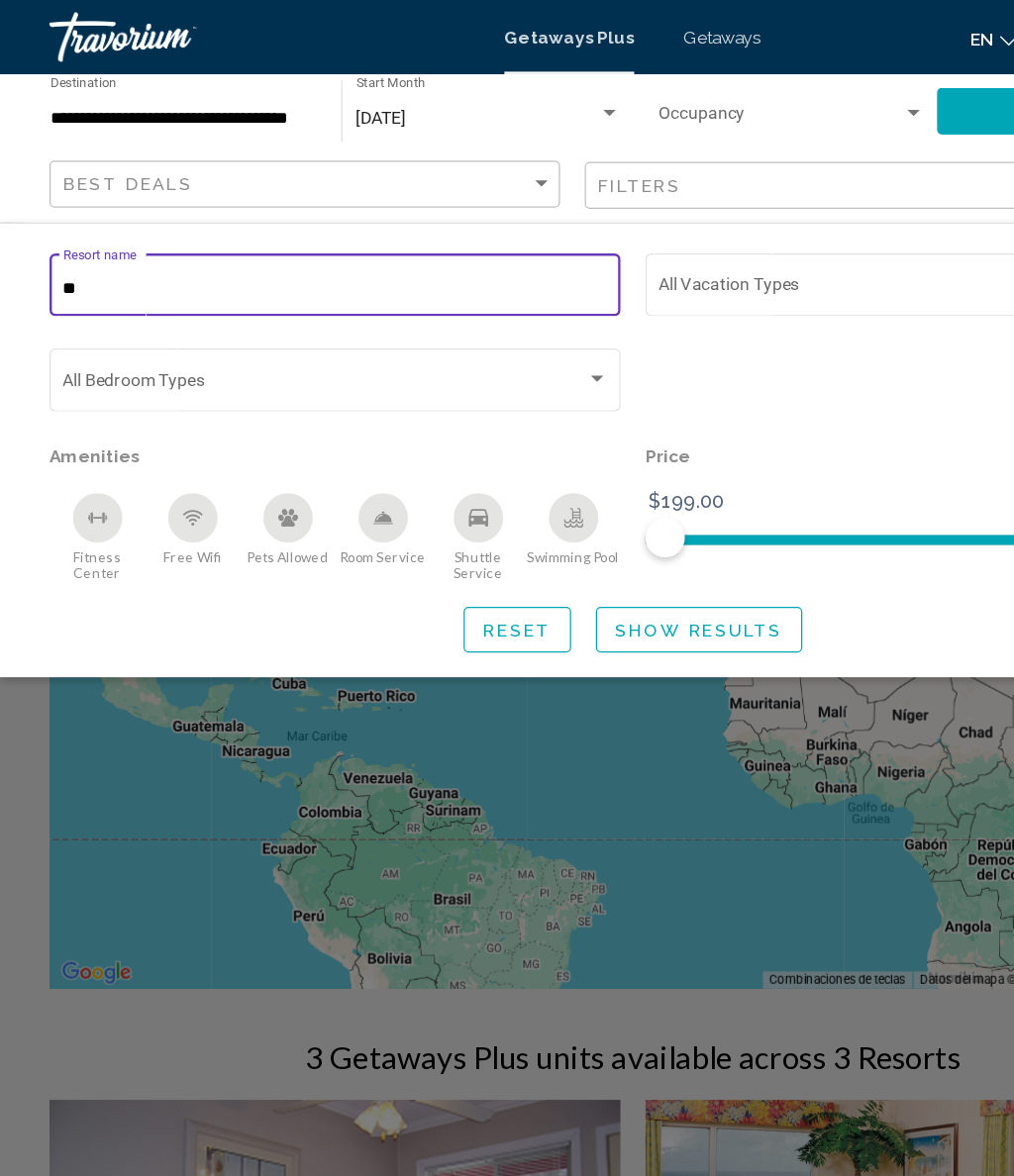 type on "*" 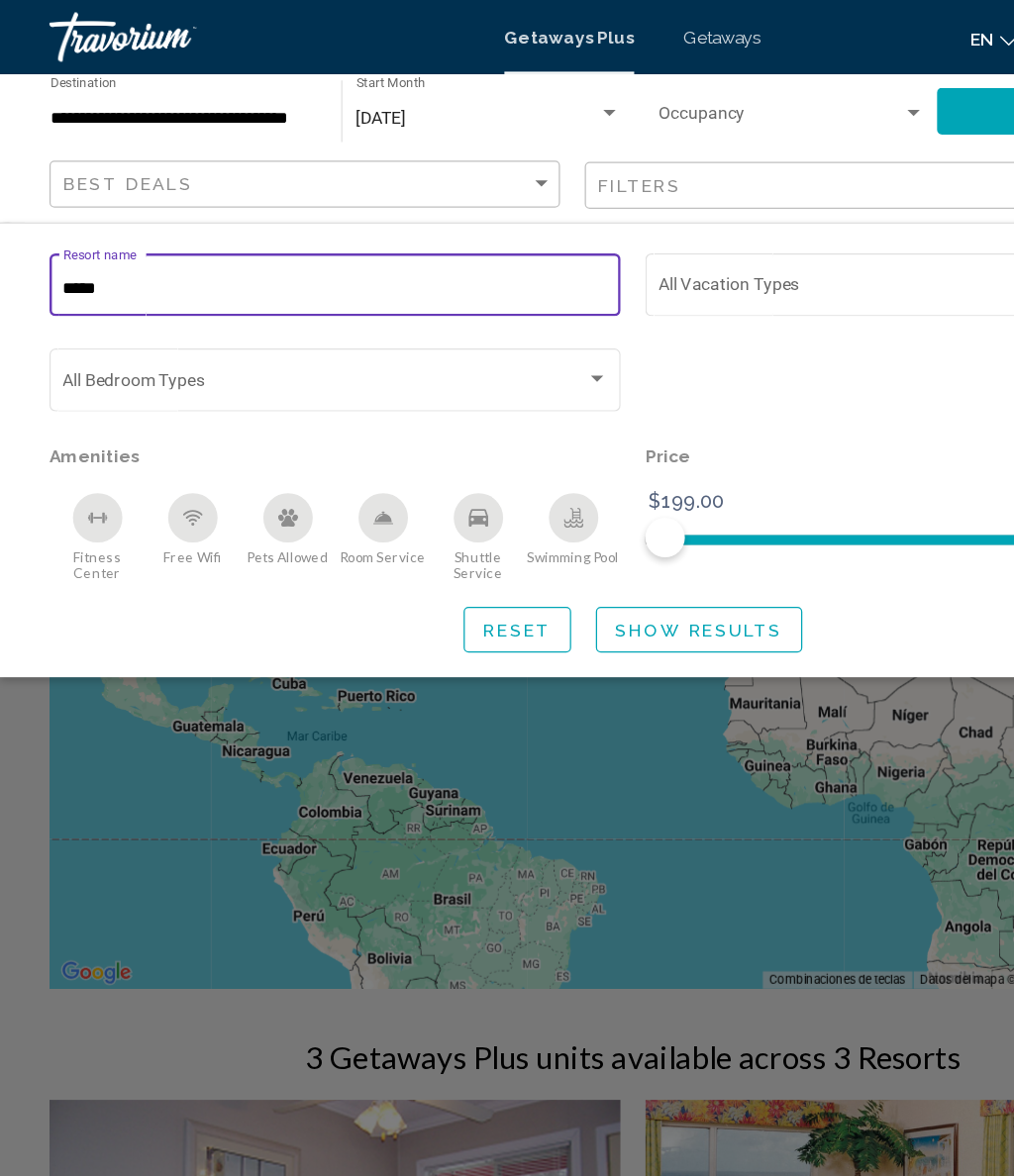 type on "******" 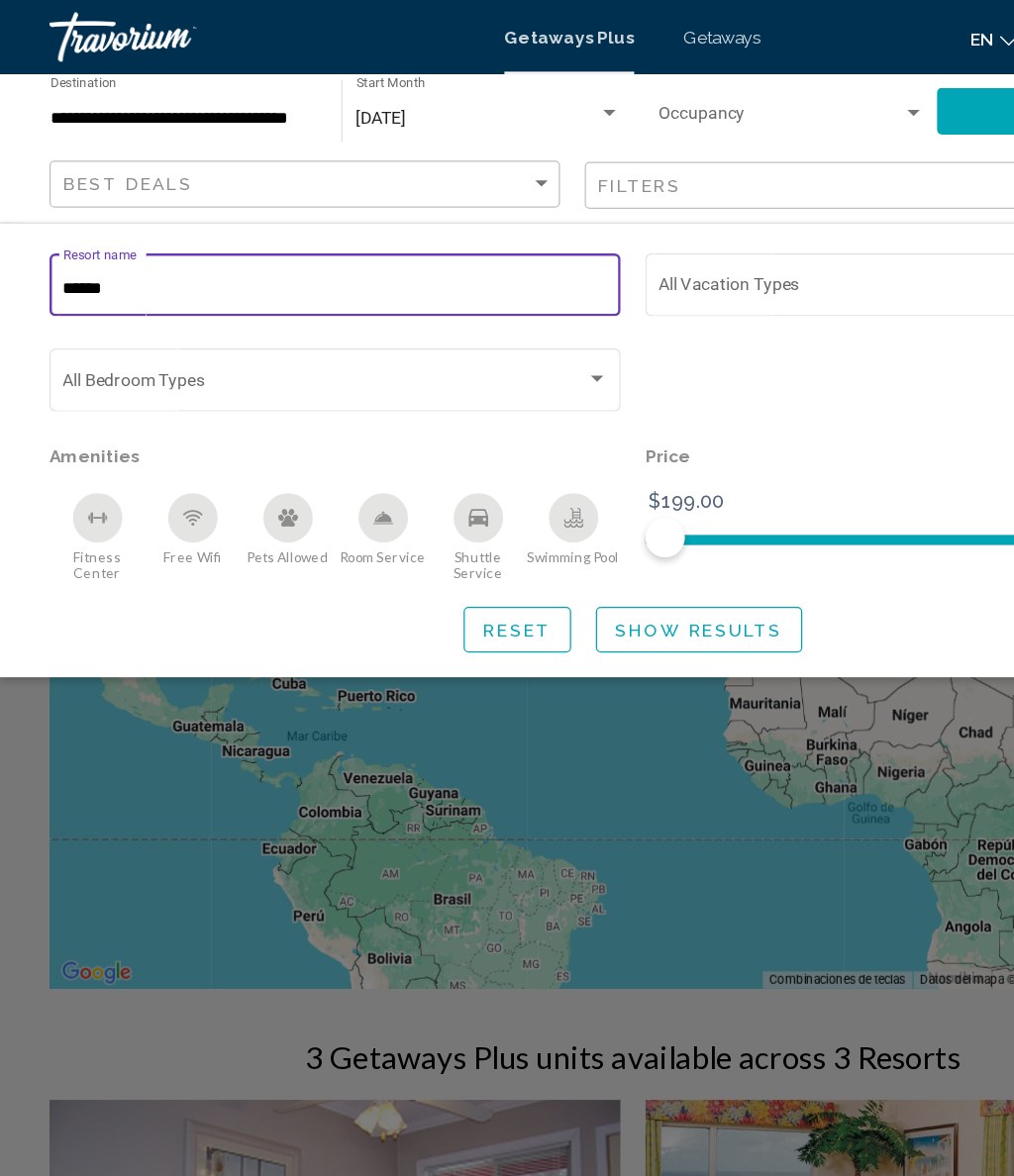click on "Show Results" 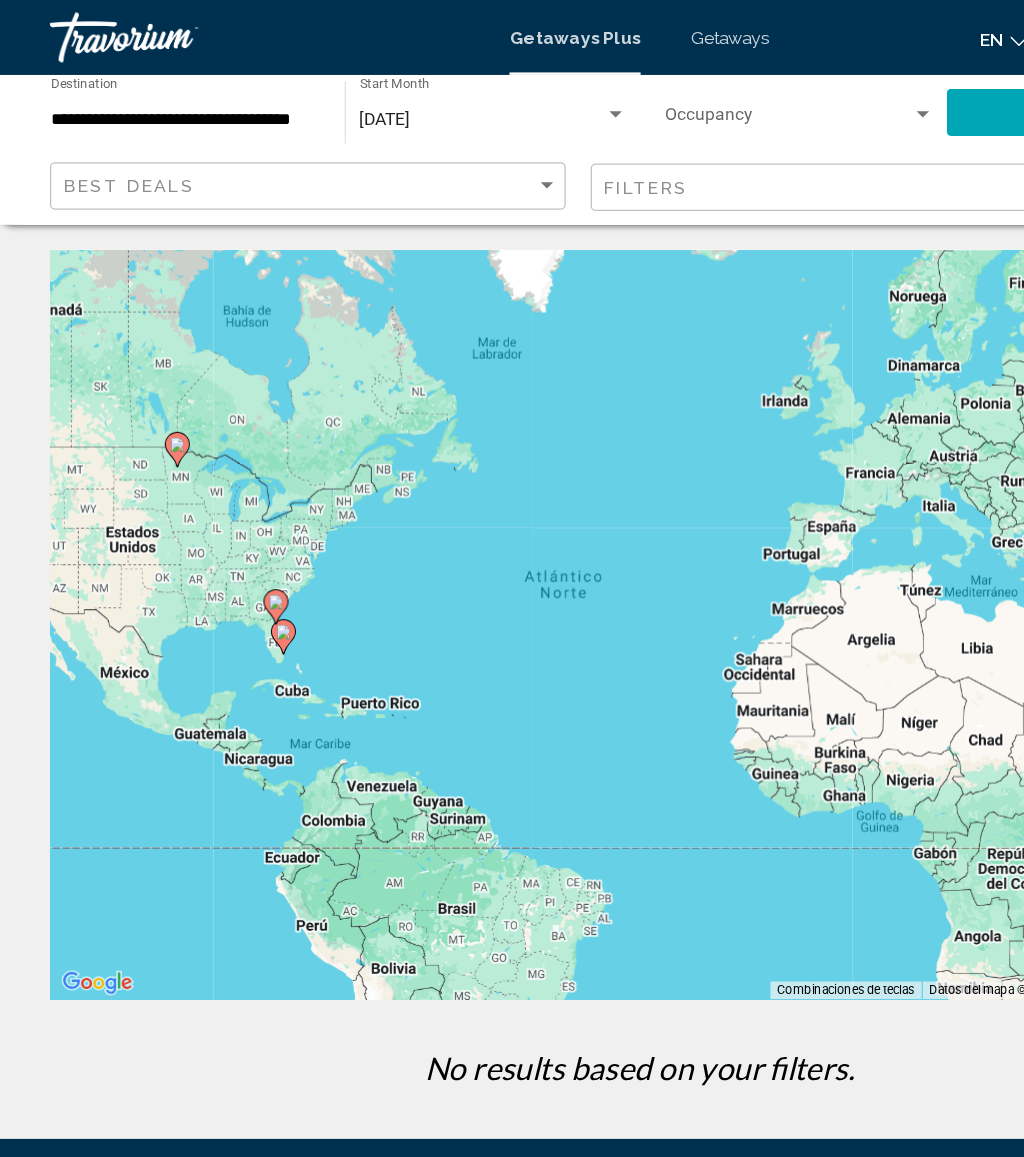 click on "Getaways" at bounding box center [584, 30] 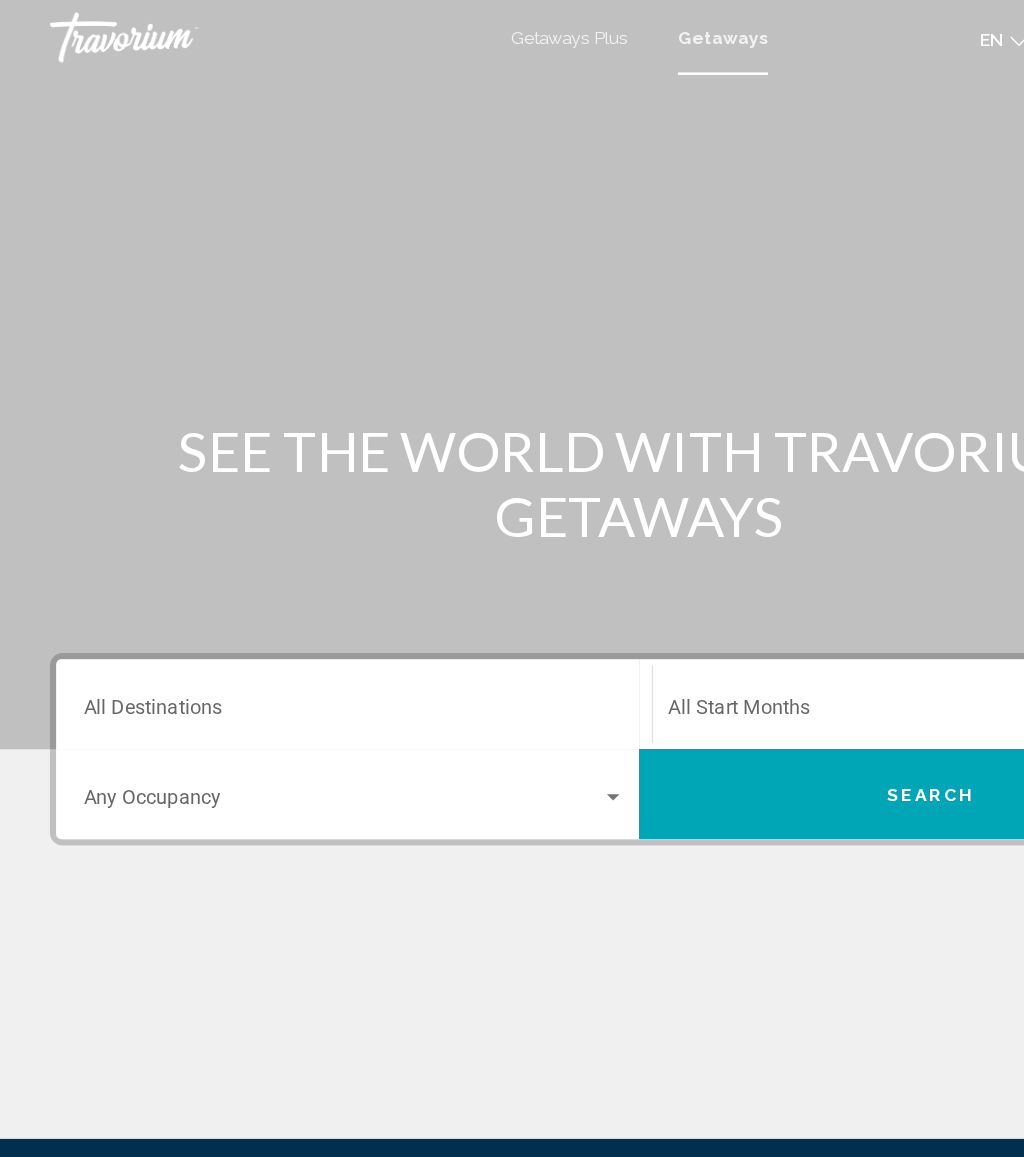 click on "Destination All Destinations" at bounding box center (283, 571) 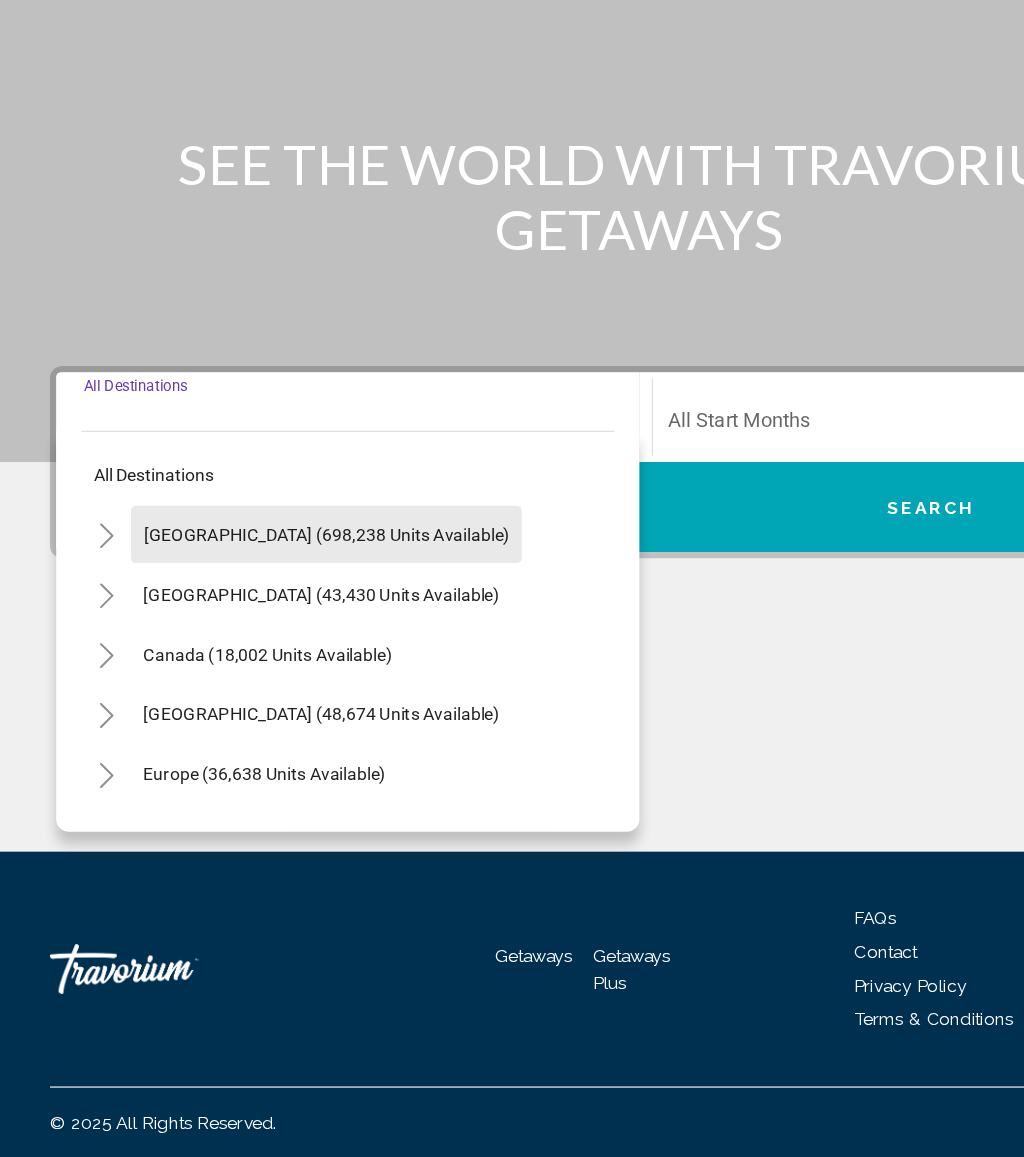 click on "United States (698,238 units available)" at bounding box center (257, 706) 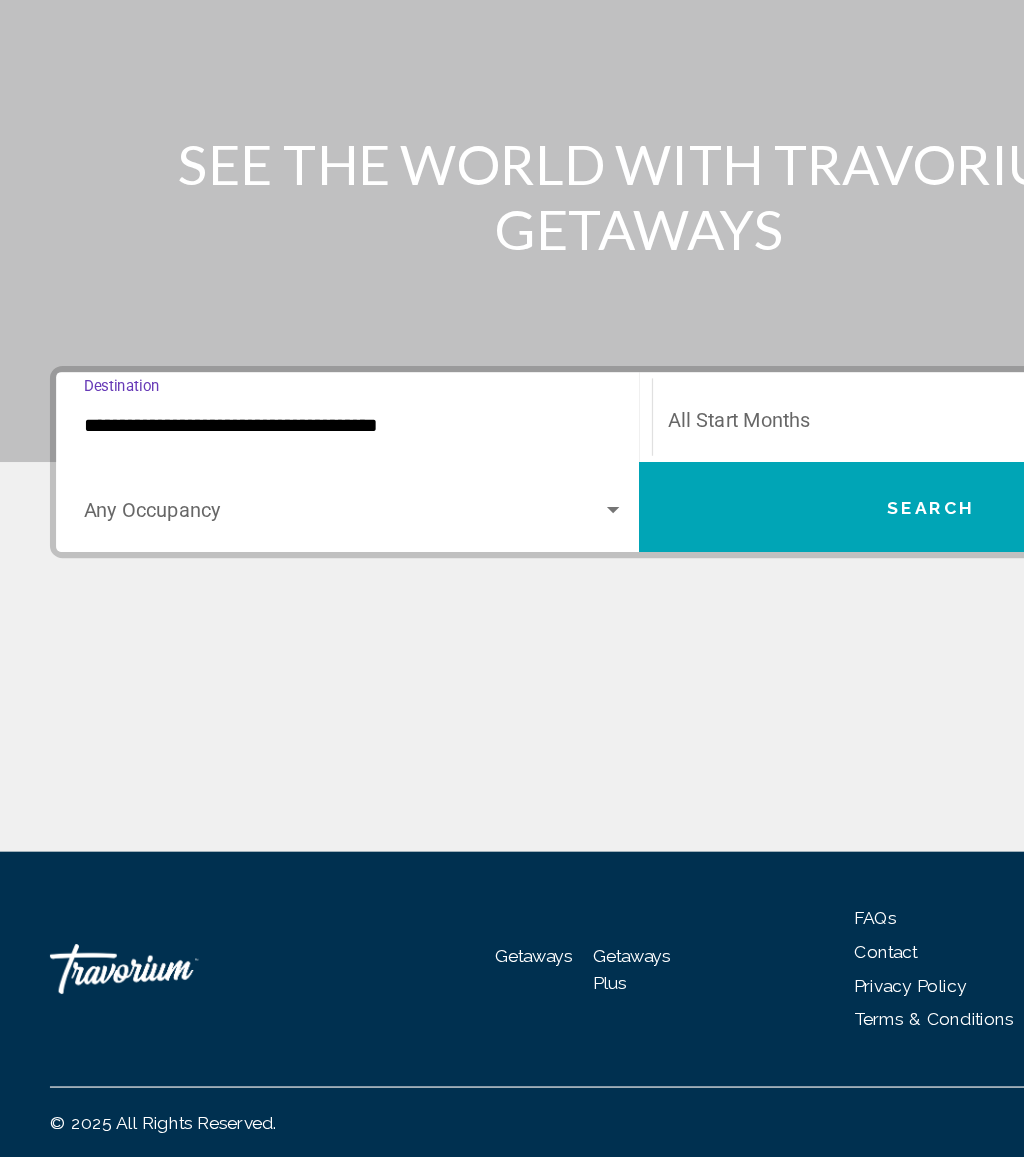 click at bounding box center [742, 571] 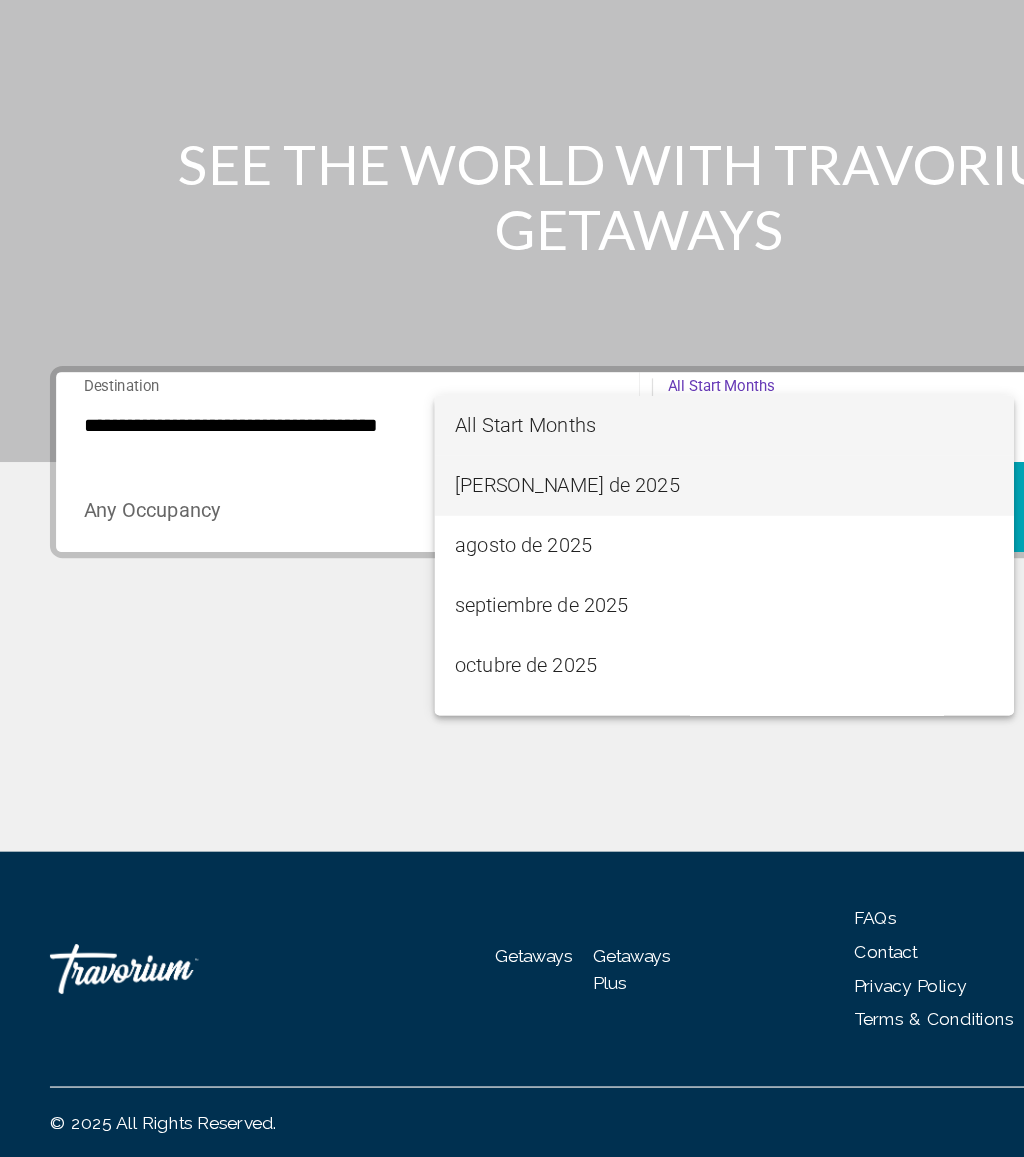 click on "julio de 2025" at bounding box center (580, 619) 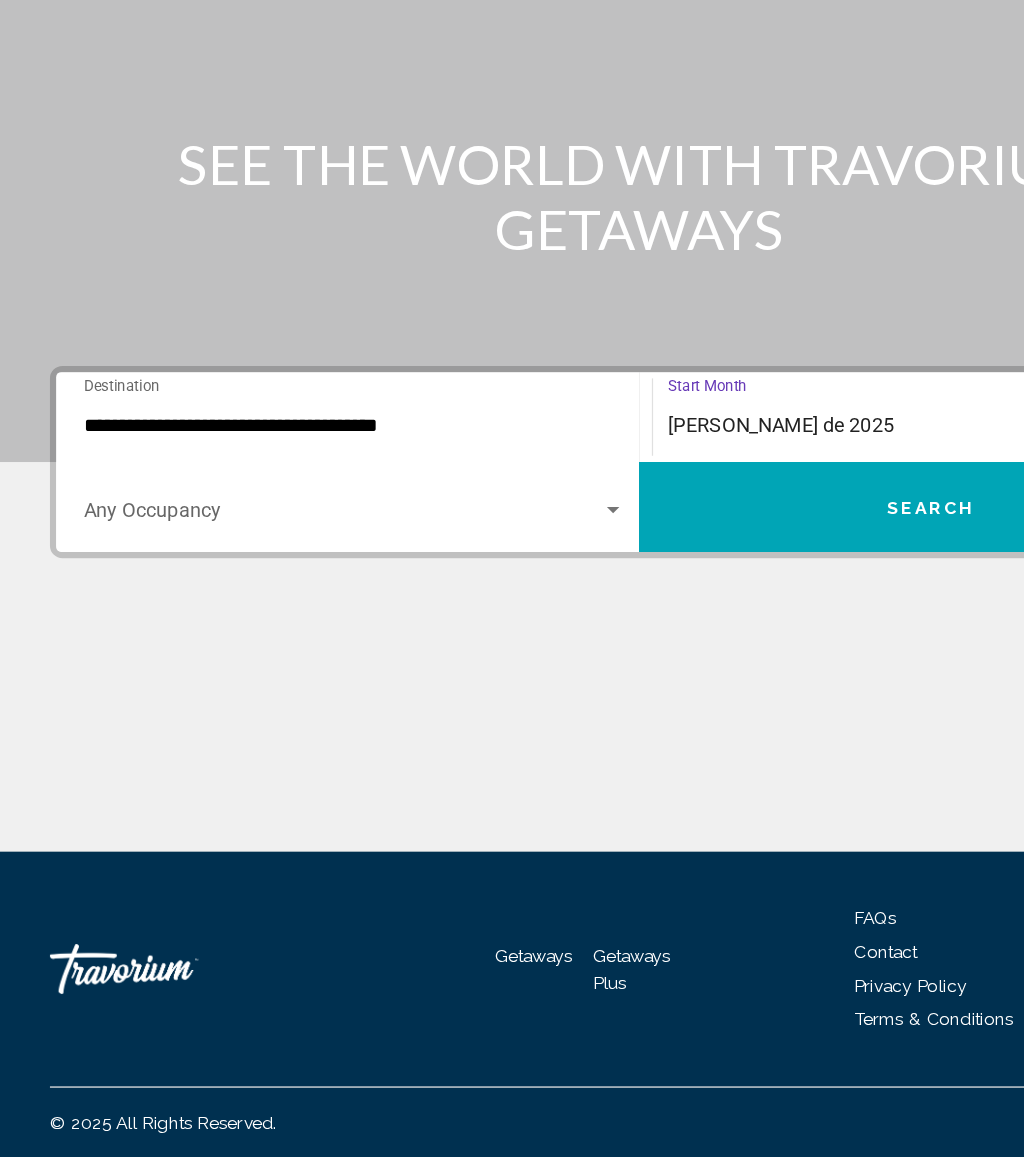 click at bounding box center (274, 643) 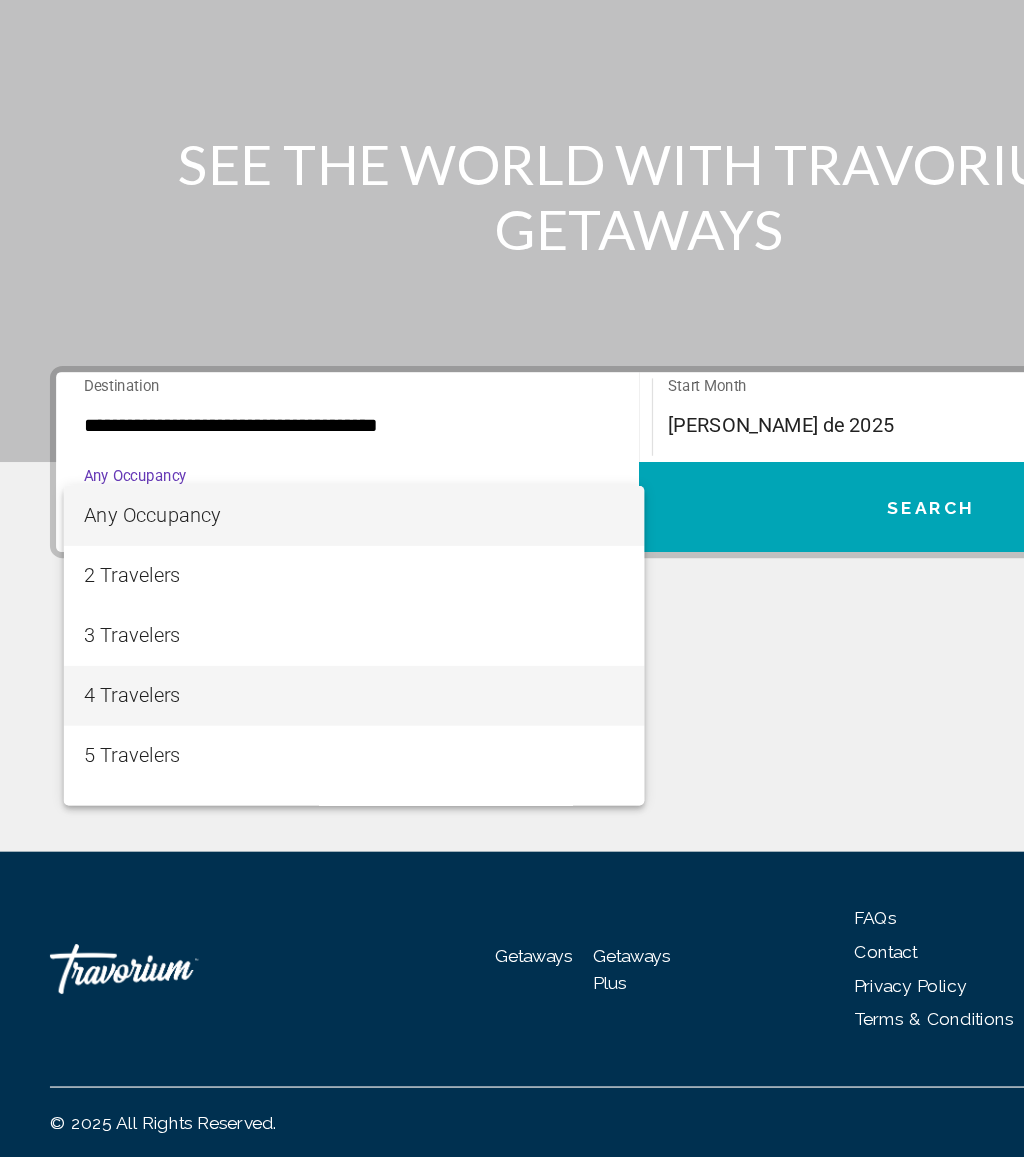 click on "4 Travelers" at bounding box center [283, 787] 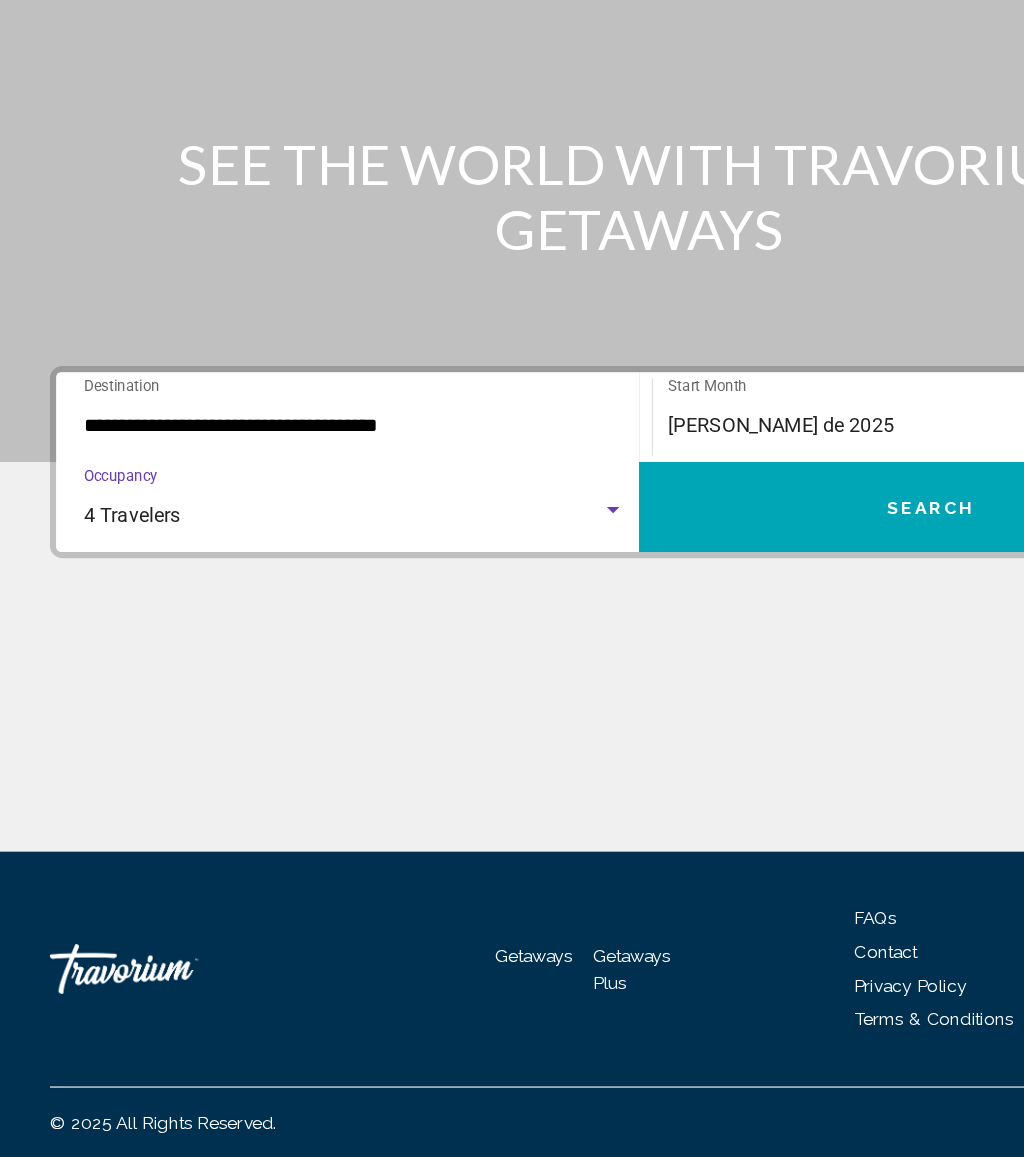 click on "Search" at bounding box center (745, 636) 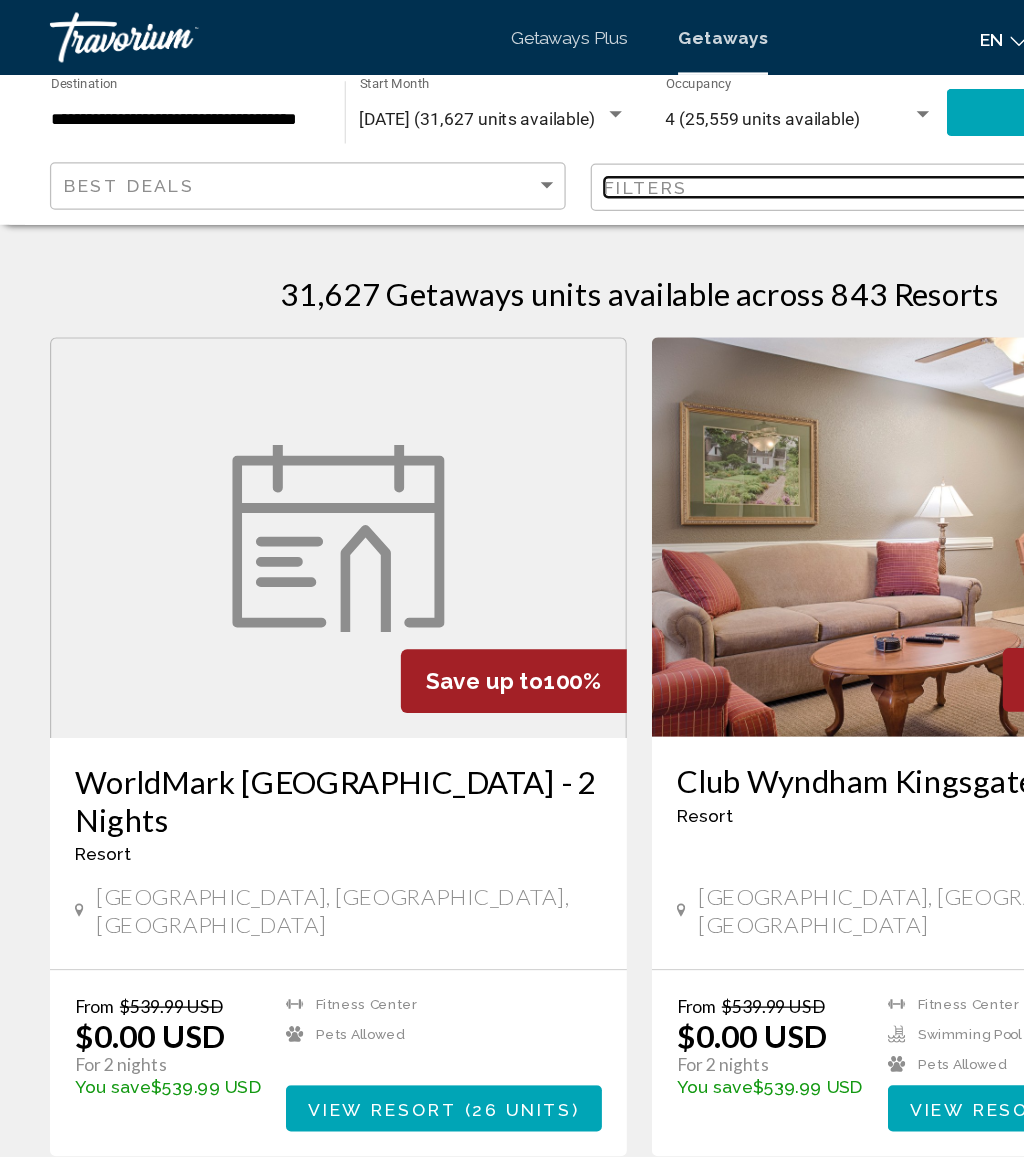 click on "Filters" at bounding box center [673, 150] 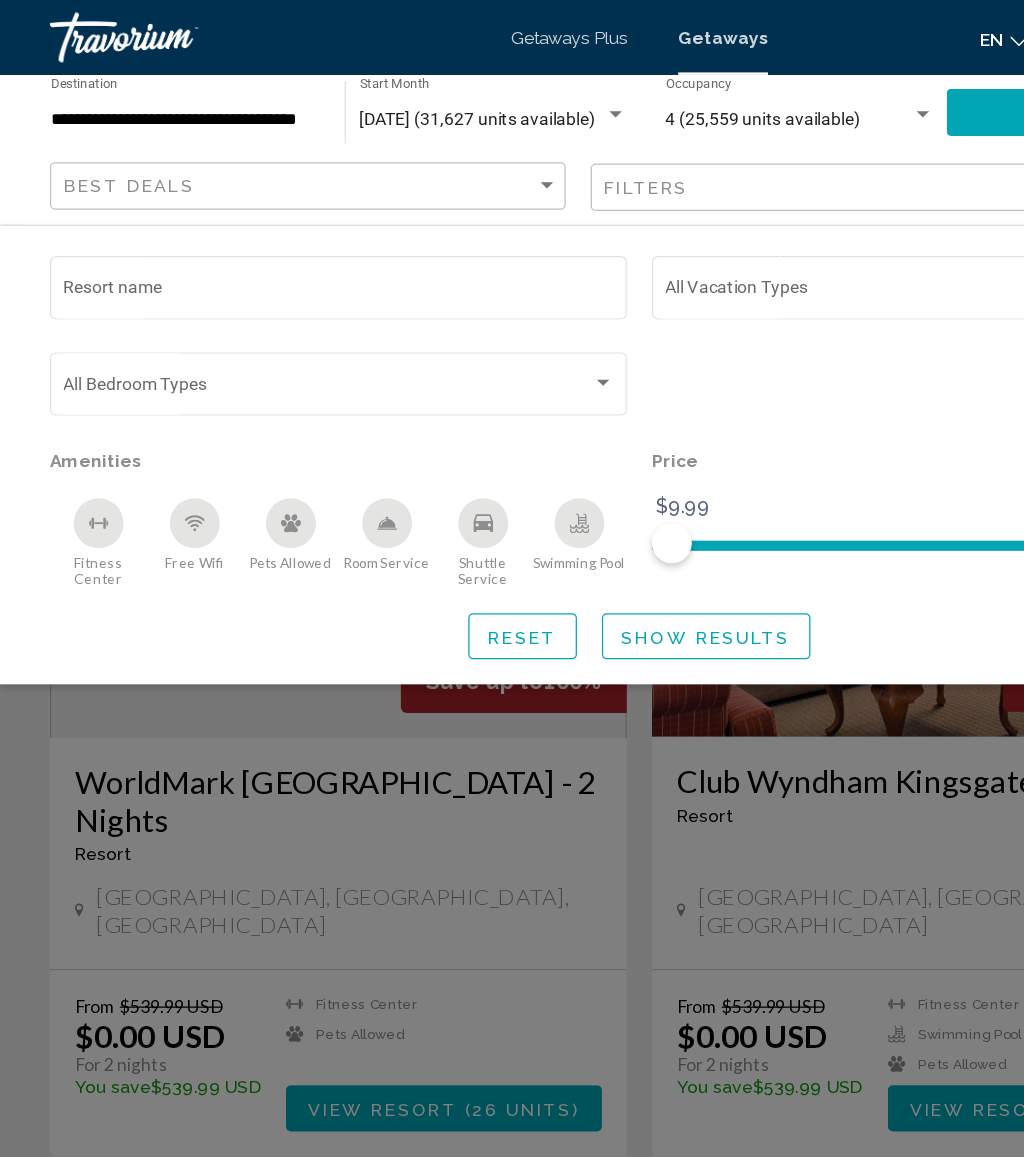 click on "Resort name" at bounding box center [271, 234] 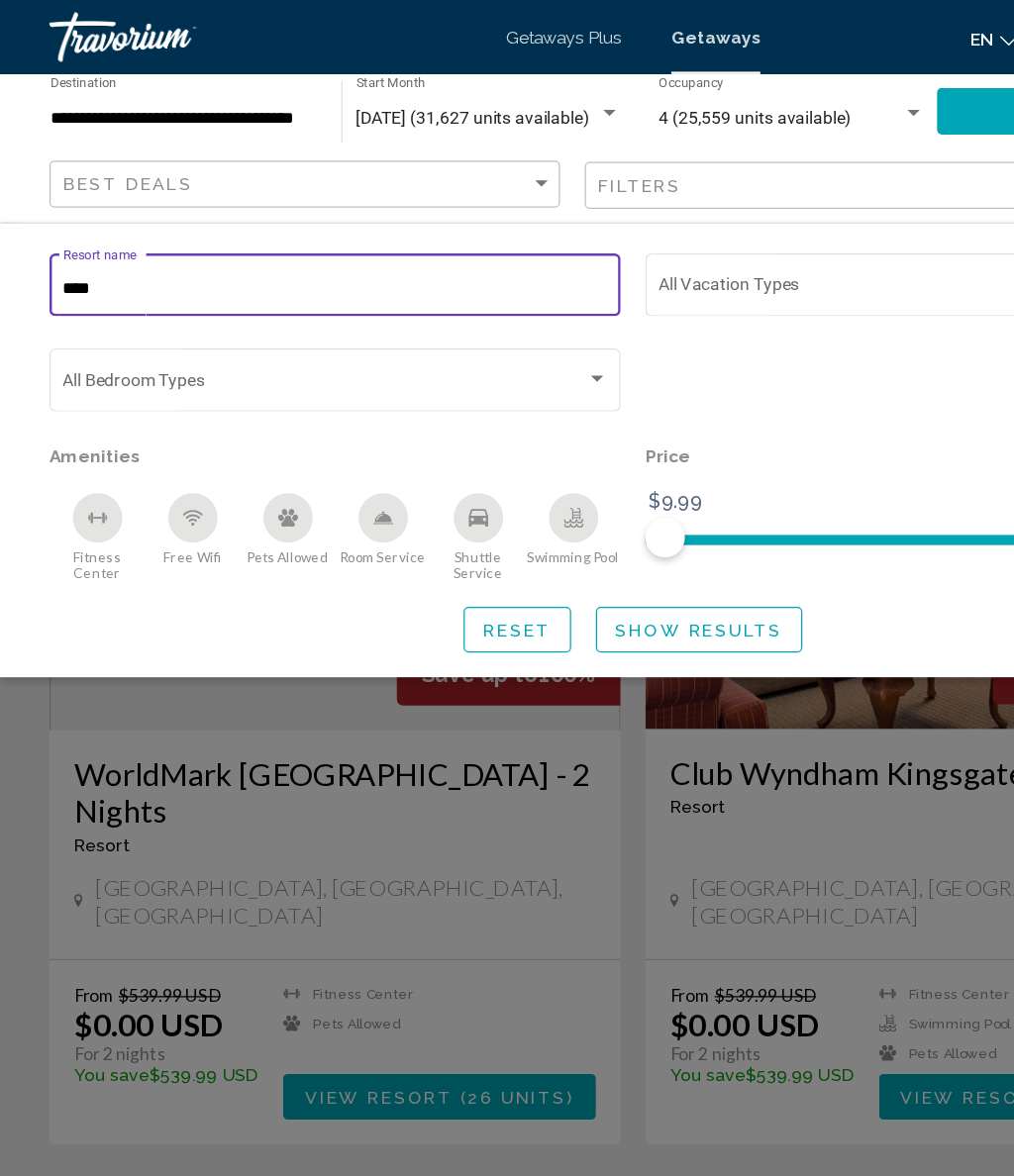 type on "*****" 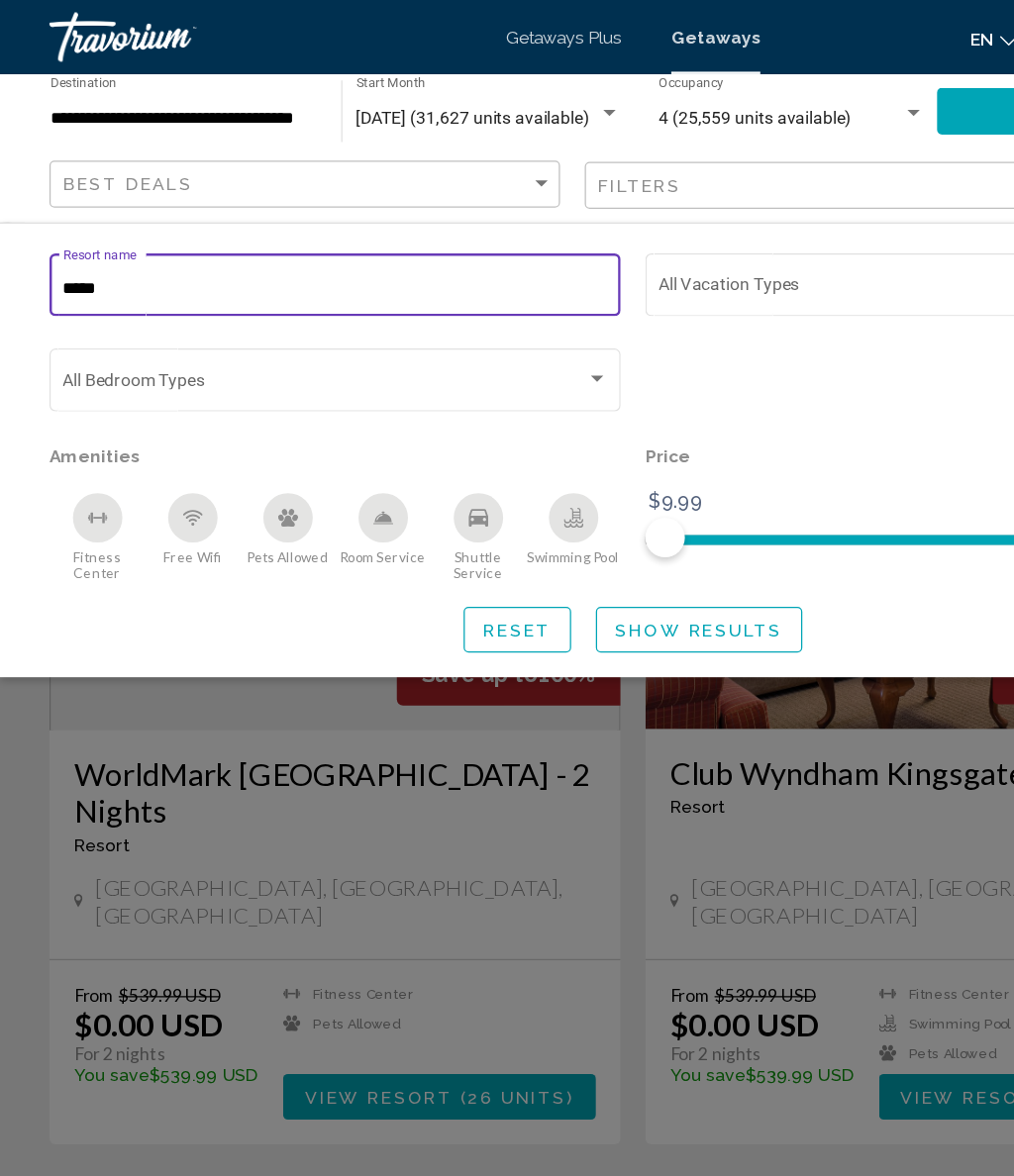 click on "Show Results" 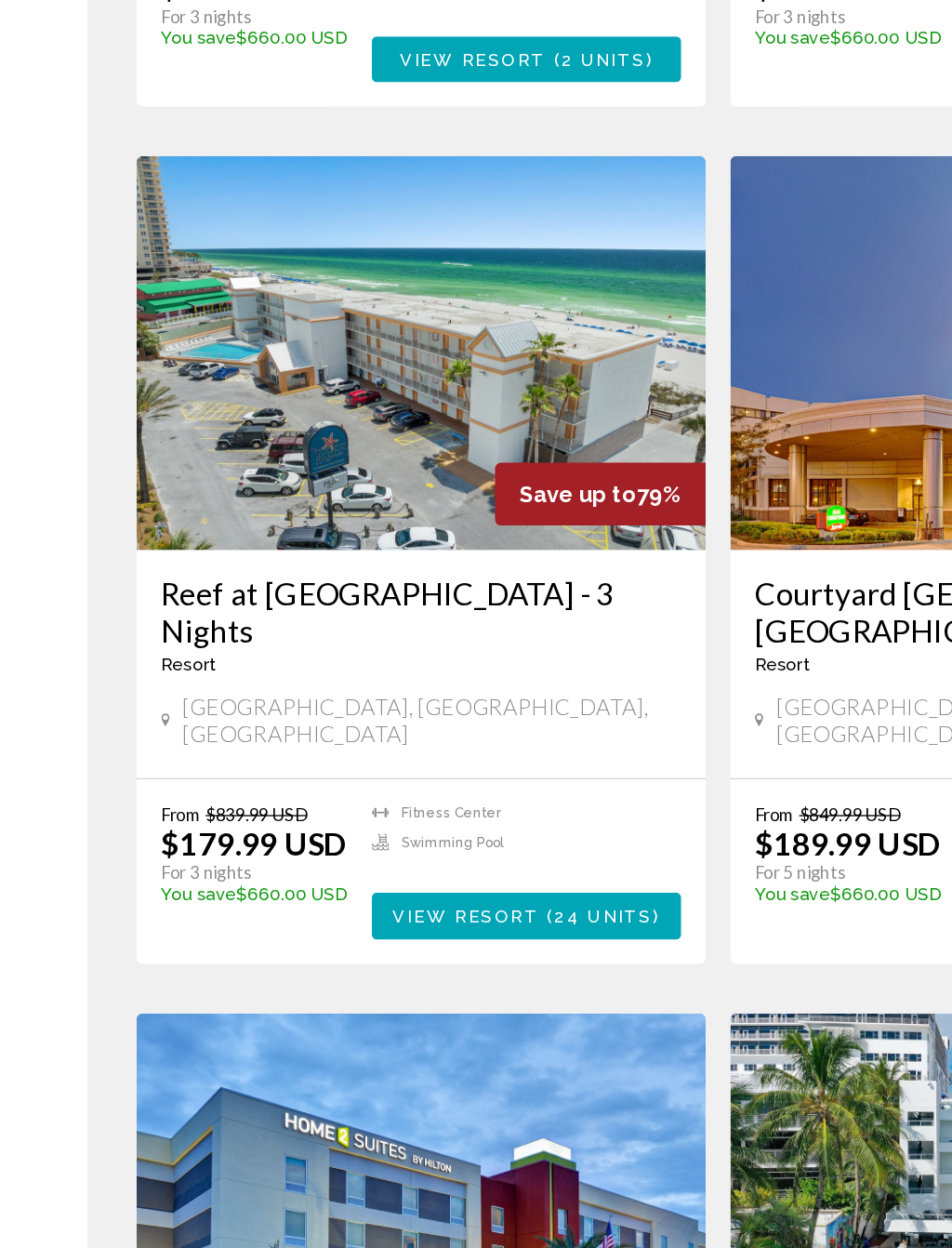 scroll, scrollTop: 2413, scrollLeft: 0, axis: vertical 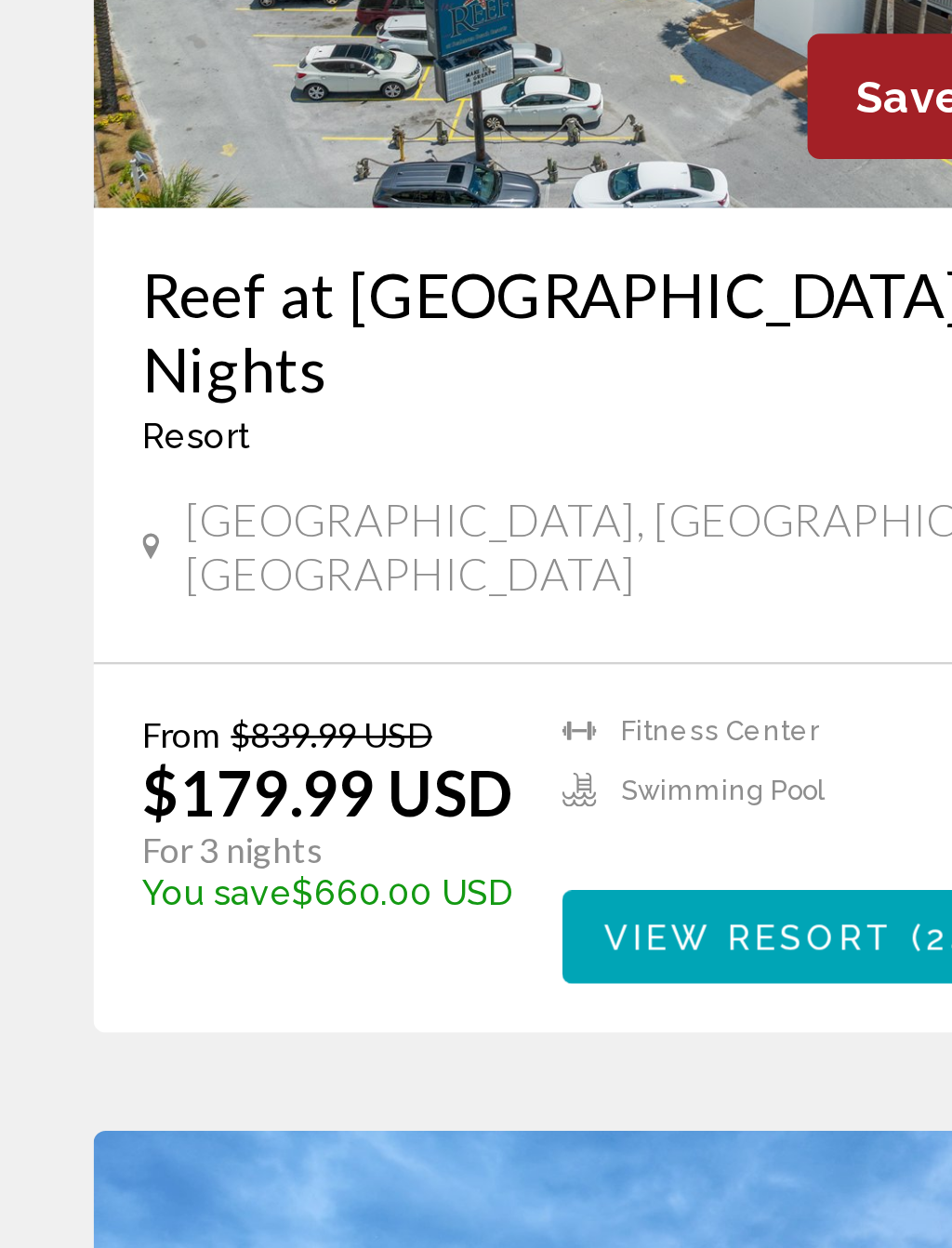 click on "View Resort" at bounding box center [285, 999] 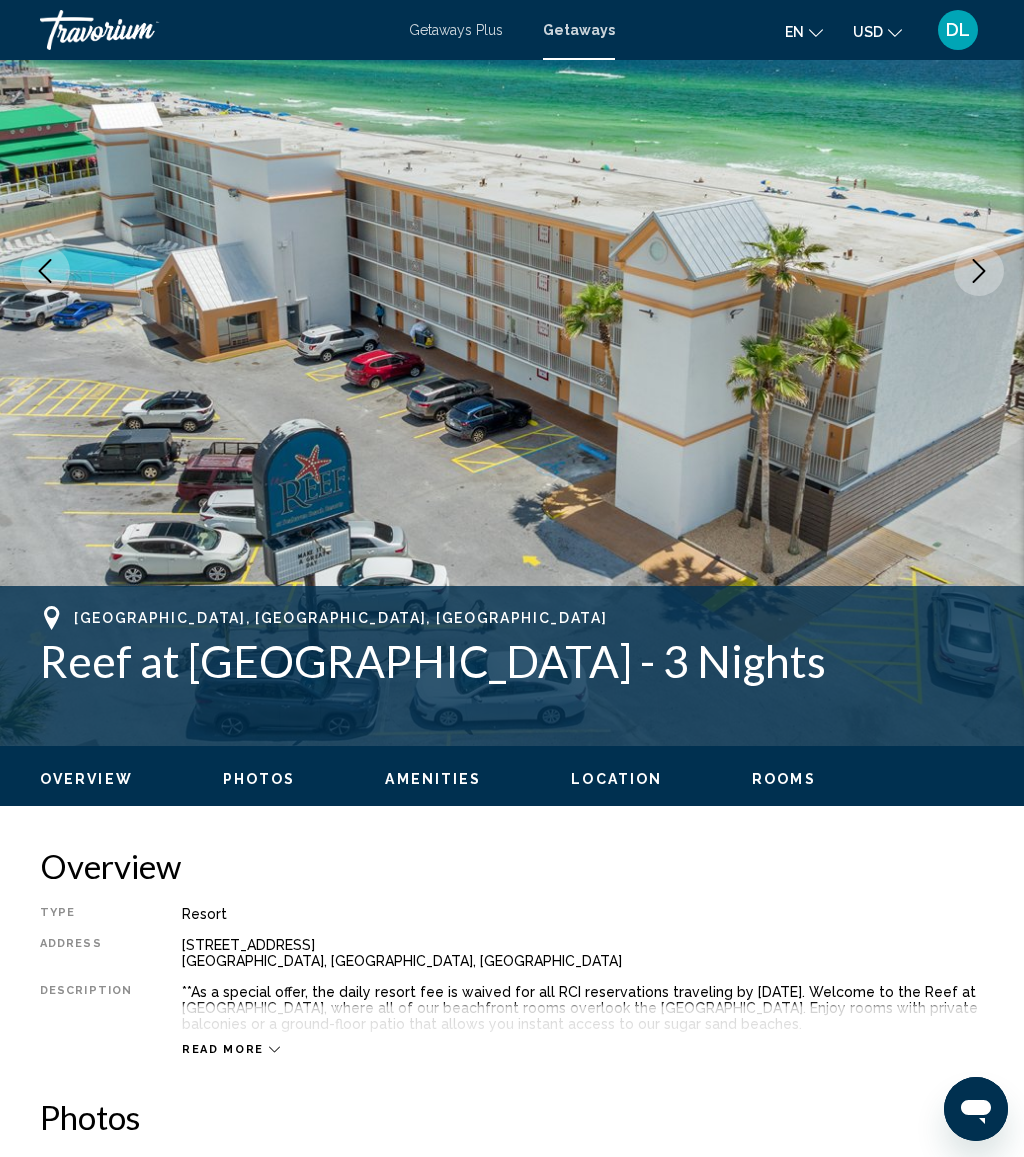 scroll, scrollTop: 260, scrollLeft: 0, axis: vertical 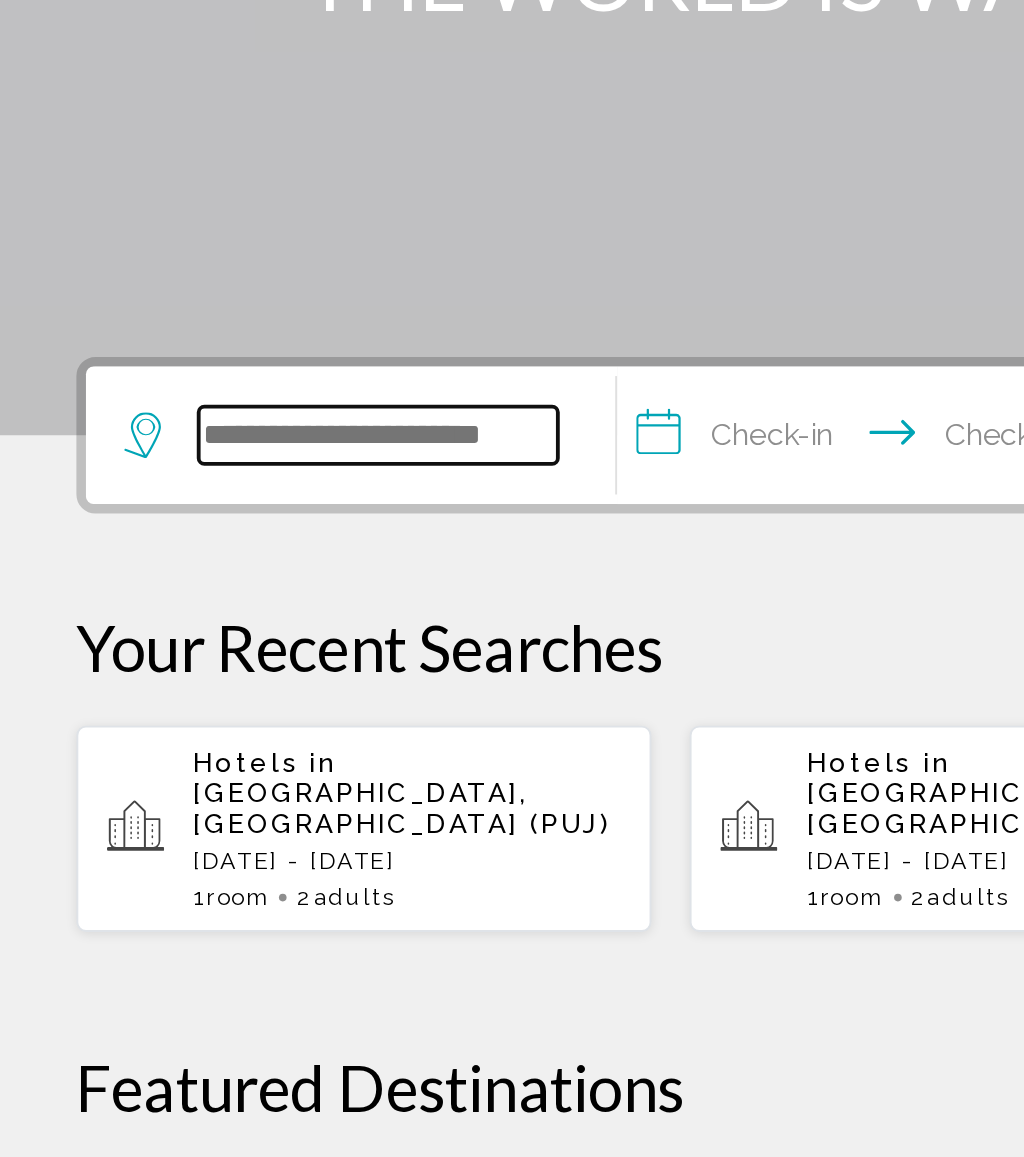 click at bounding box center [198, 600] 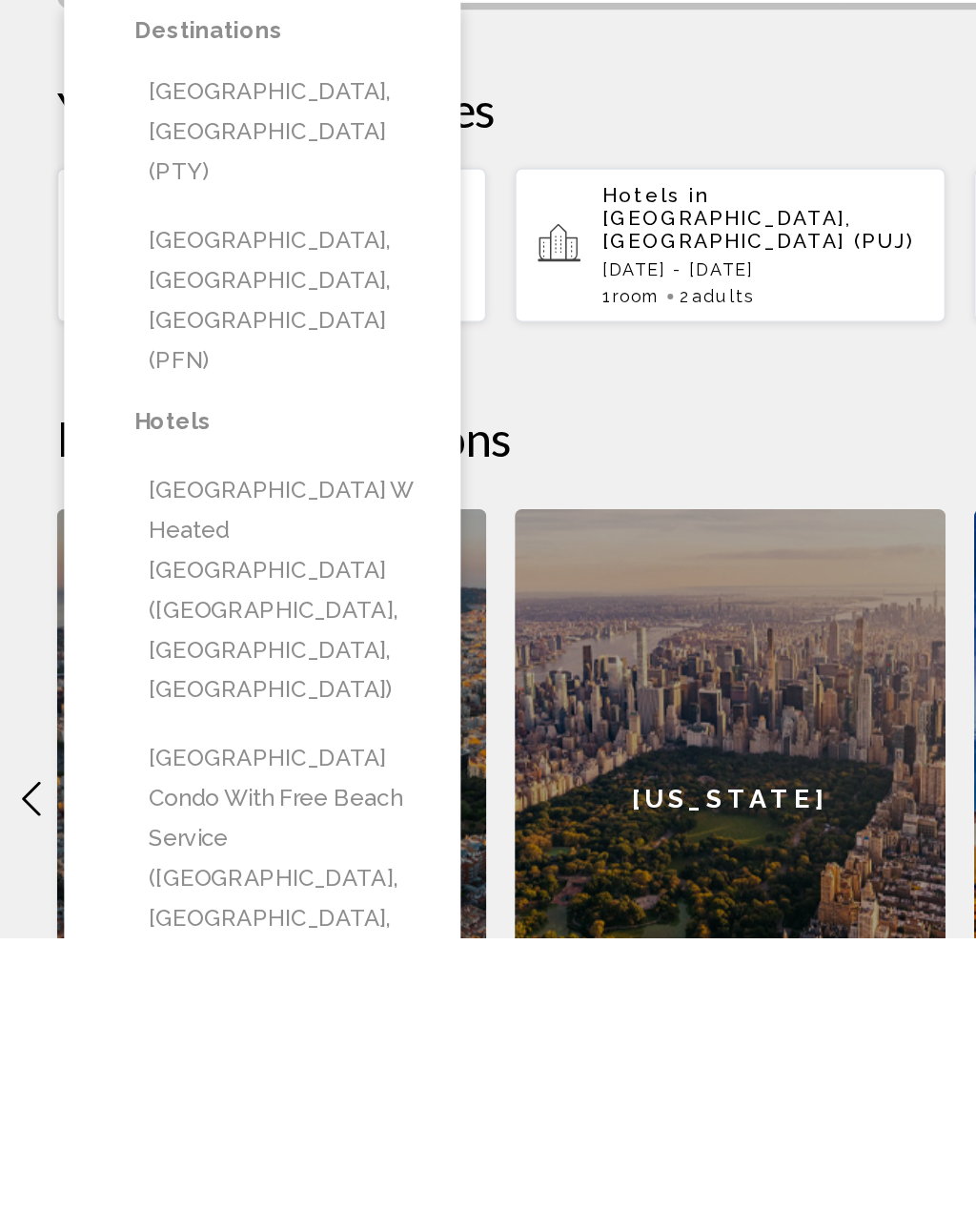 click on "[GEOGRAPHIC_DATA] w Heated [GEOGRAPHIC_DATA] ([GEOGRAPHIC_DATA], [GEOGRAPHIC_DATA], [GEOGRAPHIC_DATA])" at bounding box center [189, 999] 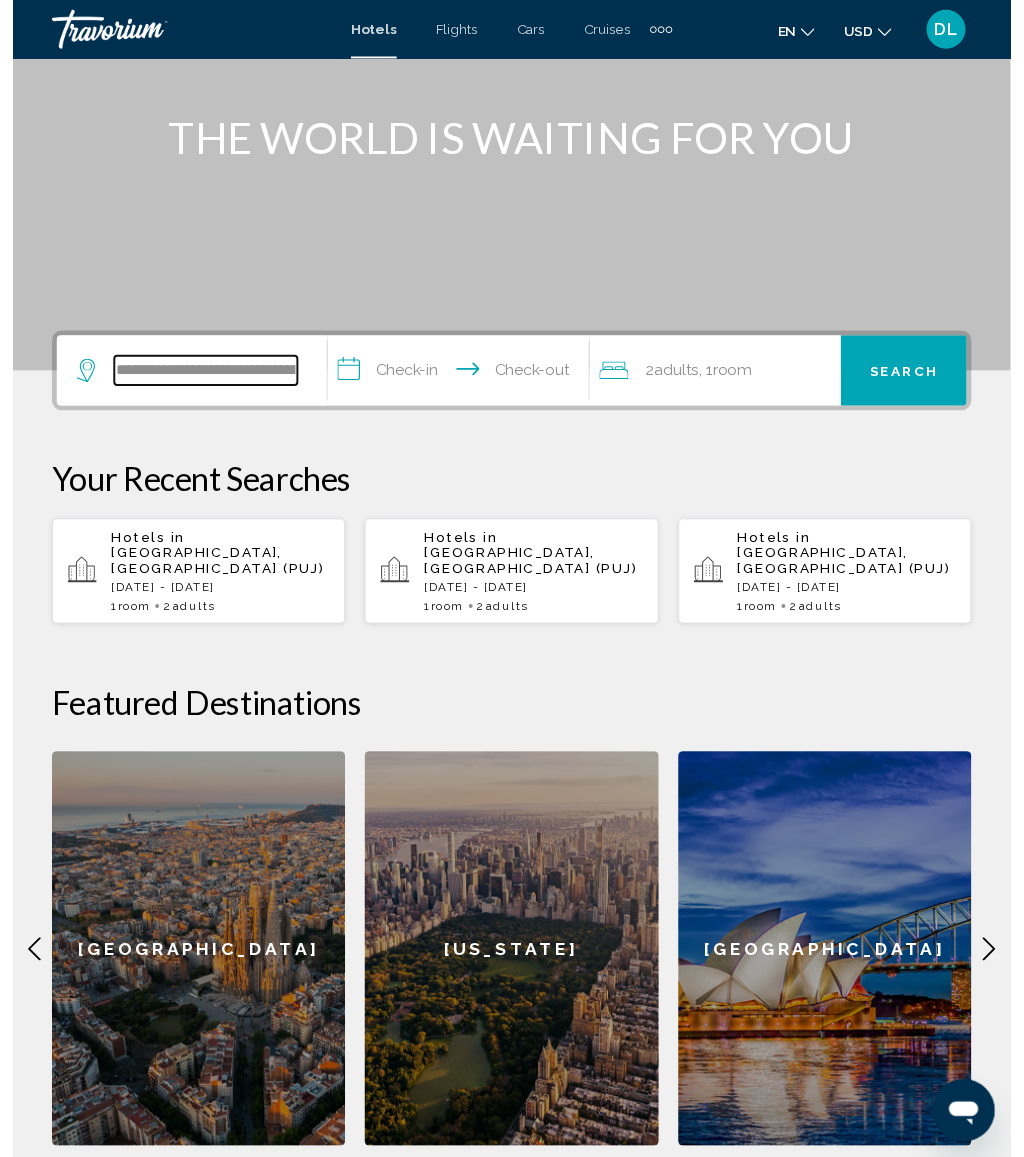 scroll, scrollTop: 0, scrollLeft: 0, axis: both 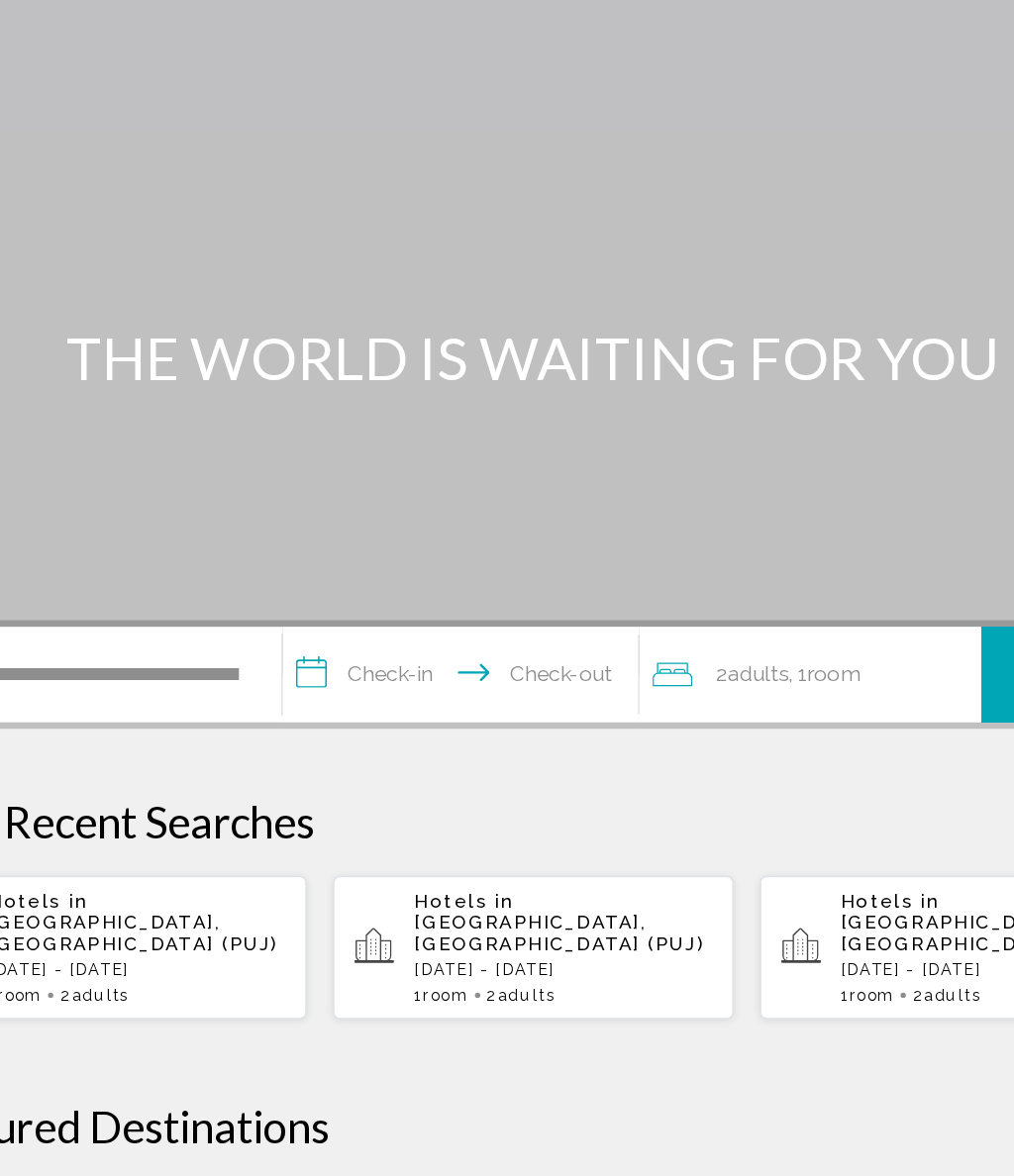 click on "**********" at bounding box center [456, 597] 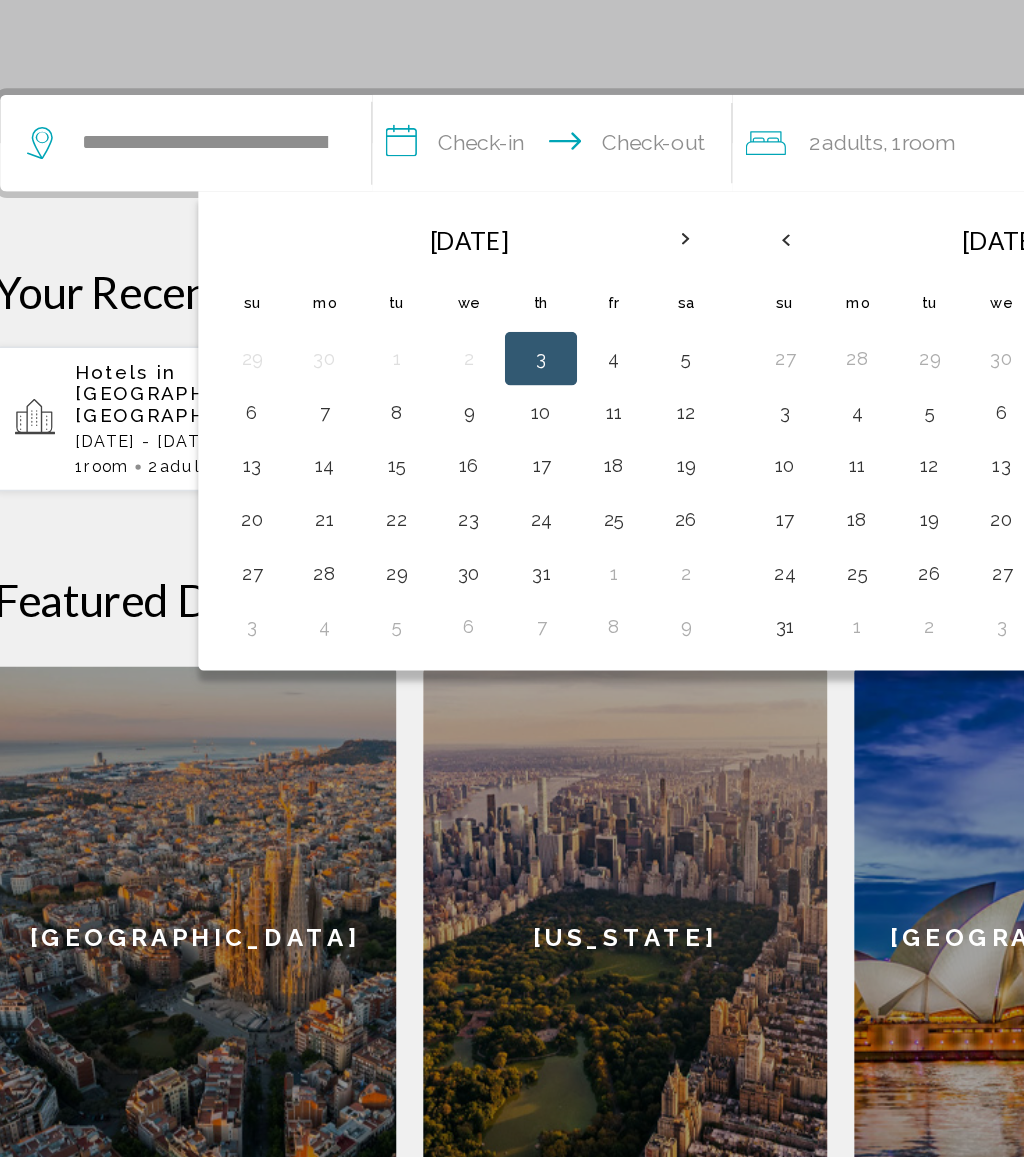 scroll, scrollTop: 201, scrollLeft: 0, axis: vertical 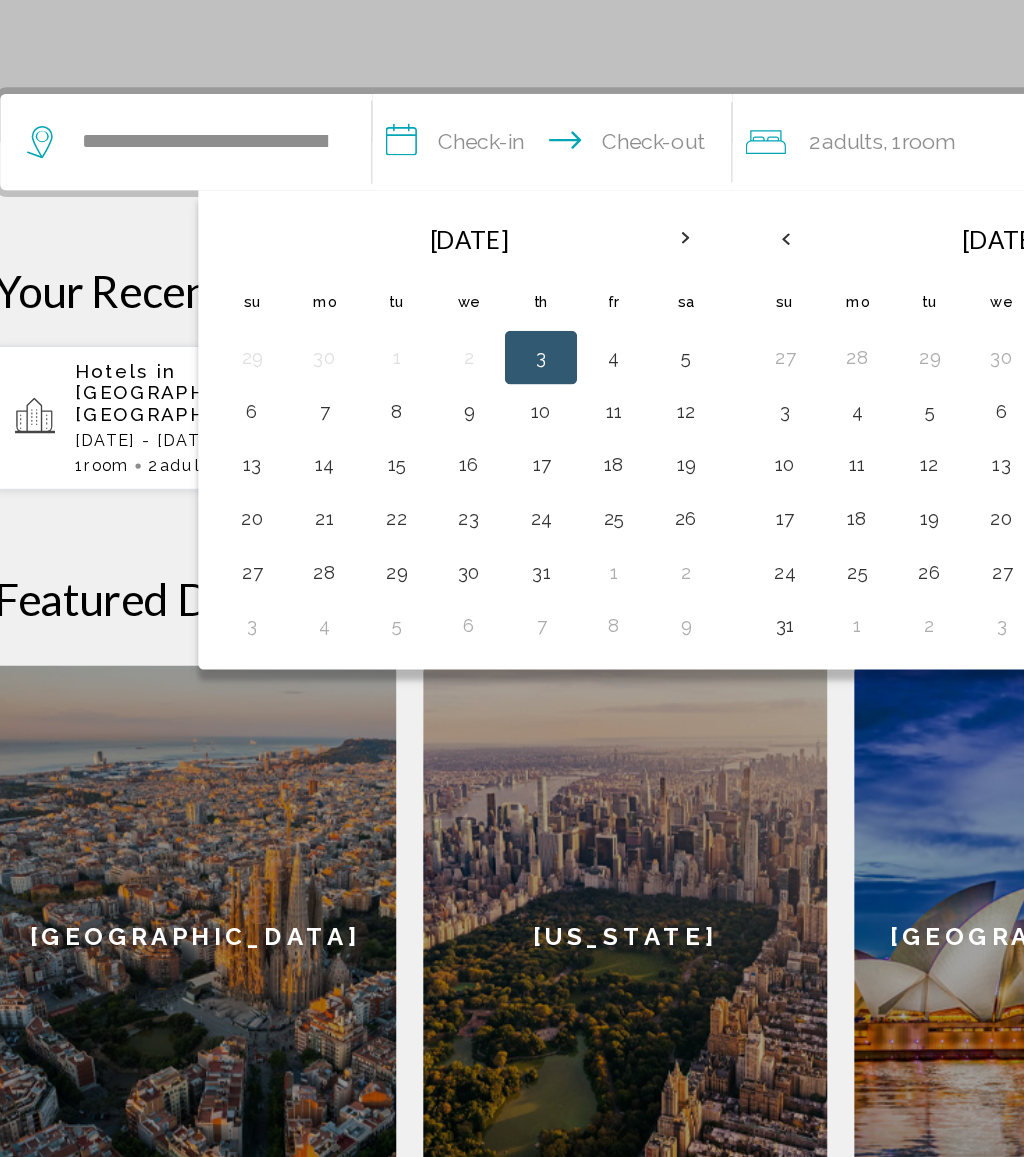 click on "26" at bounding box center [557, 680] 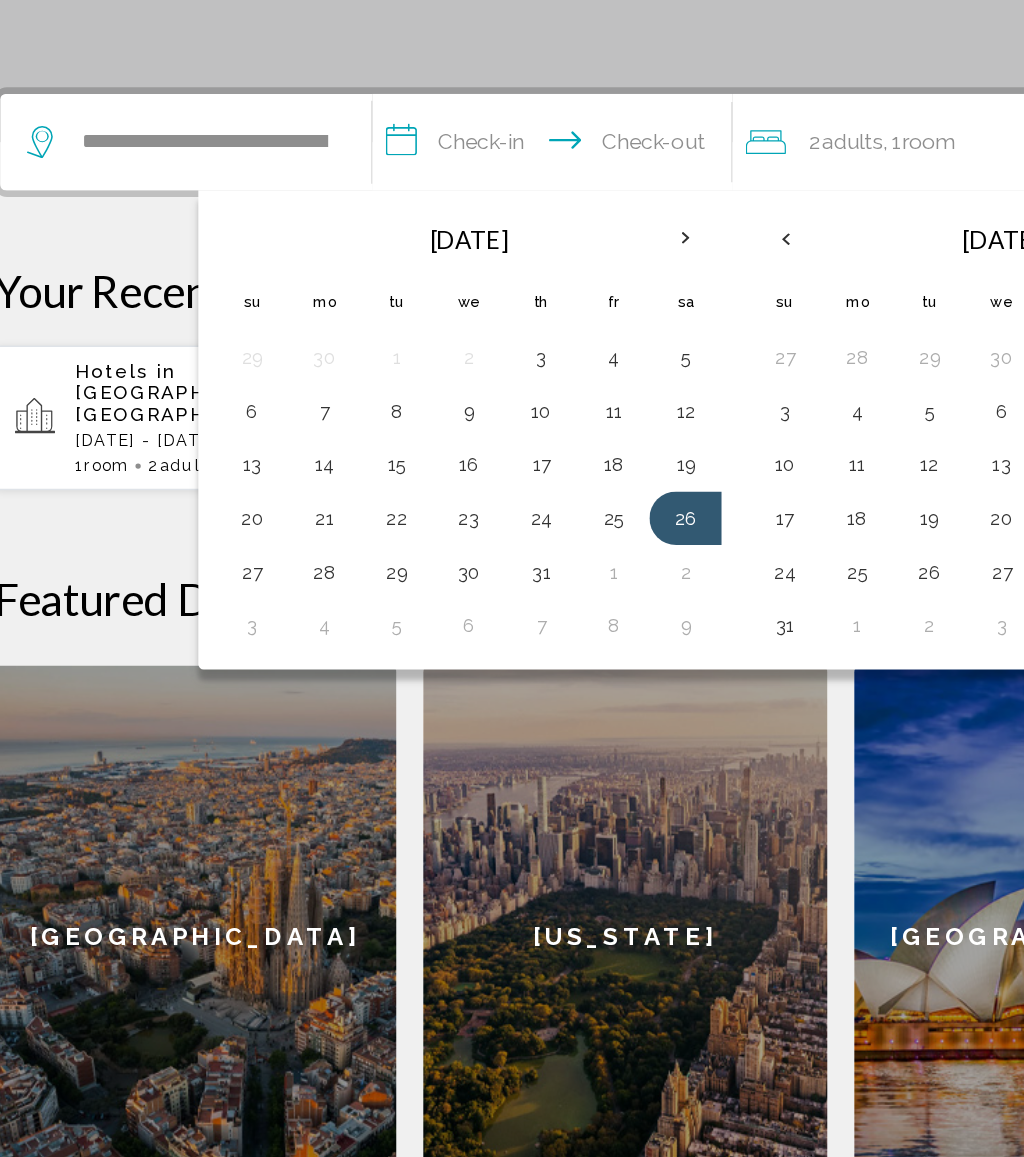 click on "1" at bounding box center (503, 720) 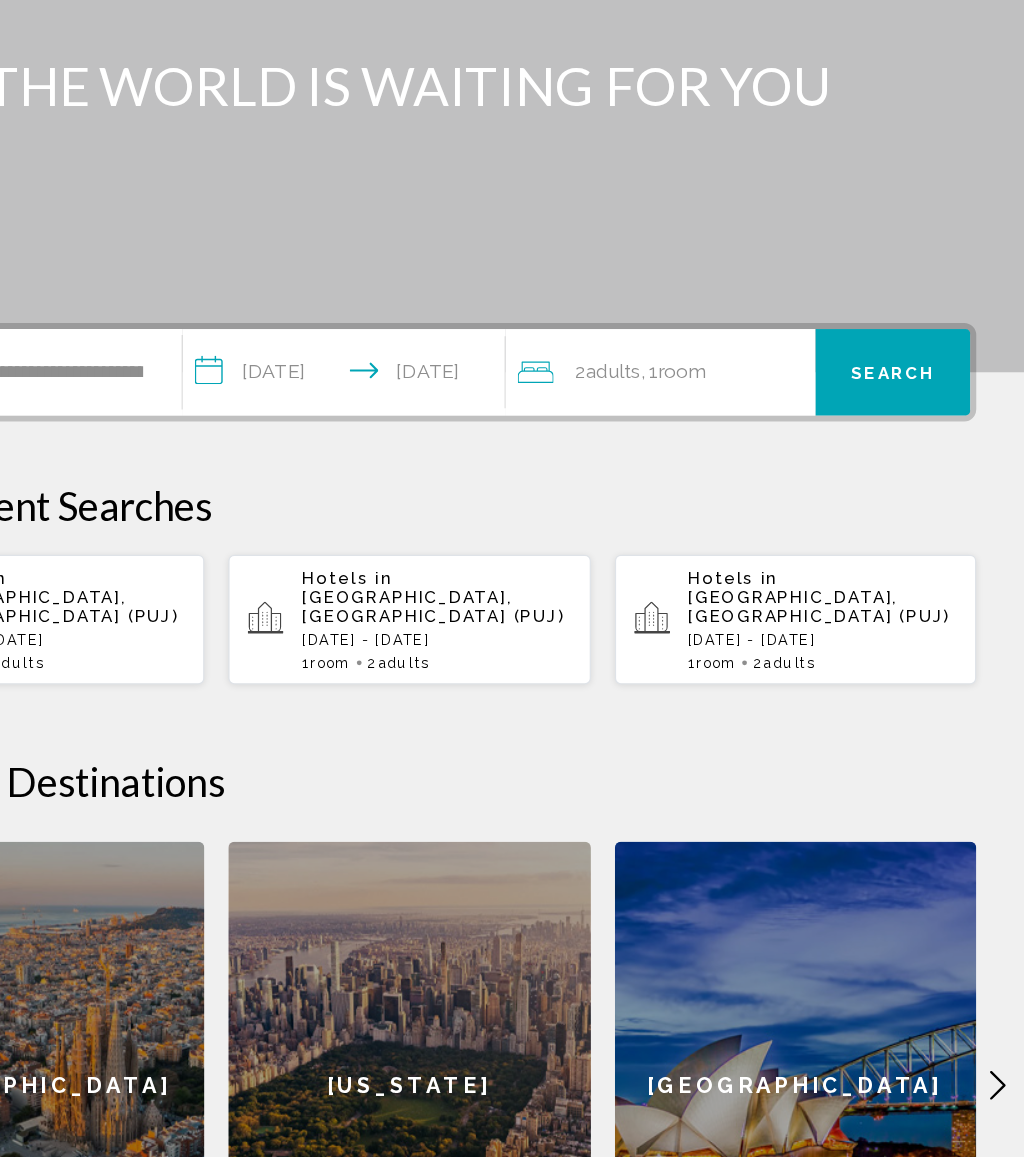 click on "Room" 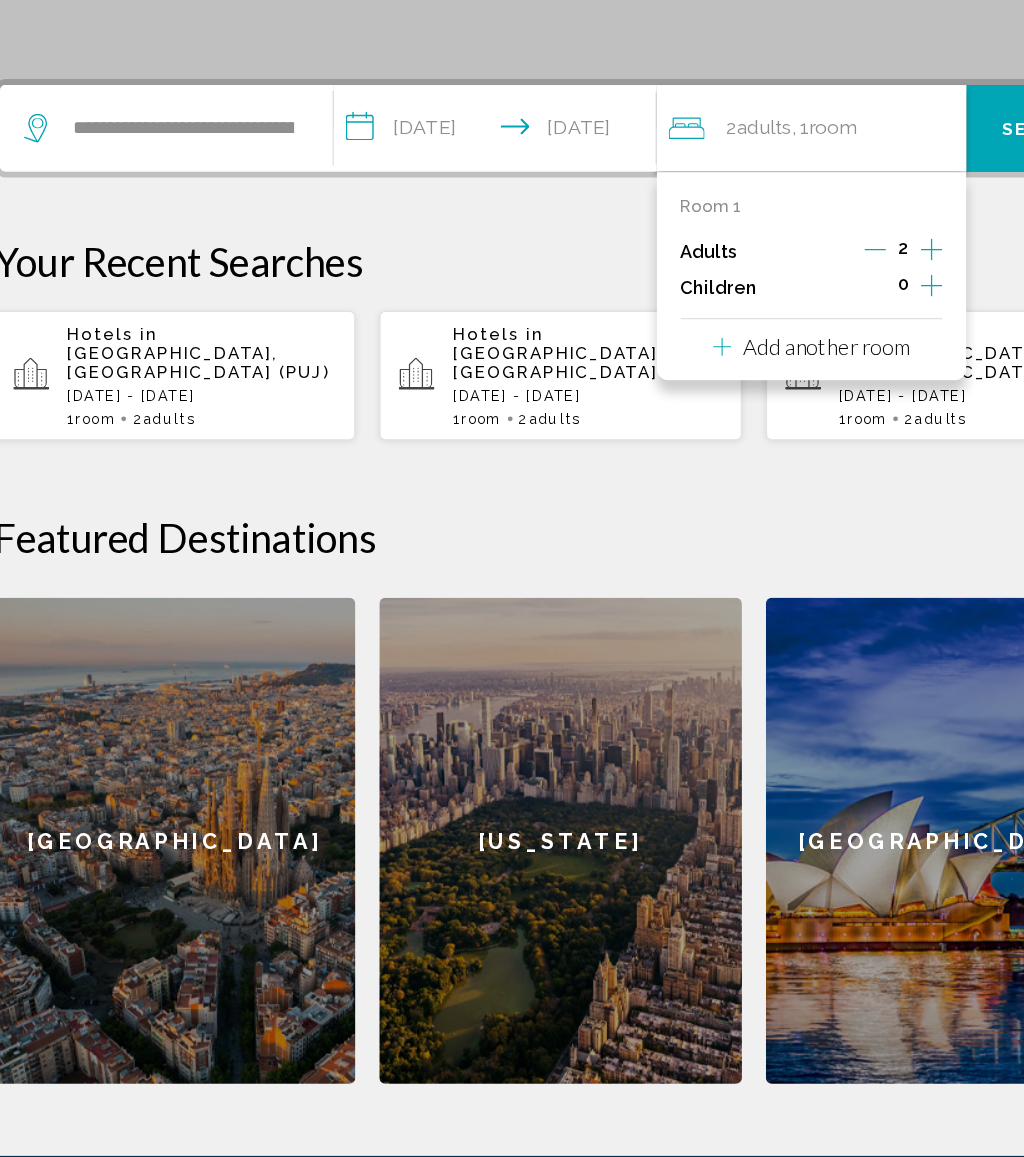 click 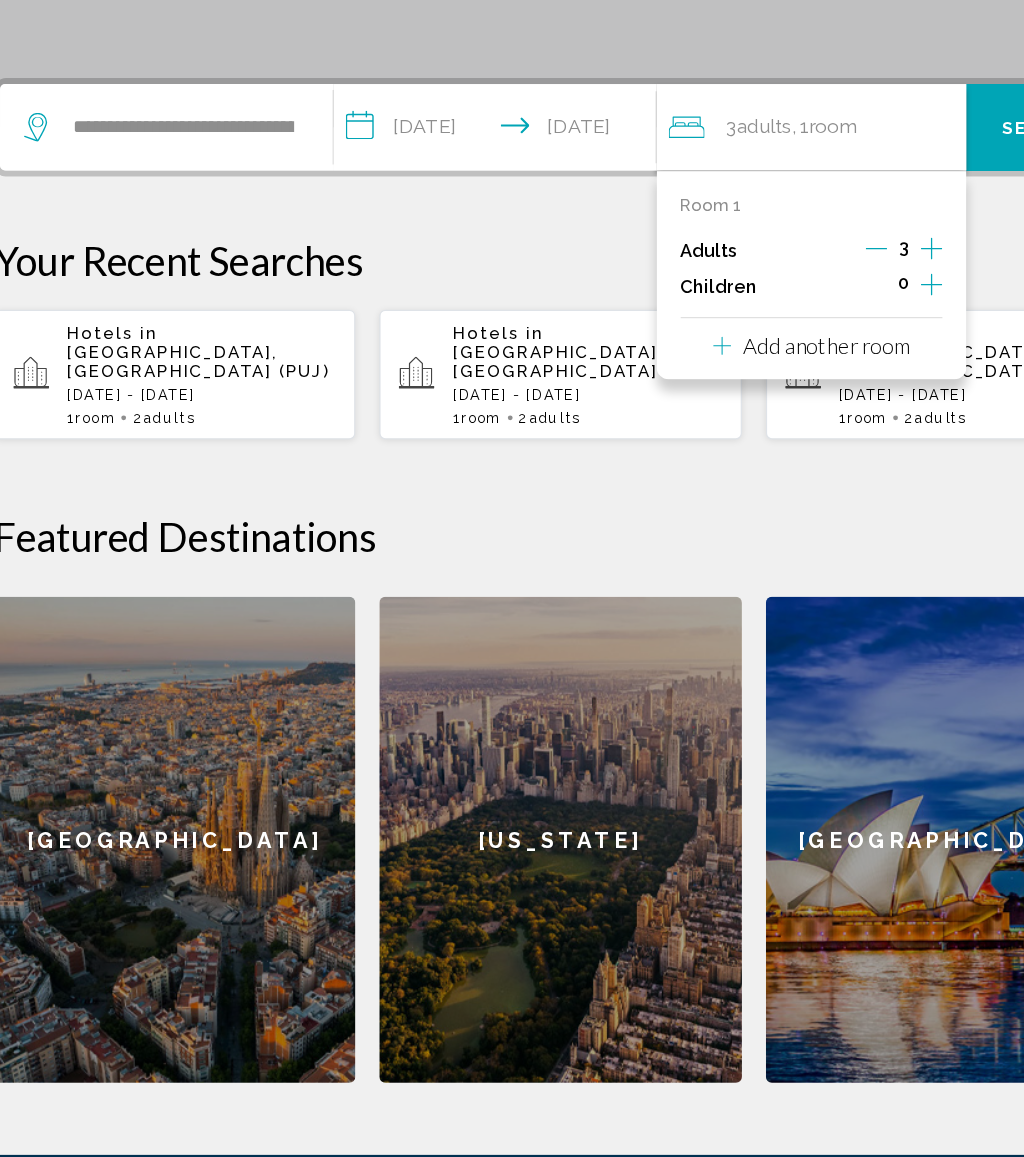 click 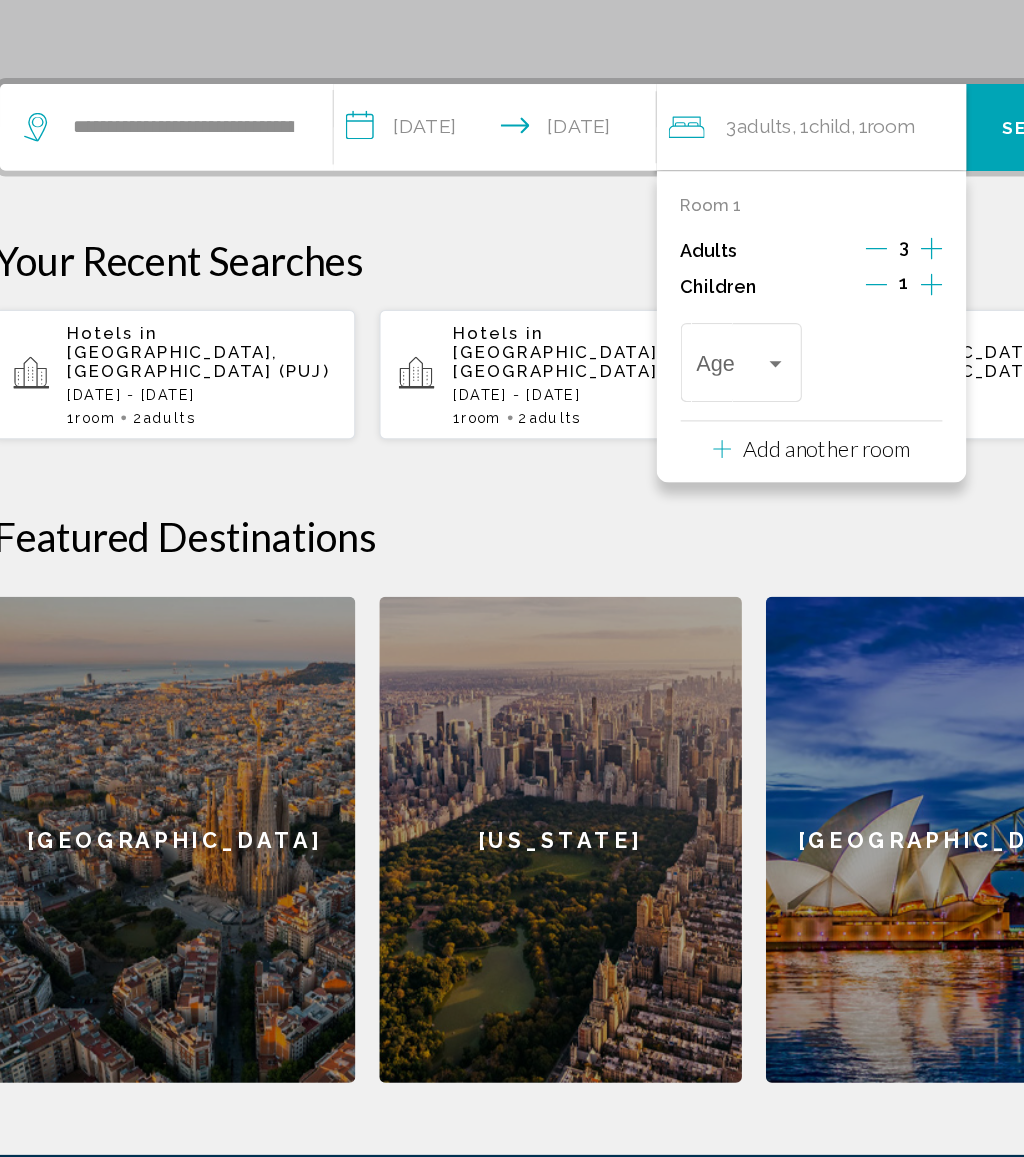 click at bounding box center (821, 432) 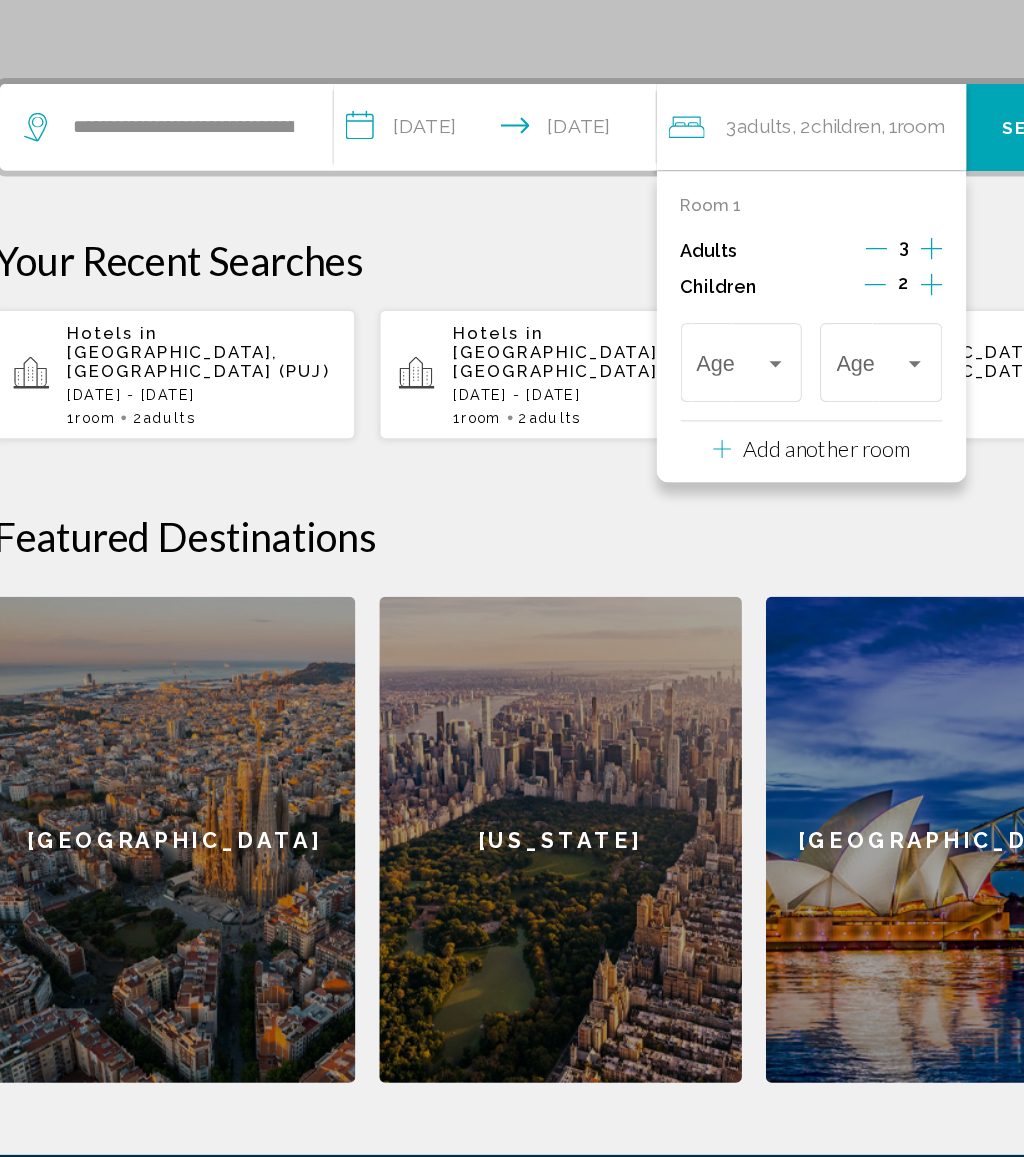 click at bounding box center [779, 500] 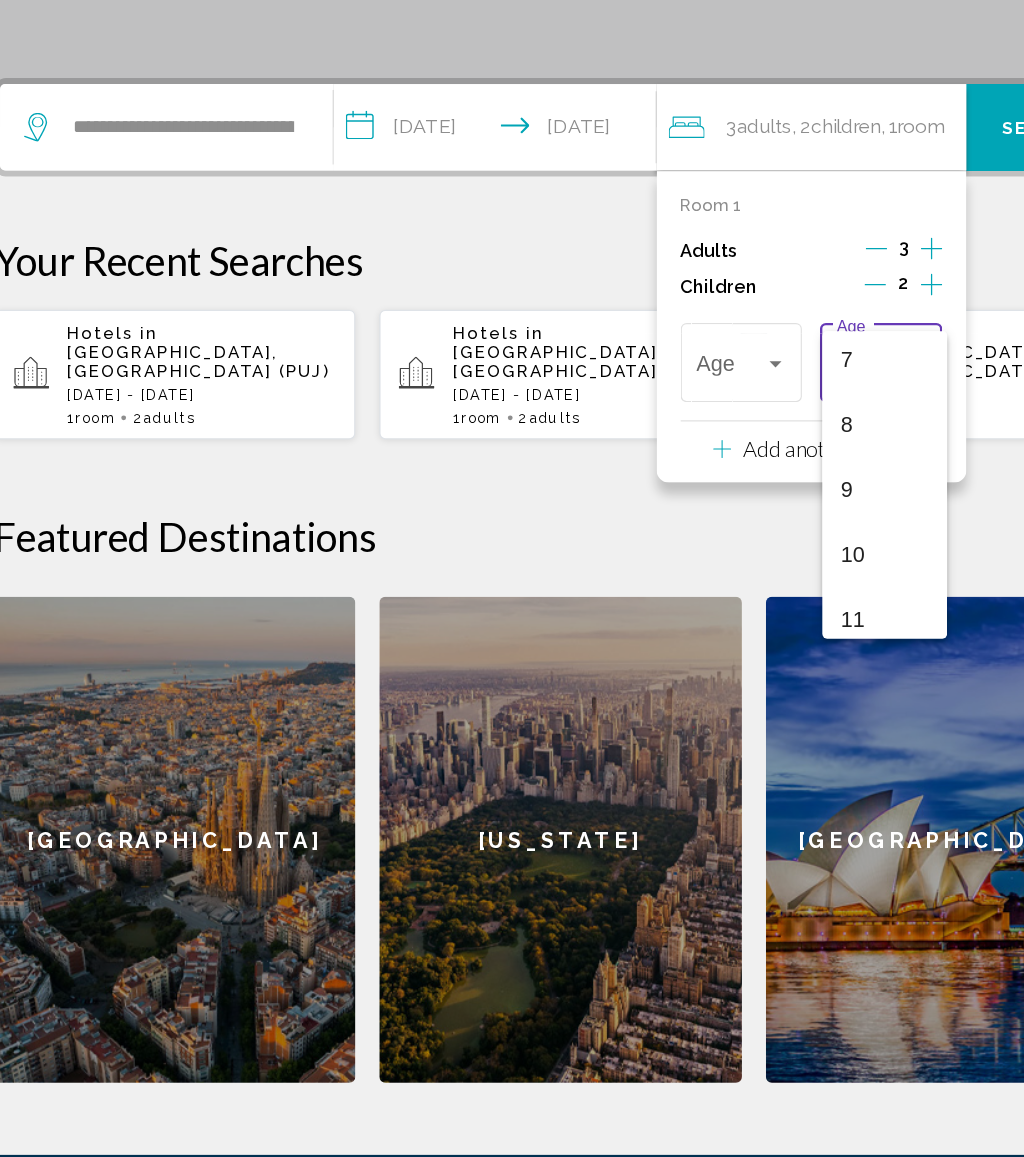 scroll, scrollTop: 384, scrollLeft: 0, axis: vertical 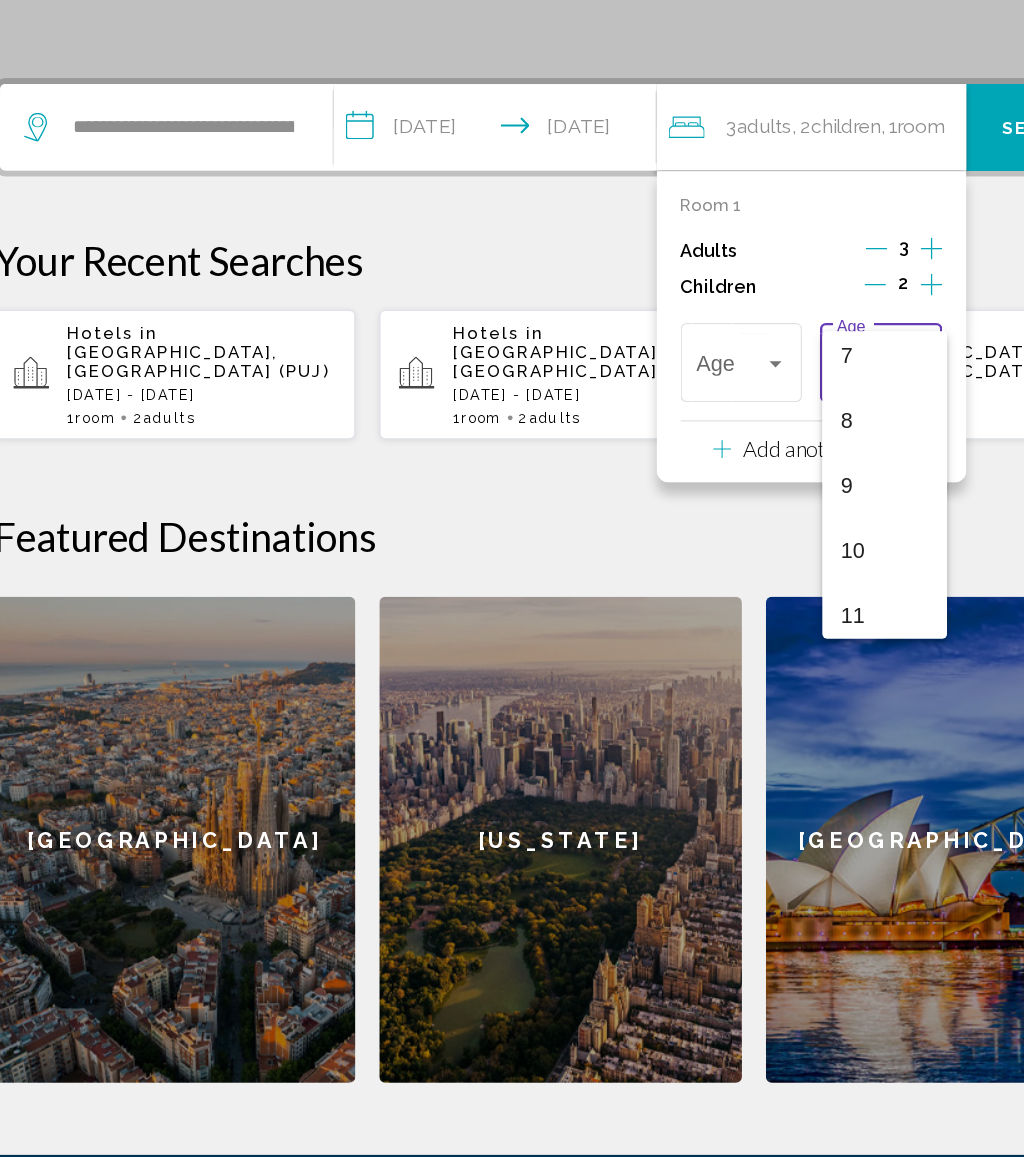 click on "9" at bounding box center (782, 598) 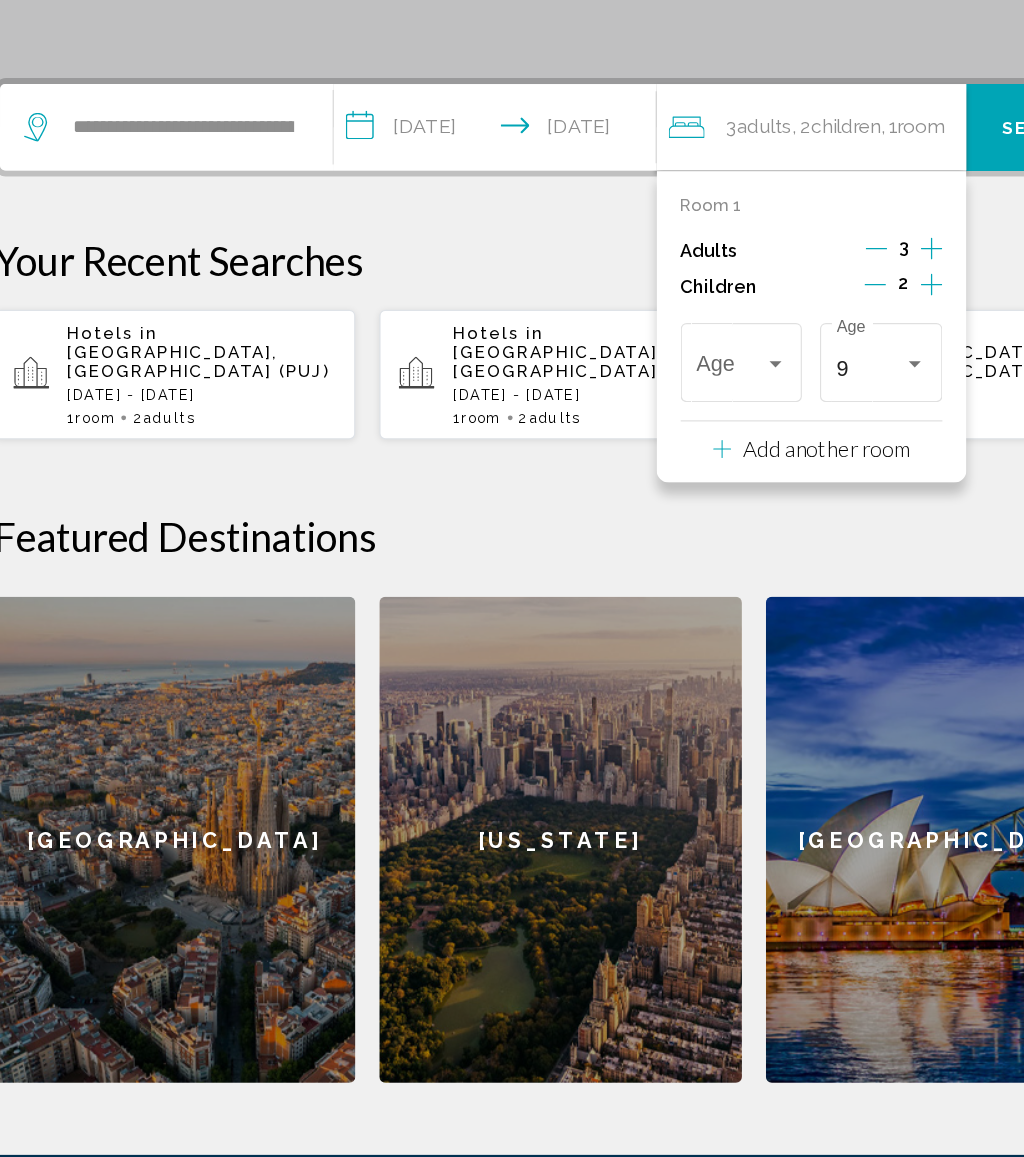 click at bounding box center (653, 500) 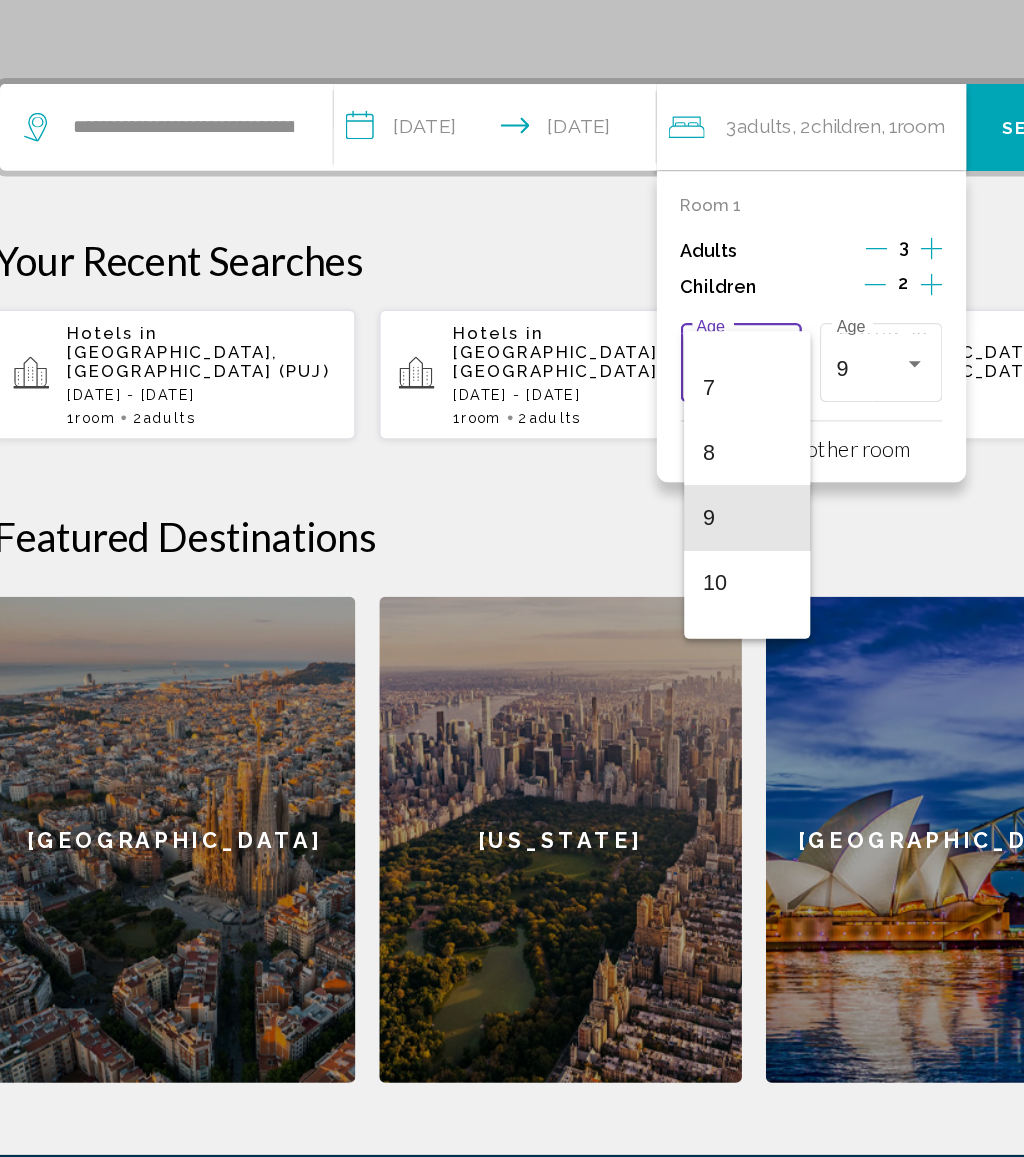 scroll, scrollTop: 316, scrollLeft: 0, axis: vertical 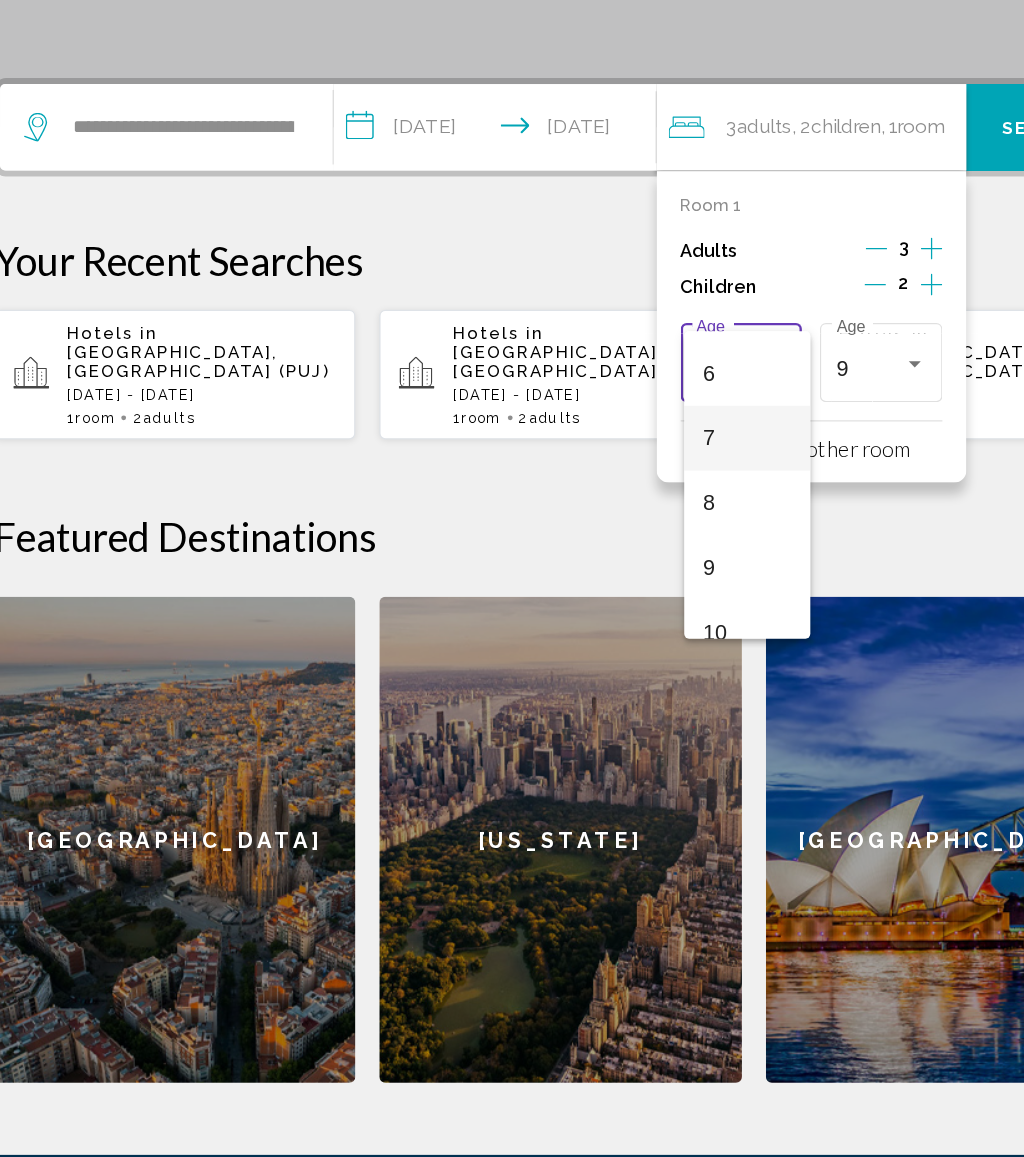 click on "7" at bounding box center (667, 558) 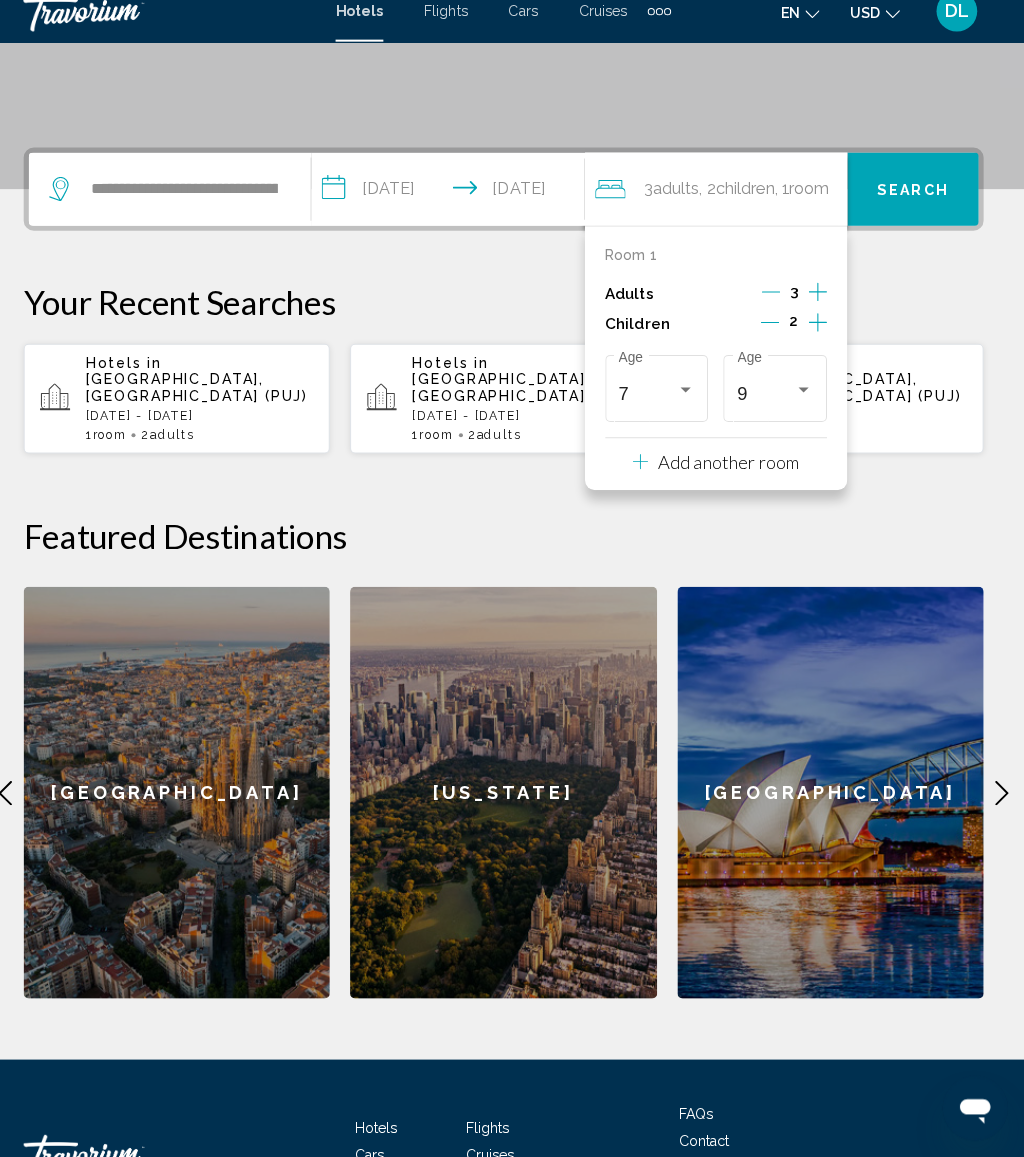 scroll, scrollTop: 396, scrollLeft: 0, axis: vertical 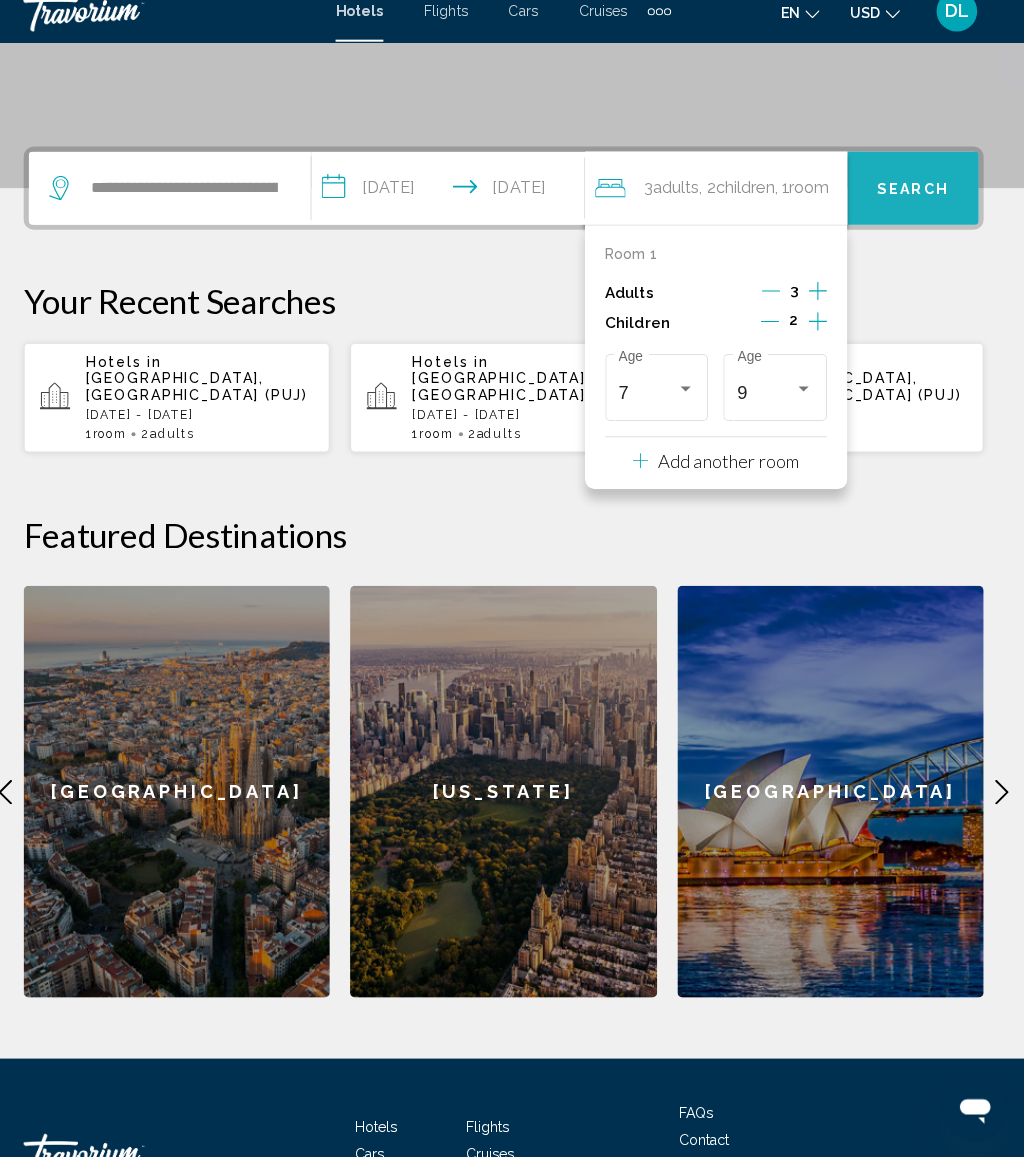 click on "Search" at bounding box center (915, 205) 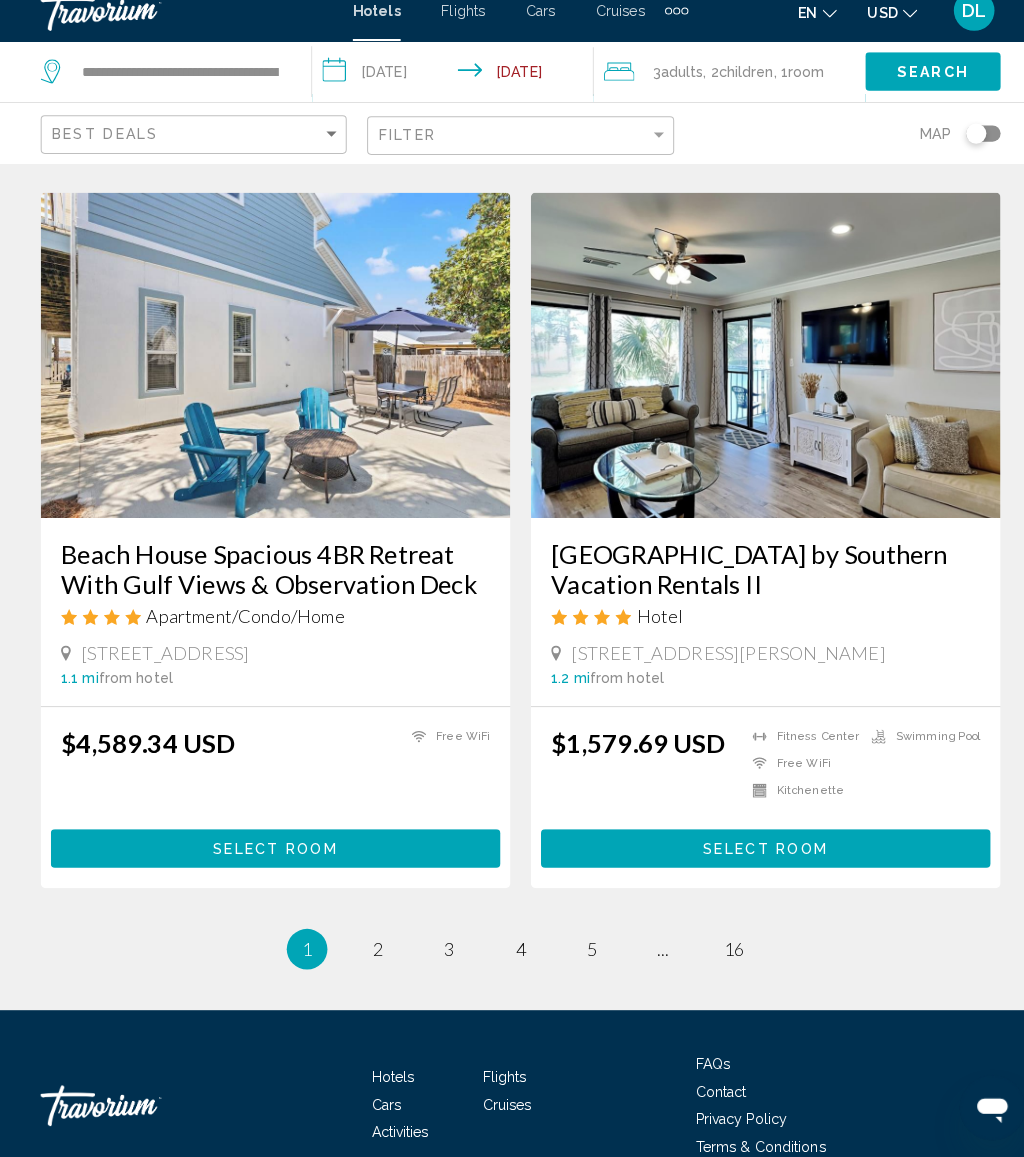 scroll, scrollTop: 3751, scrollLeft: 0, axis: vertical 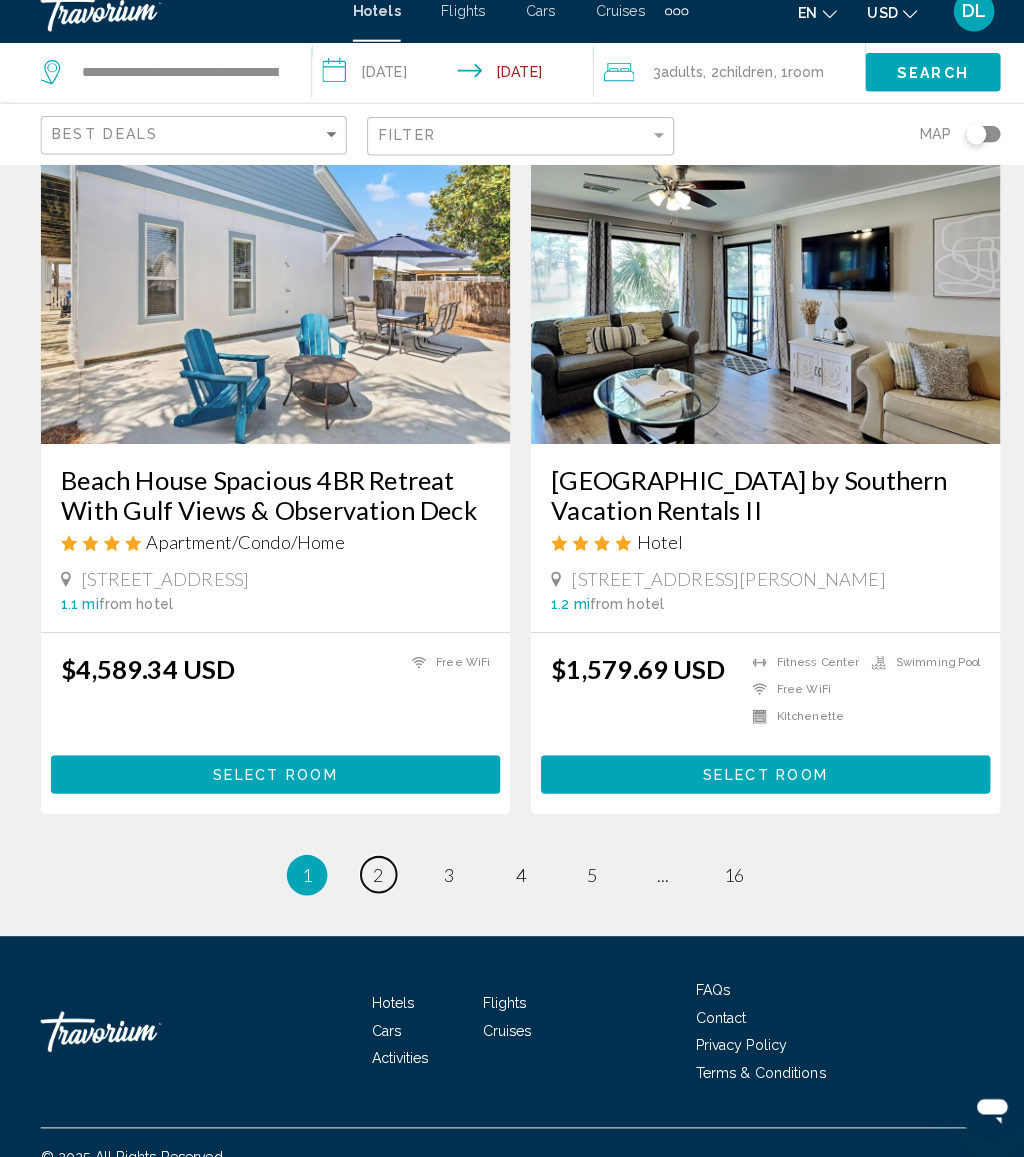 click on "2" at bounding box center (372, 880) 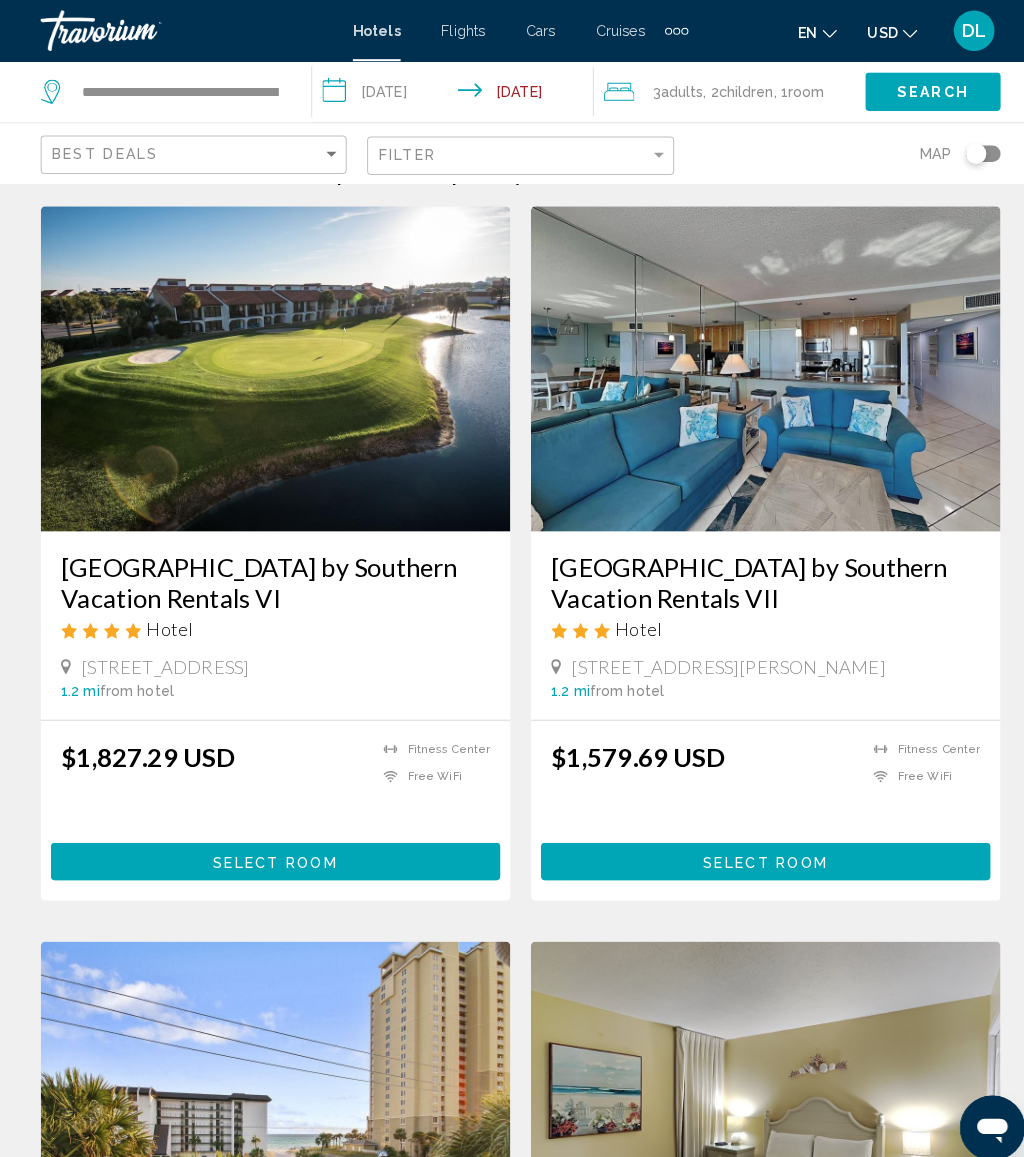 scroll, scrollTop: 47, scrollLeft: 0, axis: vertical 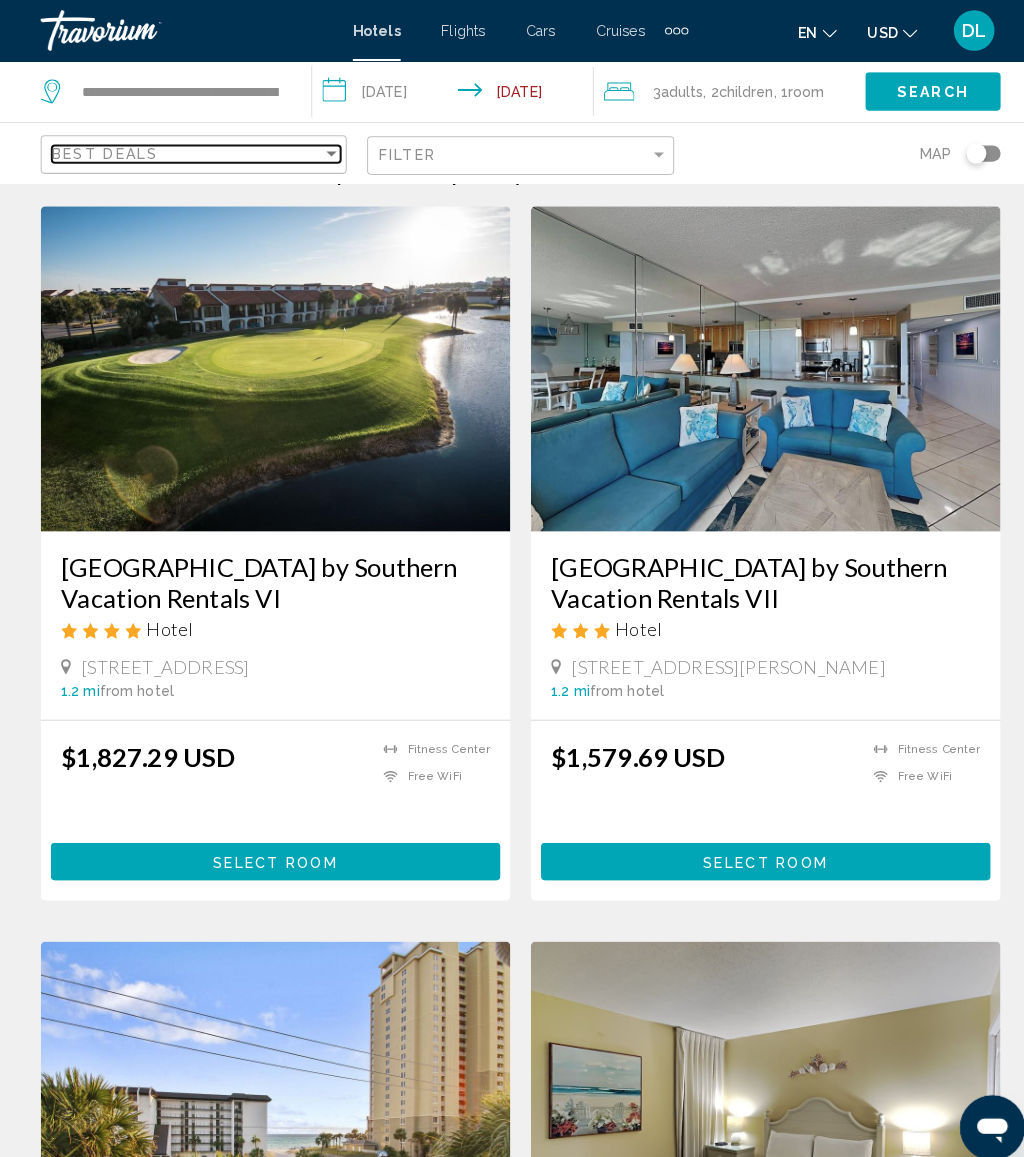 click on "Best Deals" at bounding box center (184, 151) 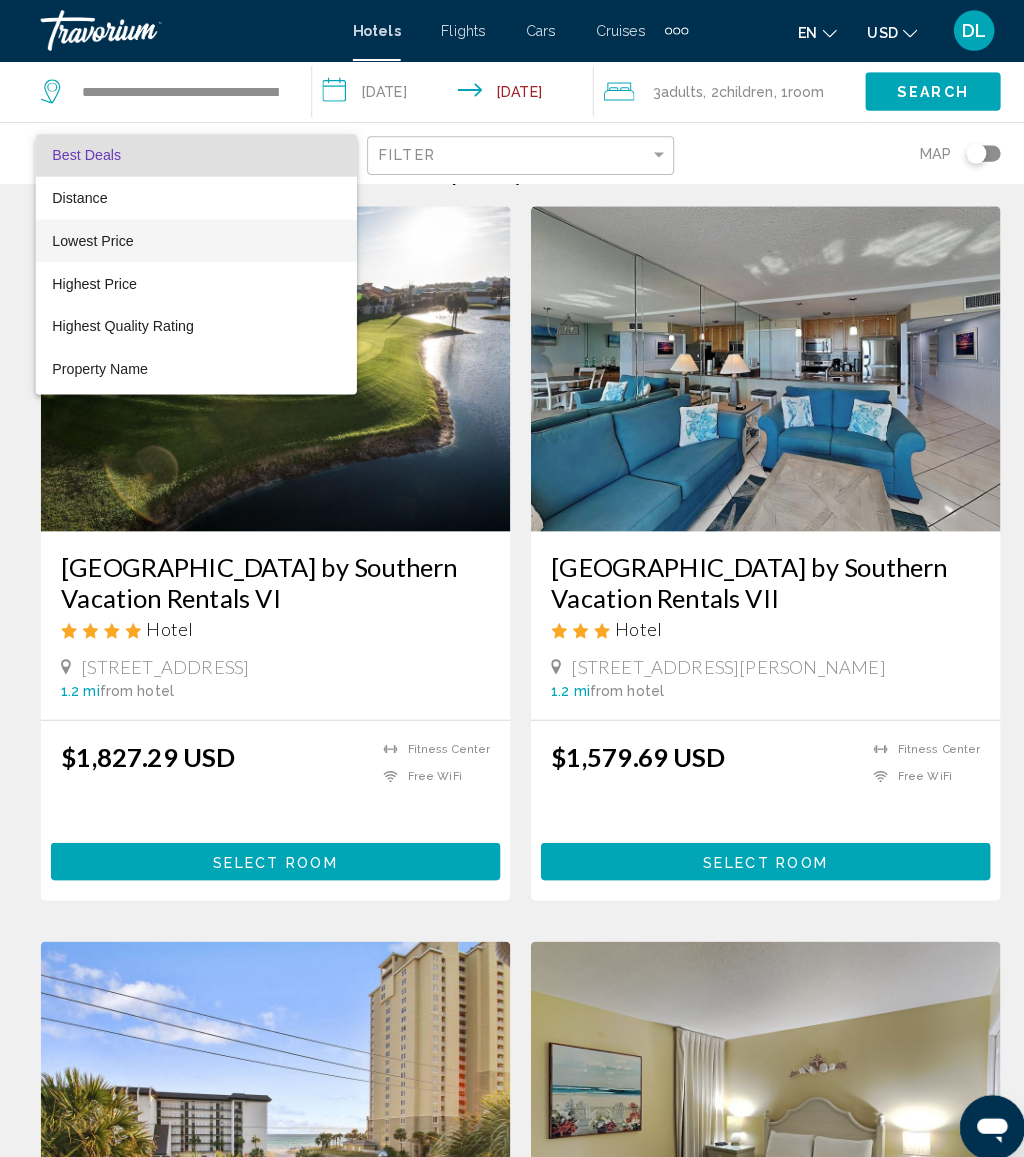 click on "Lowest Price" at bounding box center (193, 237) 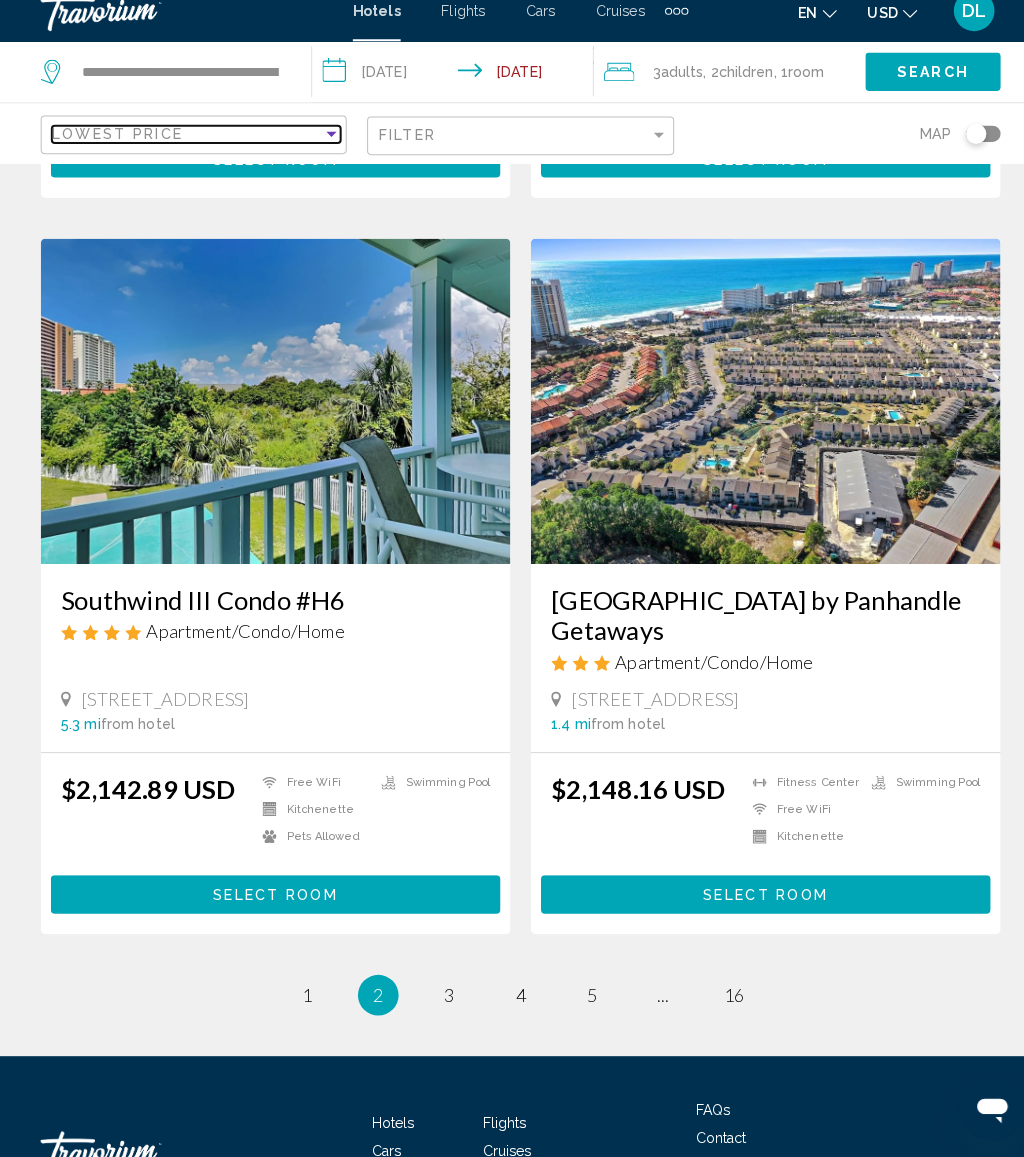 scroll, scrollTop: 3781, scrollLeft: 0, axis: vertical 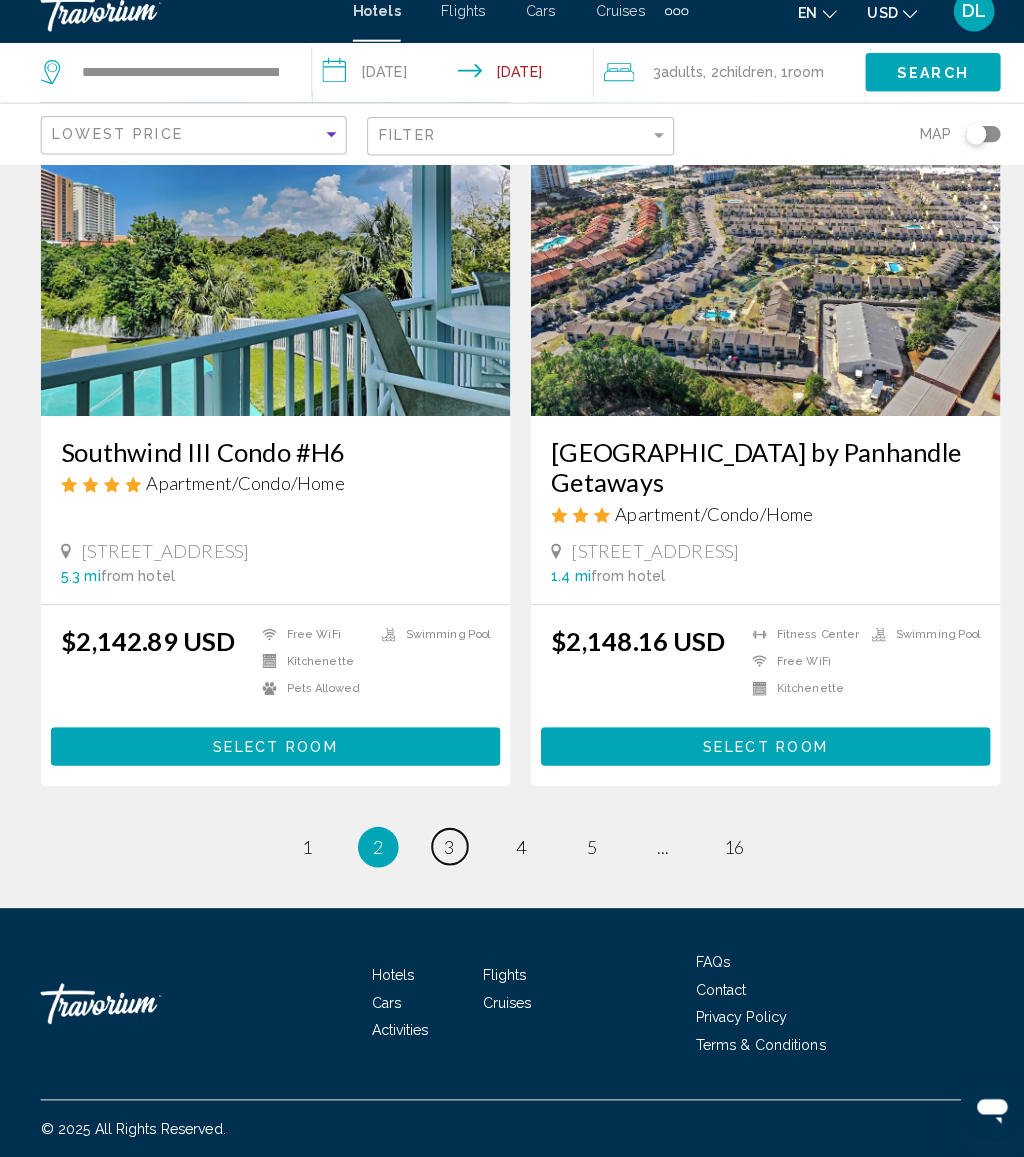 click on "3" at bounding box center [442, 852] 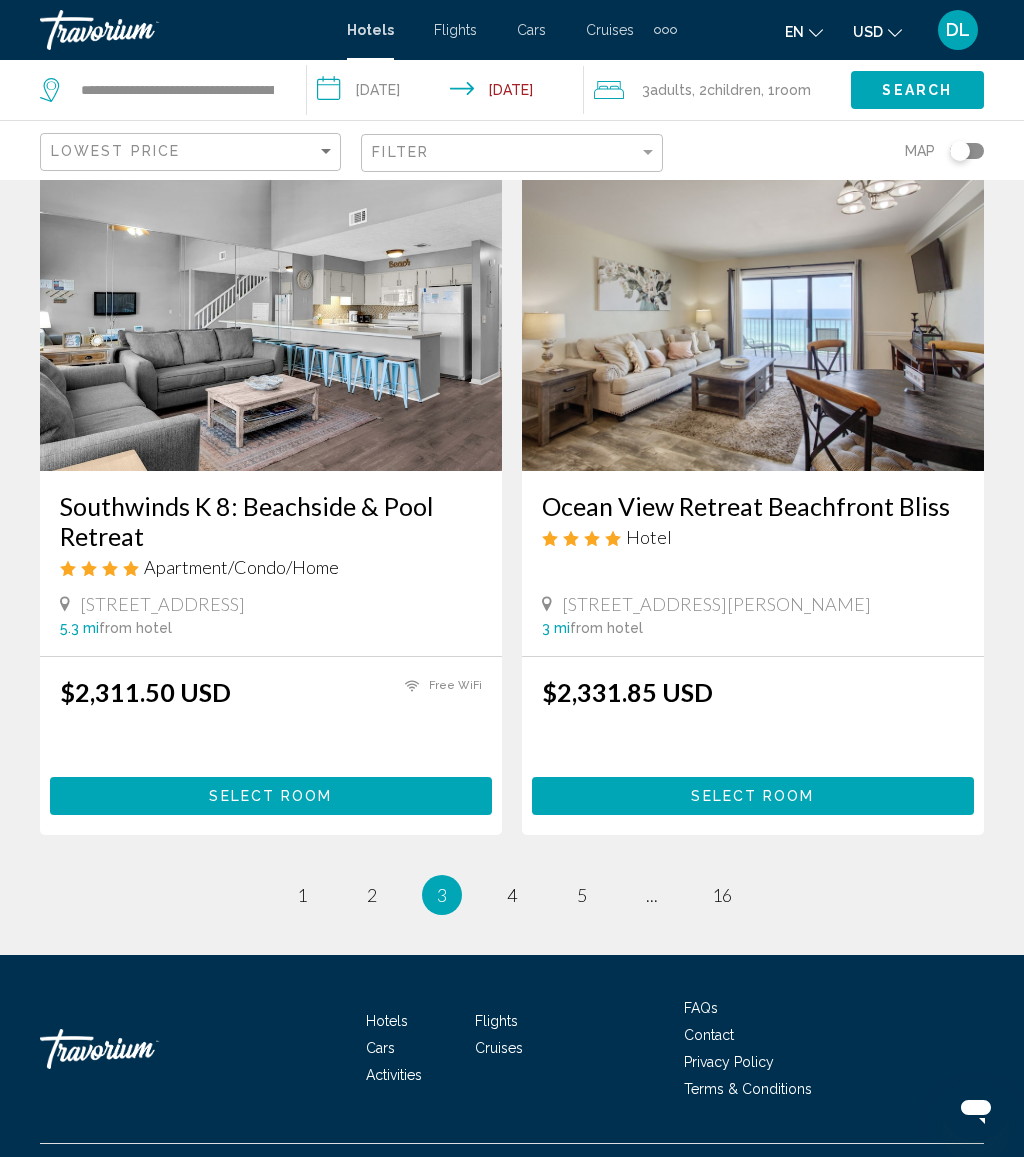 scroll, scrollTop: 3781, scrollLeft: 0, axis: vertical 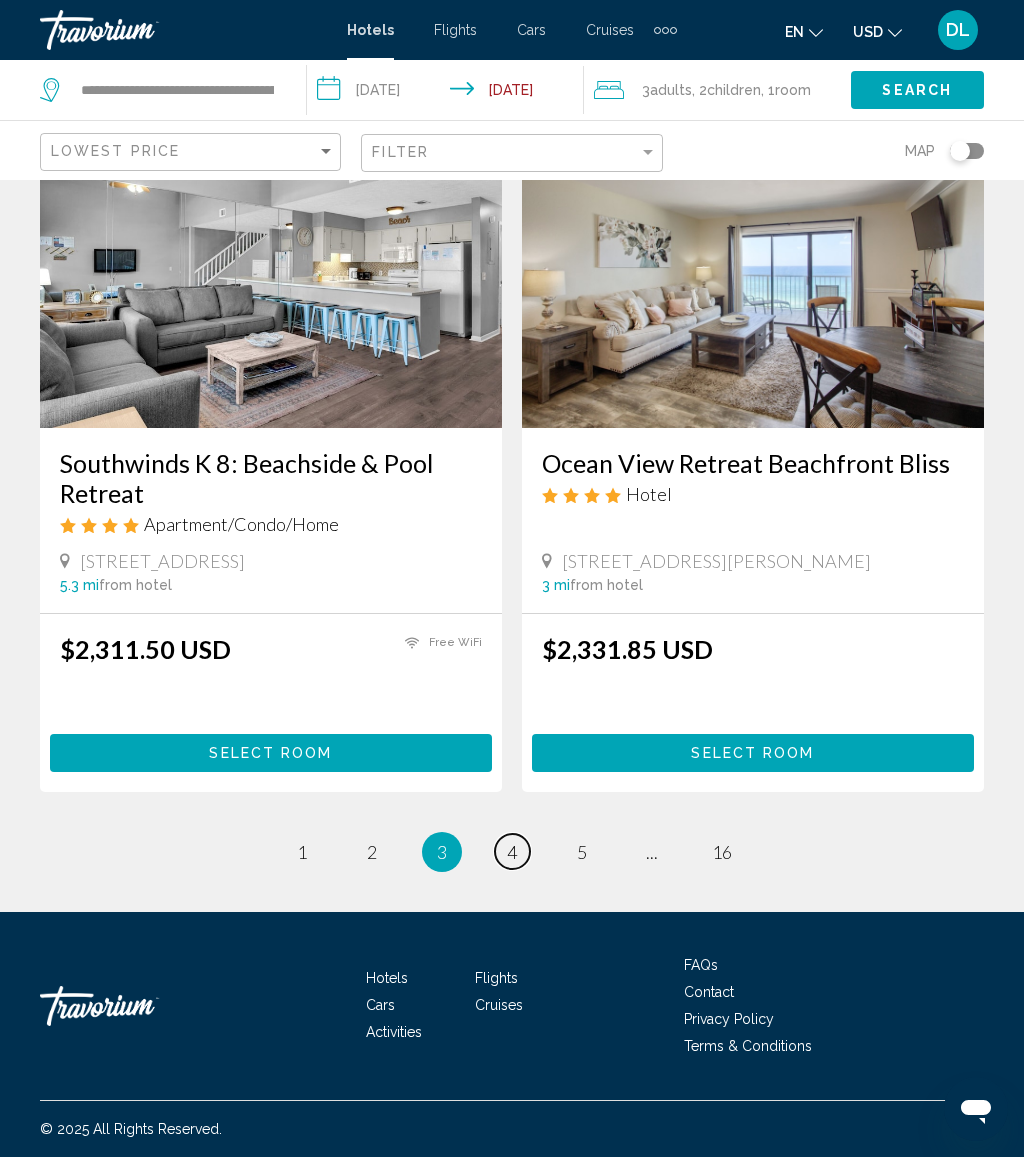 click on "page  4" at bounding box center (512, 851) 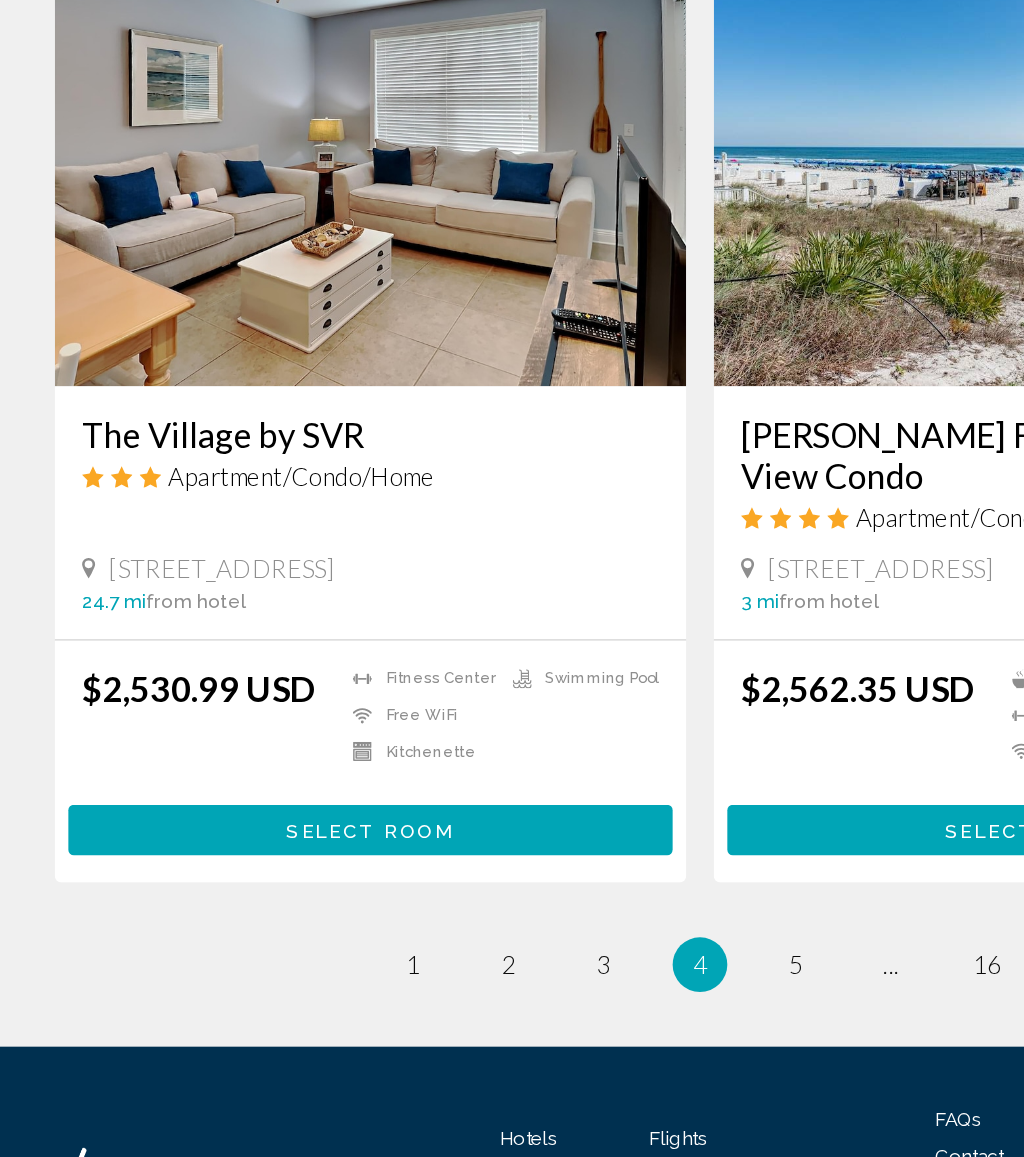 scroll, scrollTop: 3803, scrollLeft: 0, axis: vertical 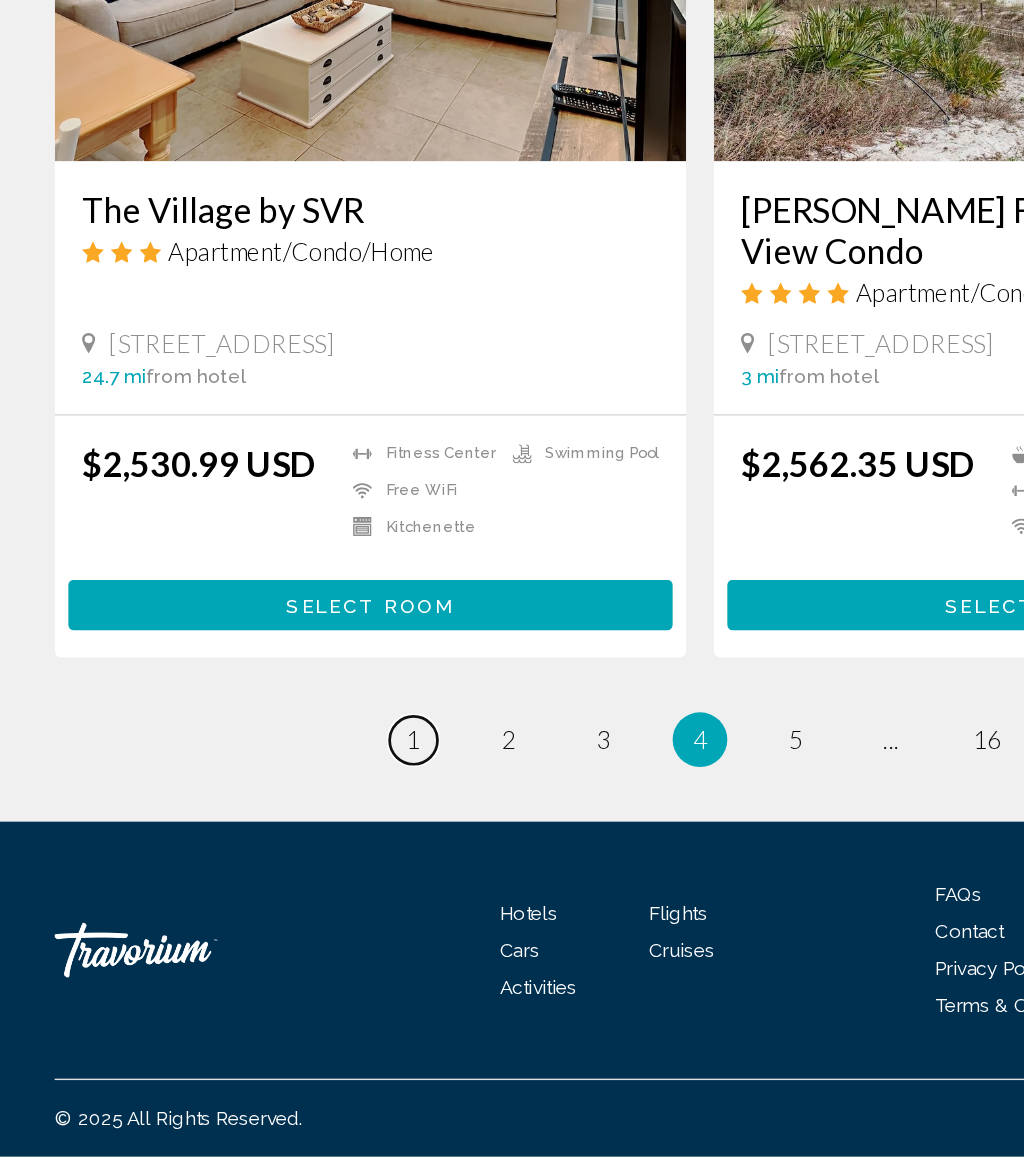 click on "1" at bounding box center (302, 852) 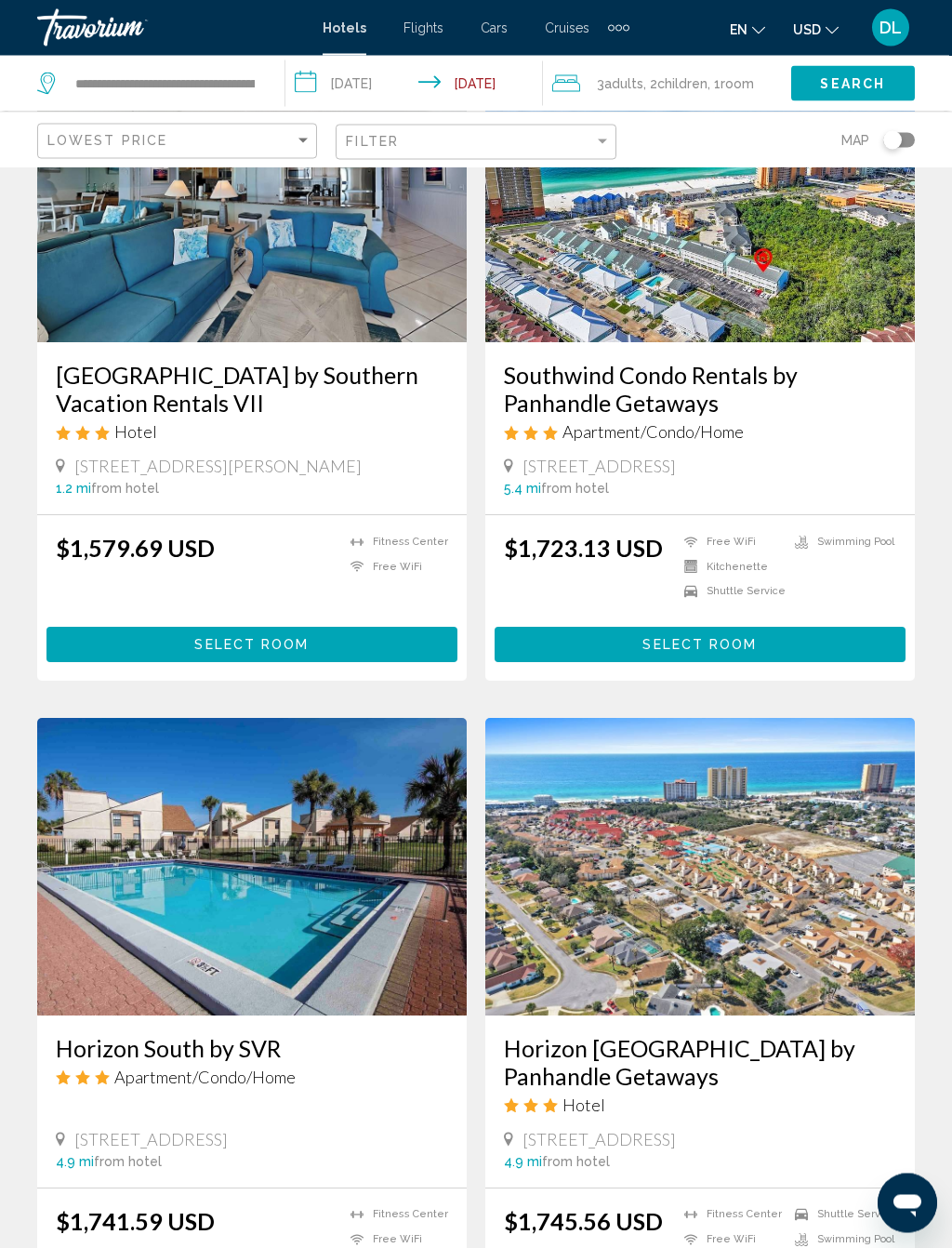 scroll, scrollTop: 2994, scrollLeft: 0, axis: vertical 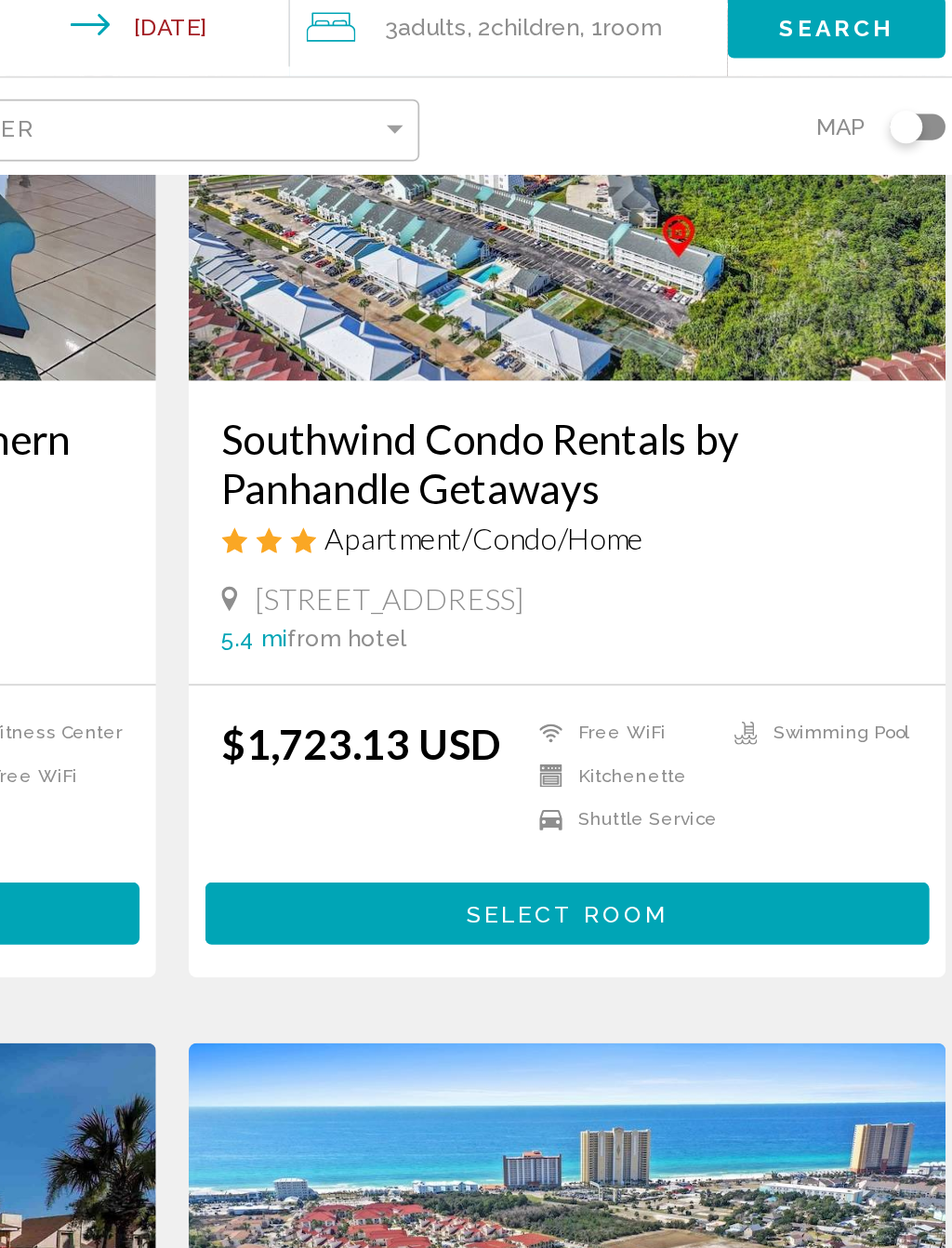 click on "$1,723.13 USD
Free WiFi
Kitchenette
Shuttle Service
Swimming Pool  Select Room" at bounding box center [700, 539] 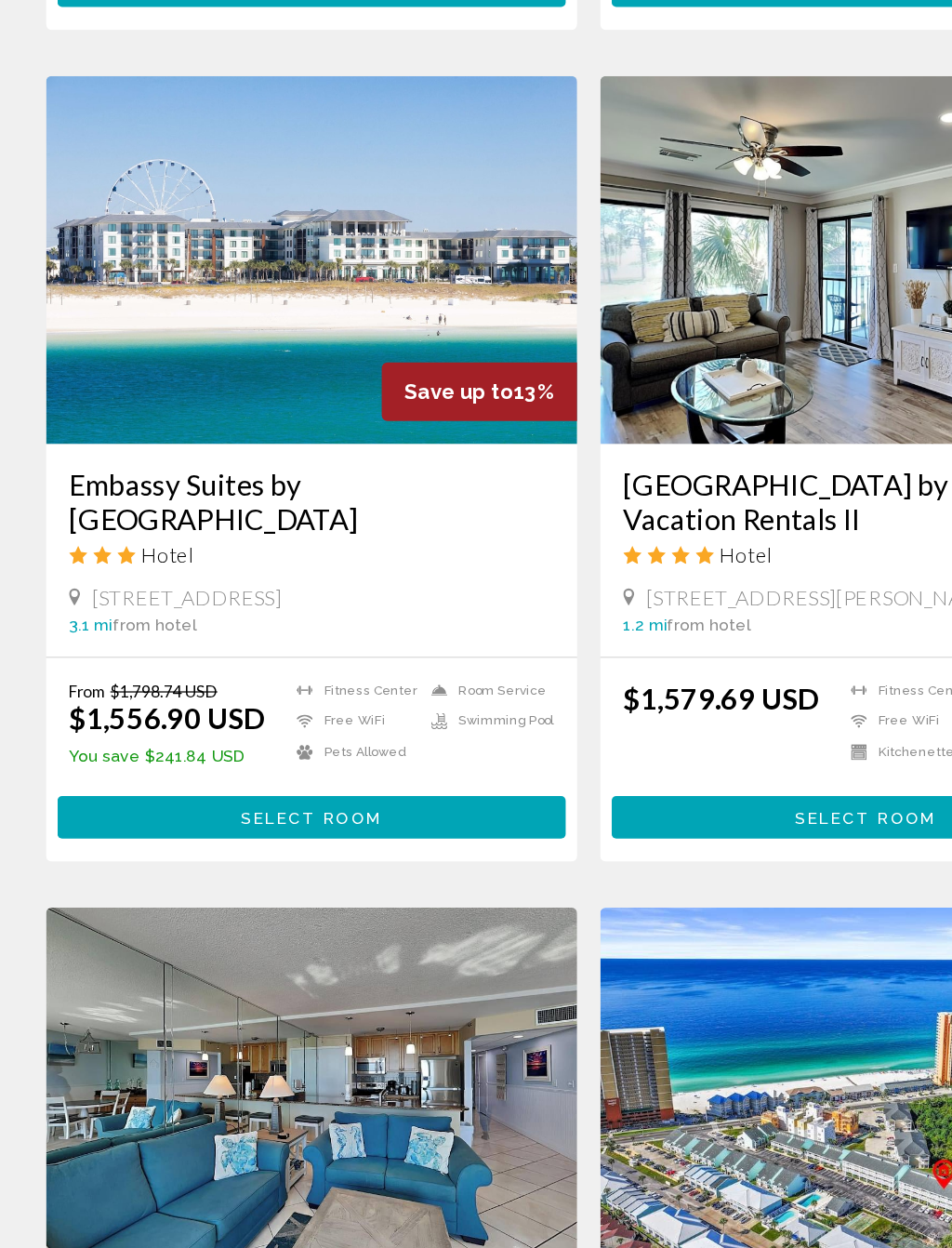 scroll, scrollTop: 2118, scrollLeft: 0, axis: vertical 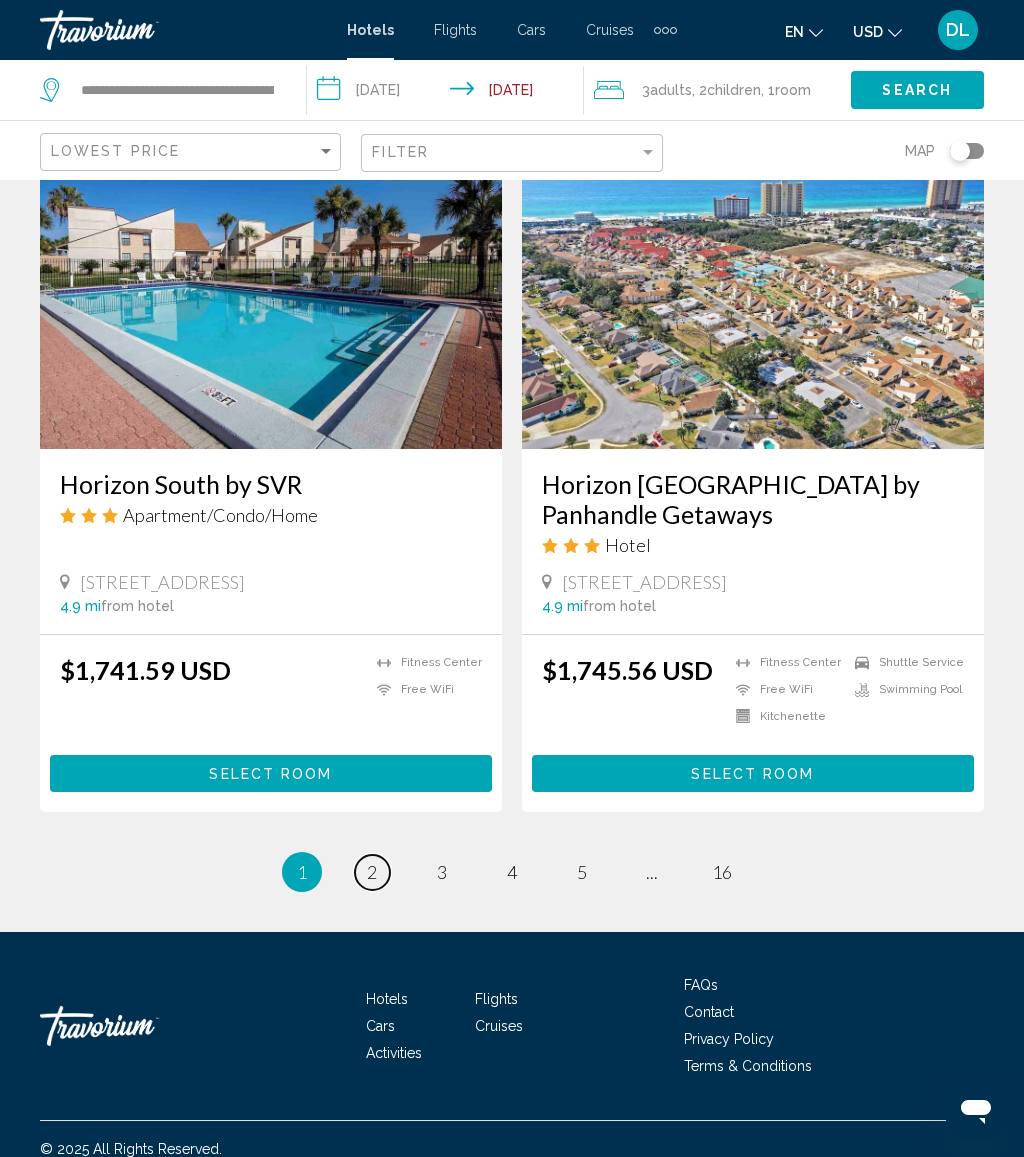 click on "2" at bounding box center [372, 872] 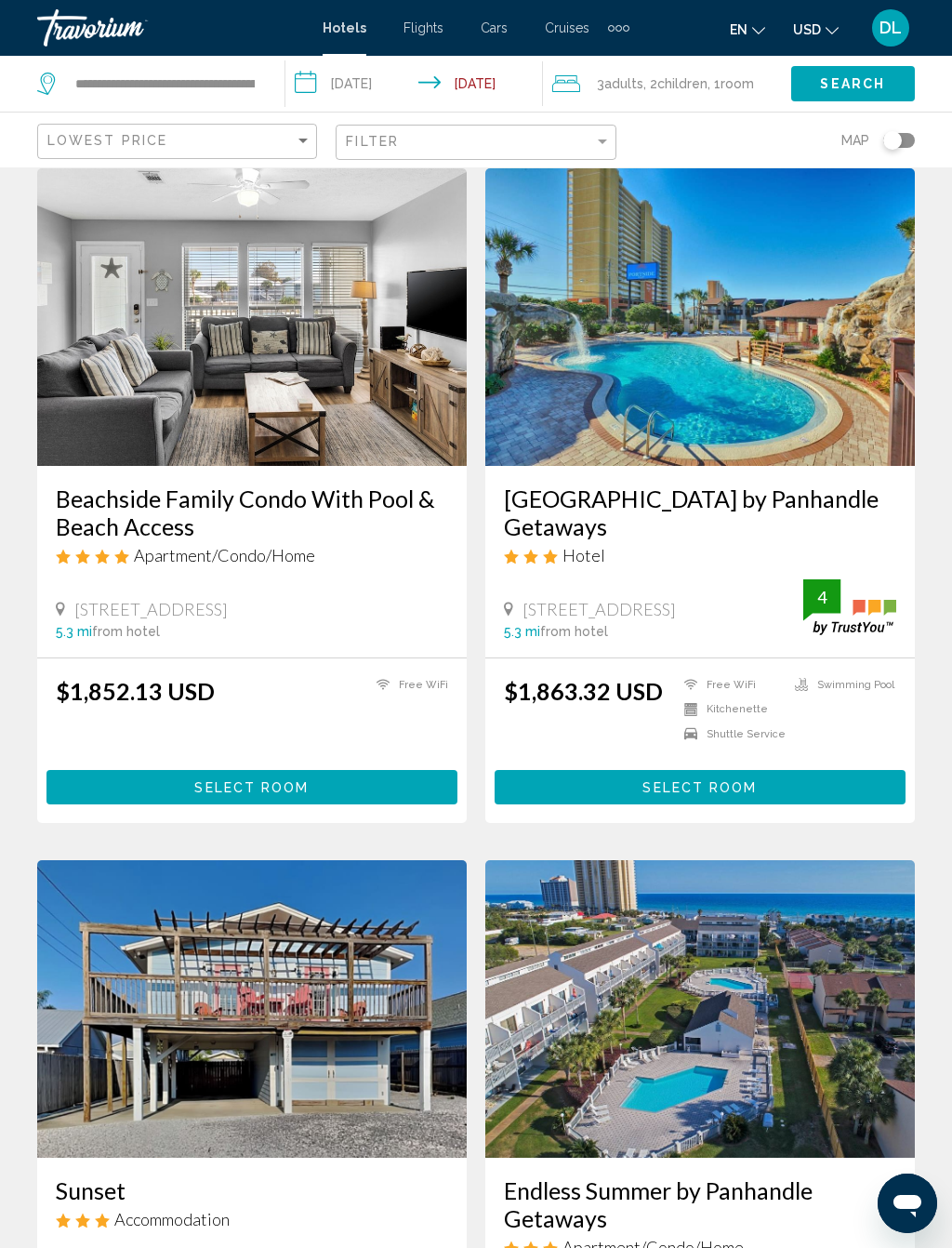 scroll, scrollTop: 789, scrollLeft: 0, axis: vertical 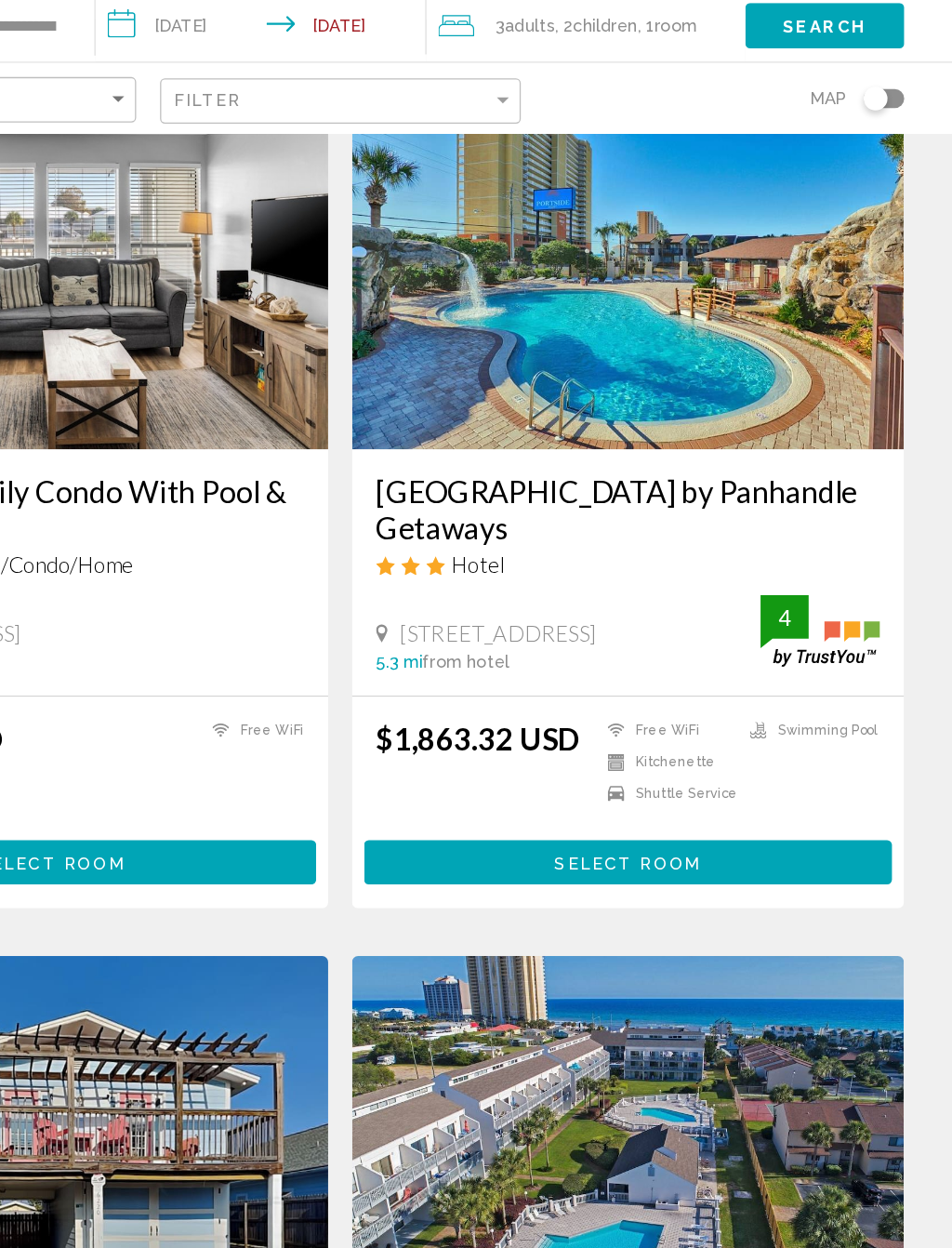 click on "Select Room" at bounding box center (700, 735) 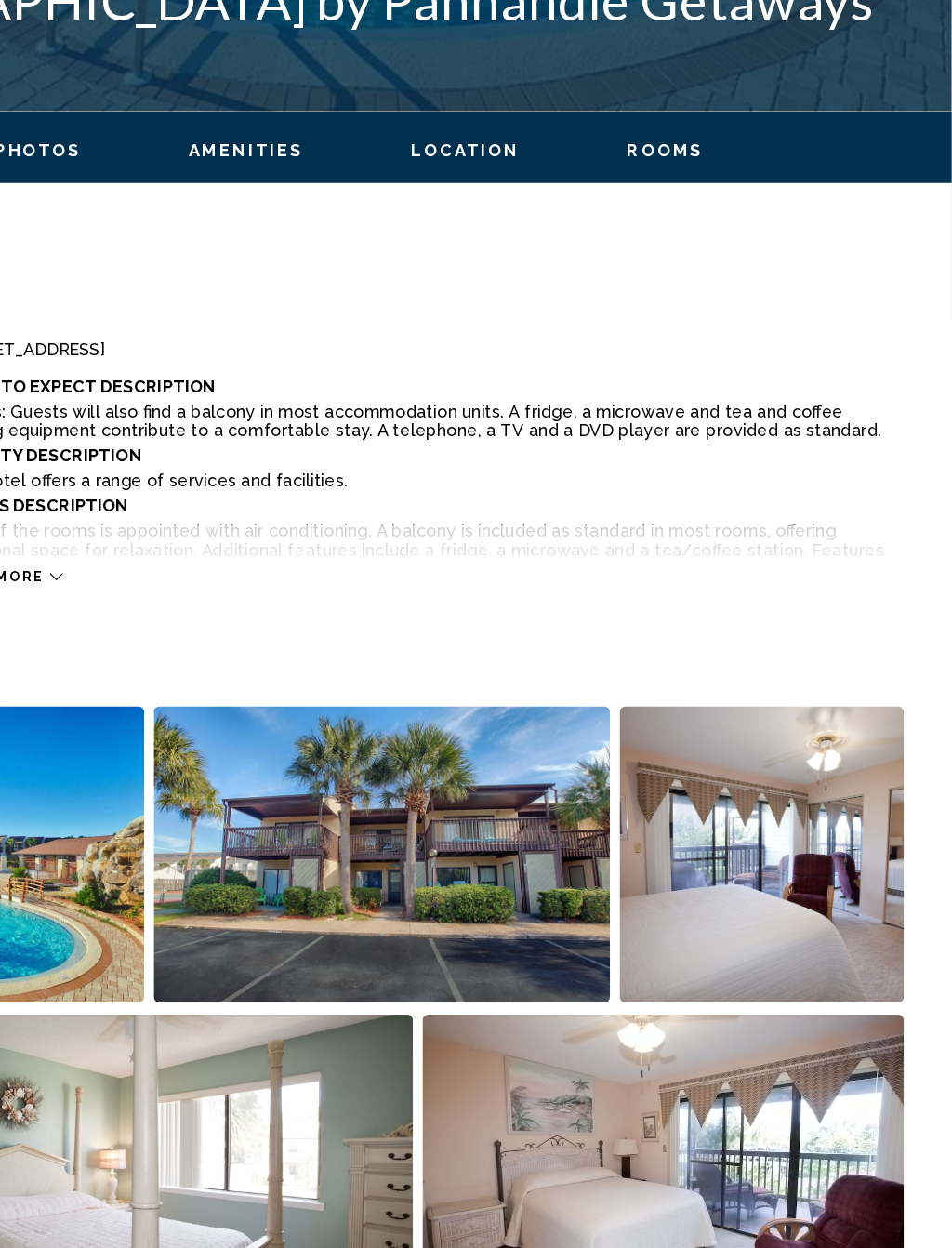 scroll, scrollTop: 0, scrollLeft: 0, axis: both 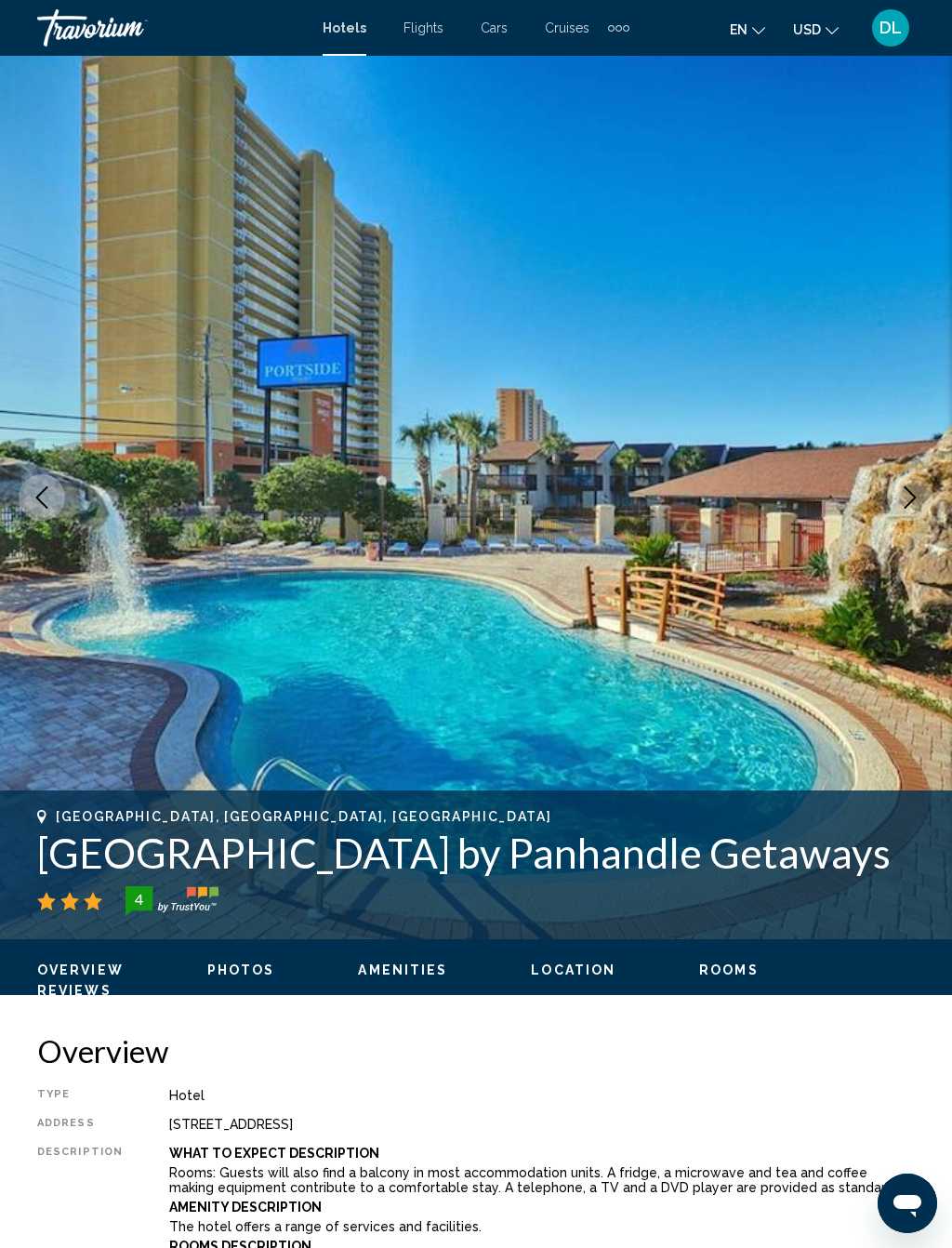 click 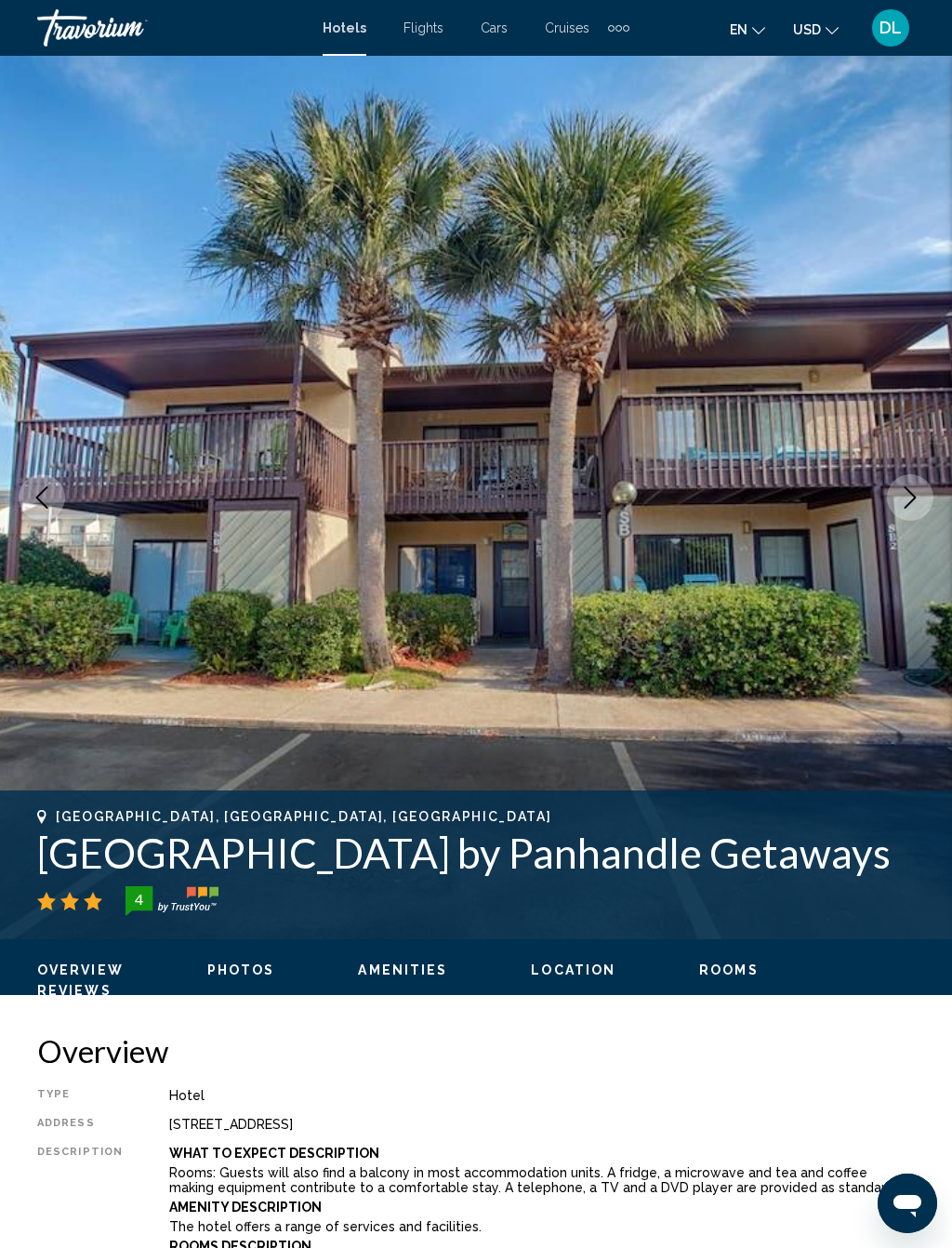 click 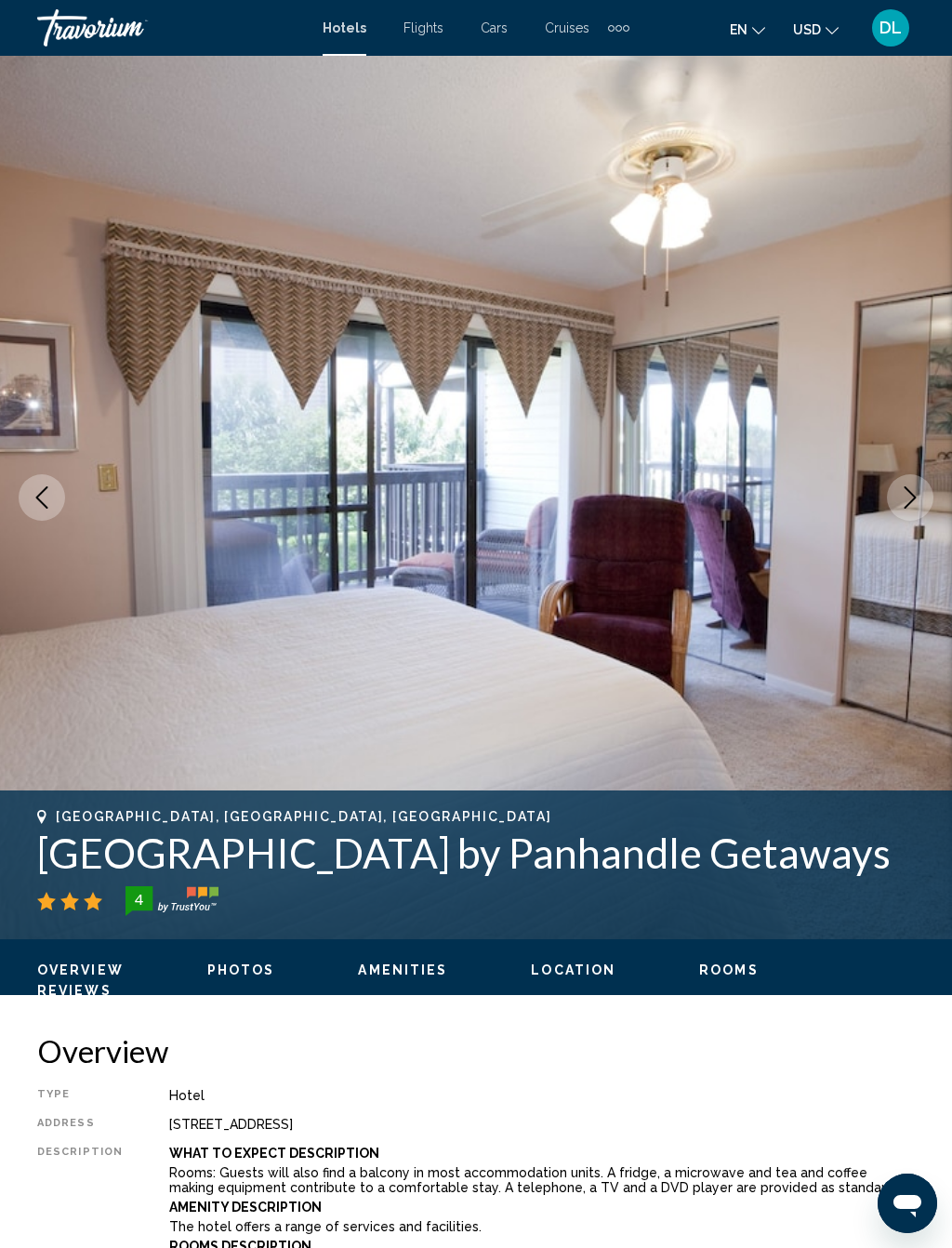click at bounding box center [910, 498] 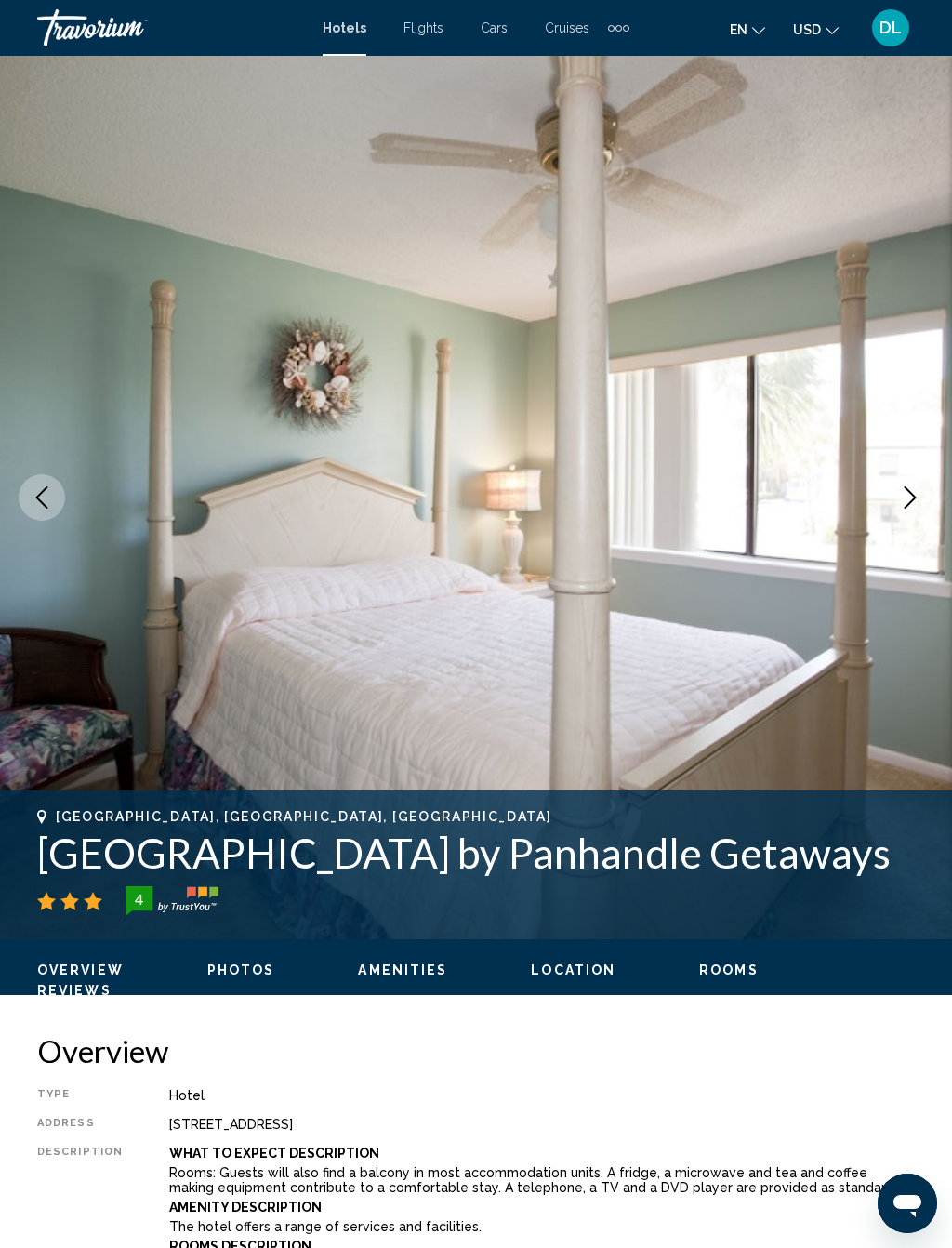 click 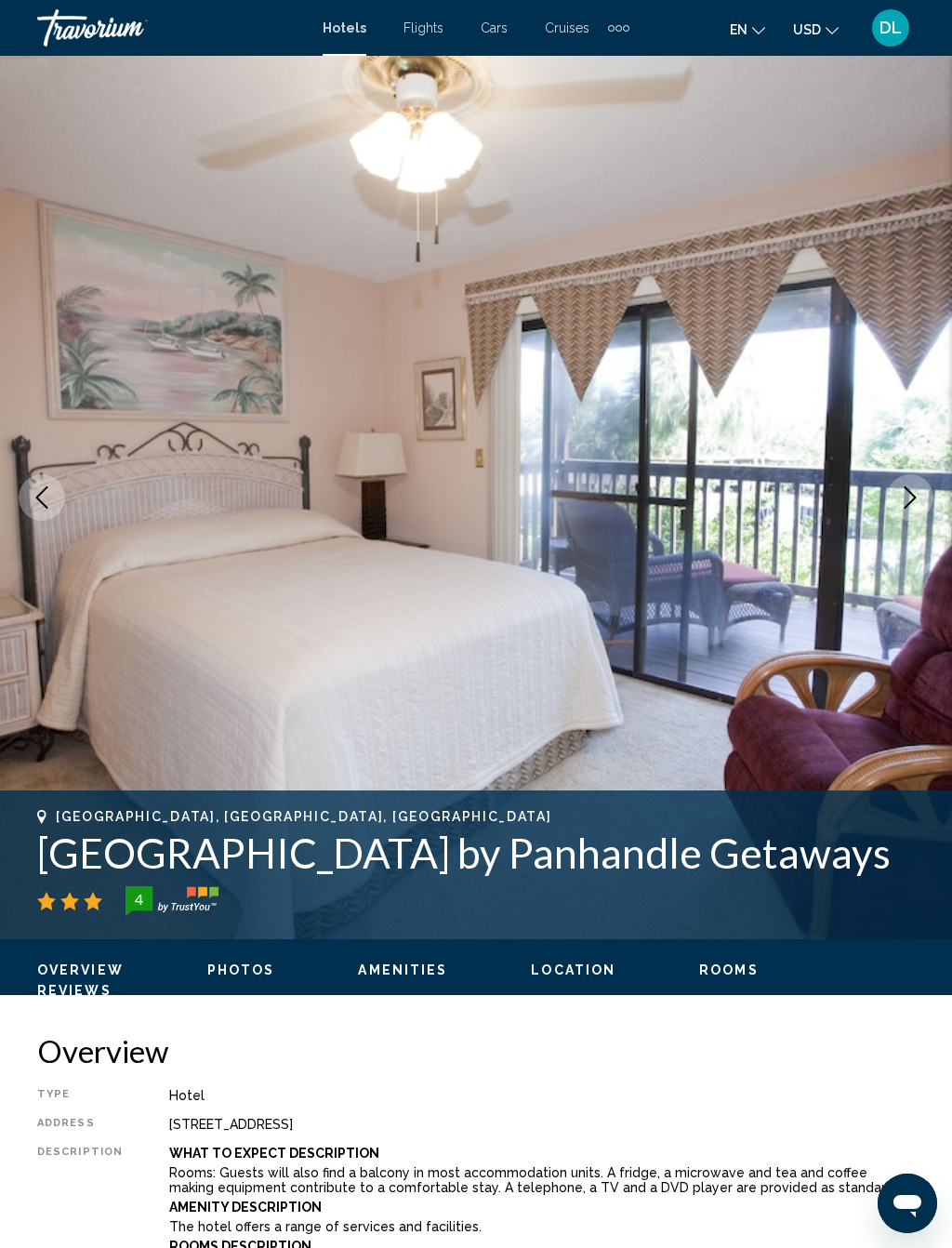 click 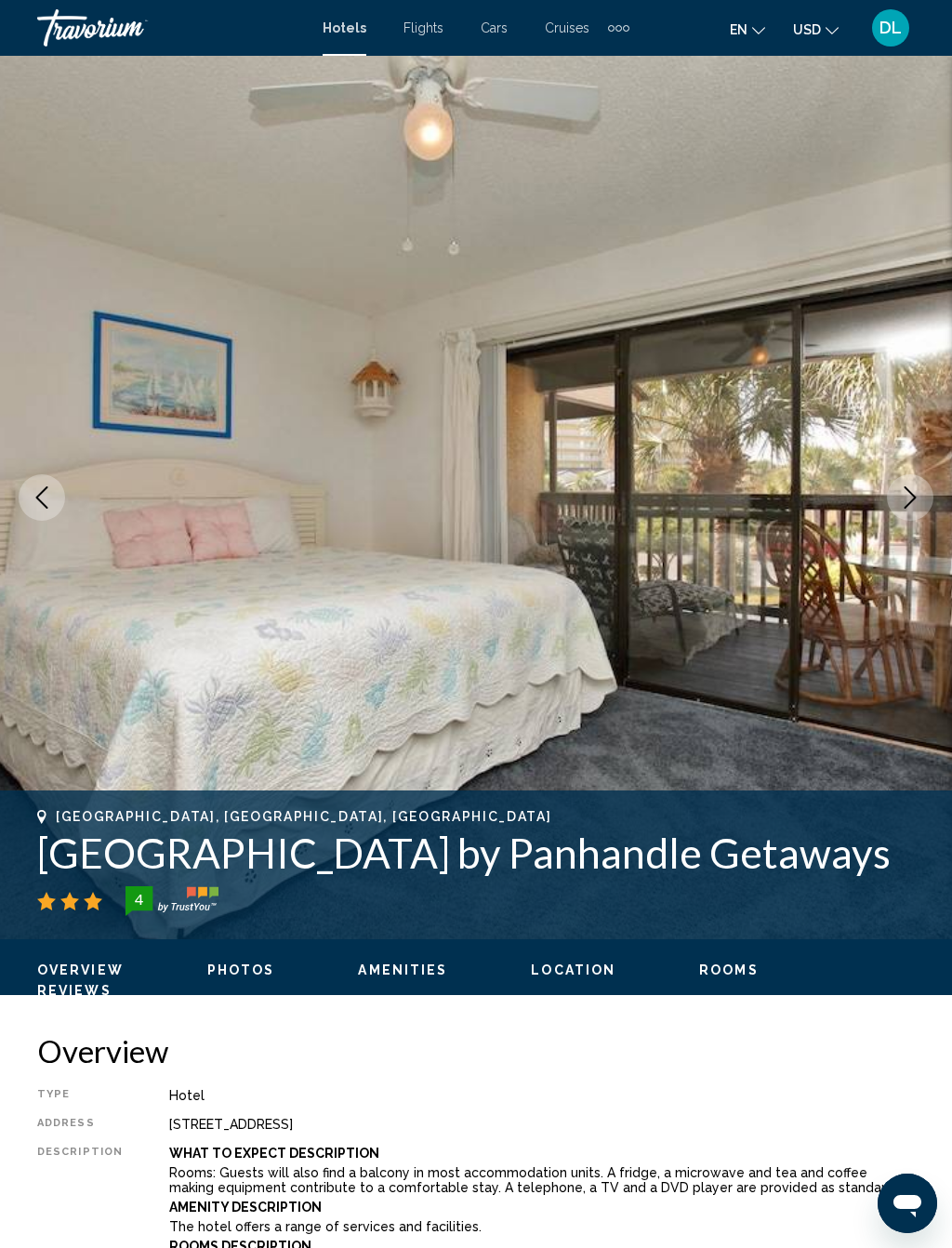 click 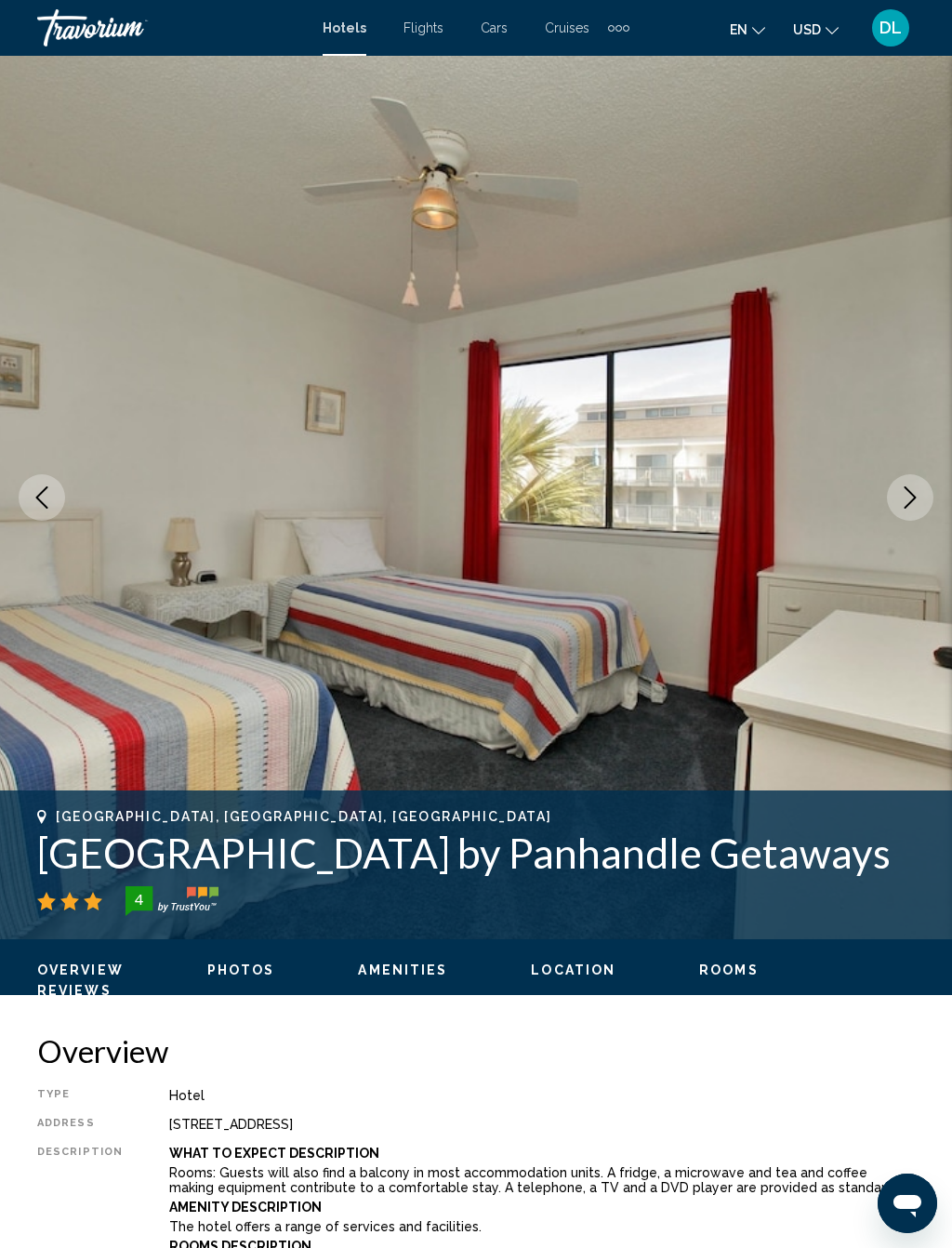 click 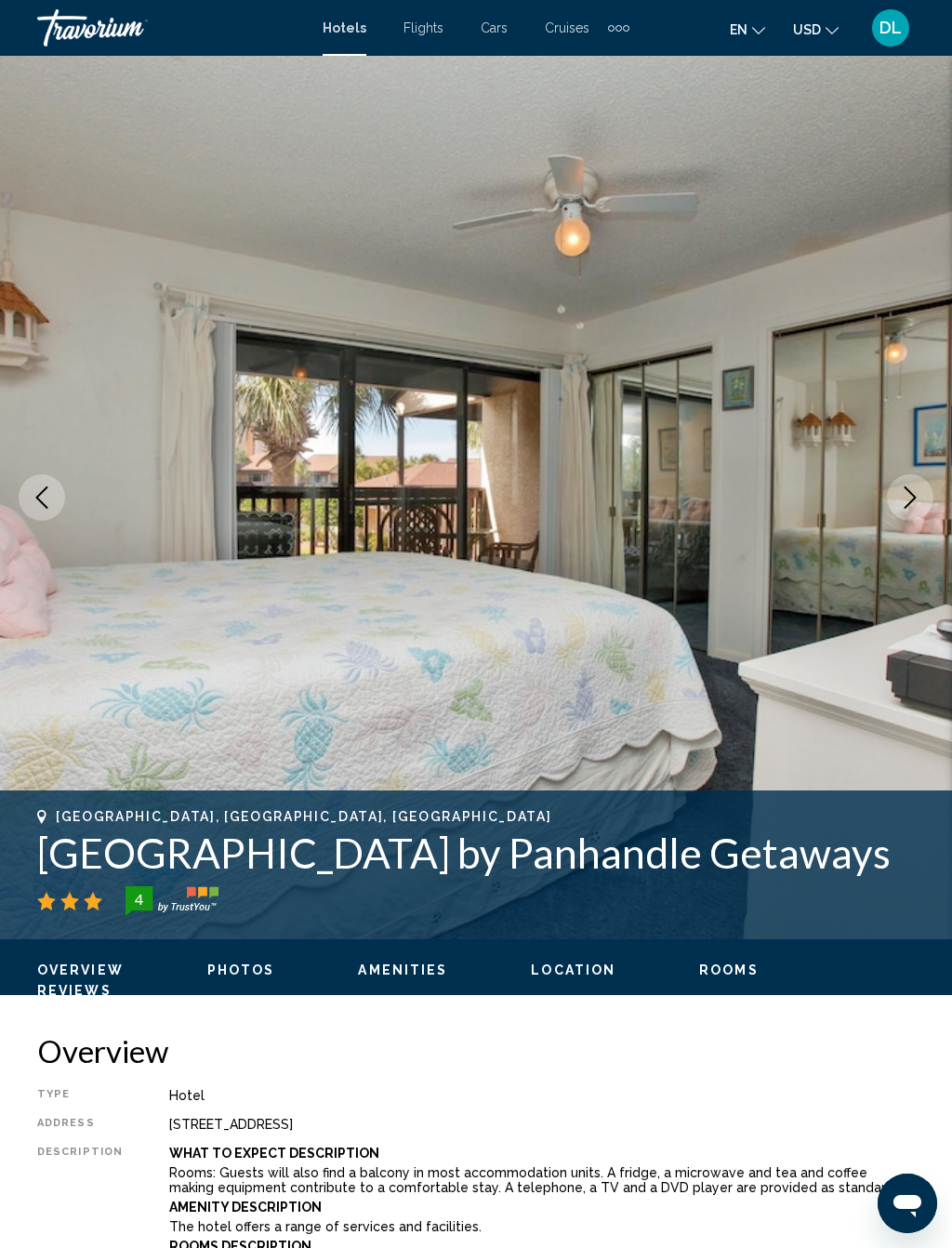 click 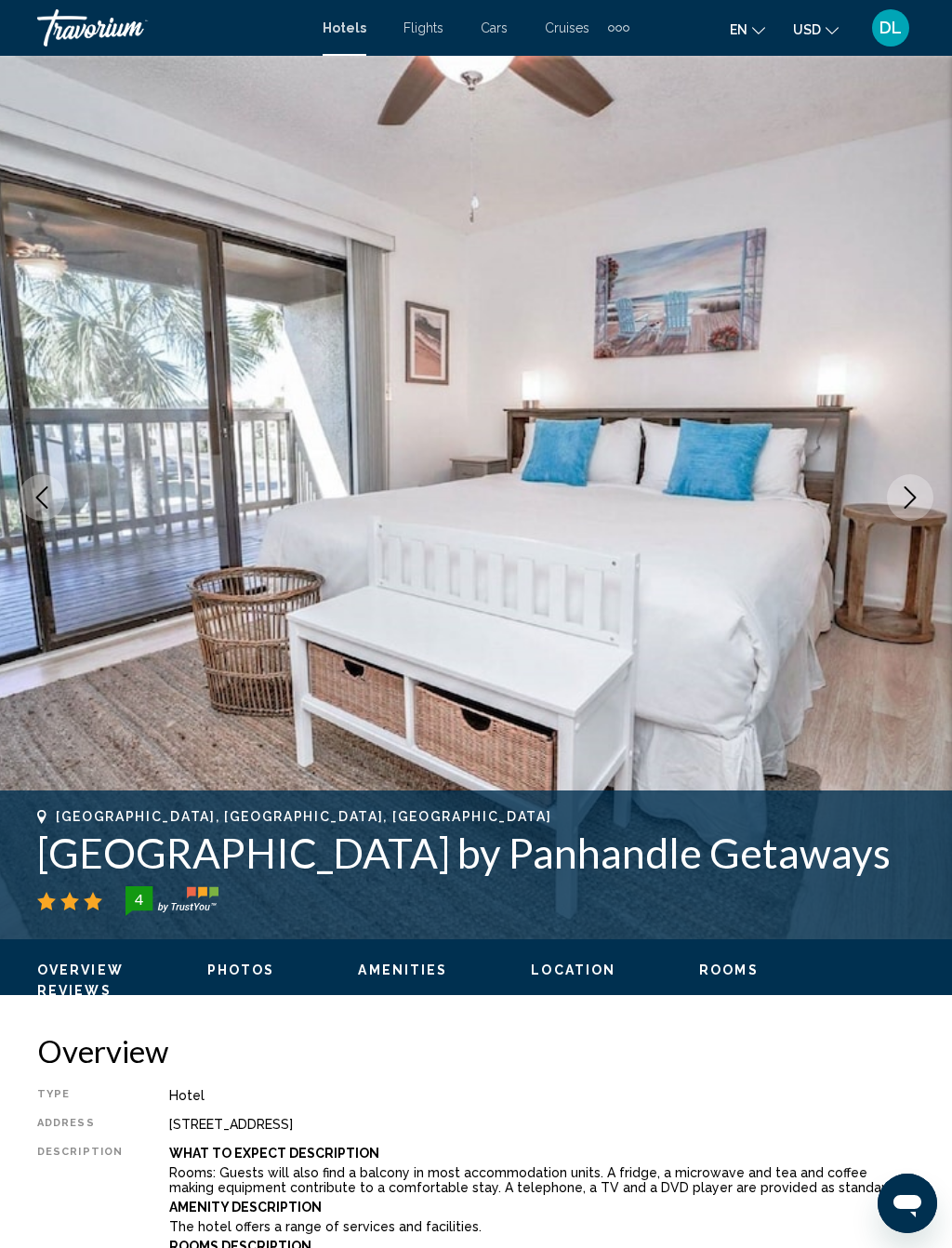 click 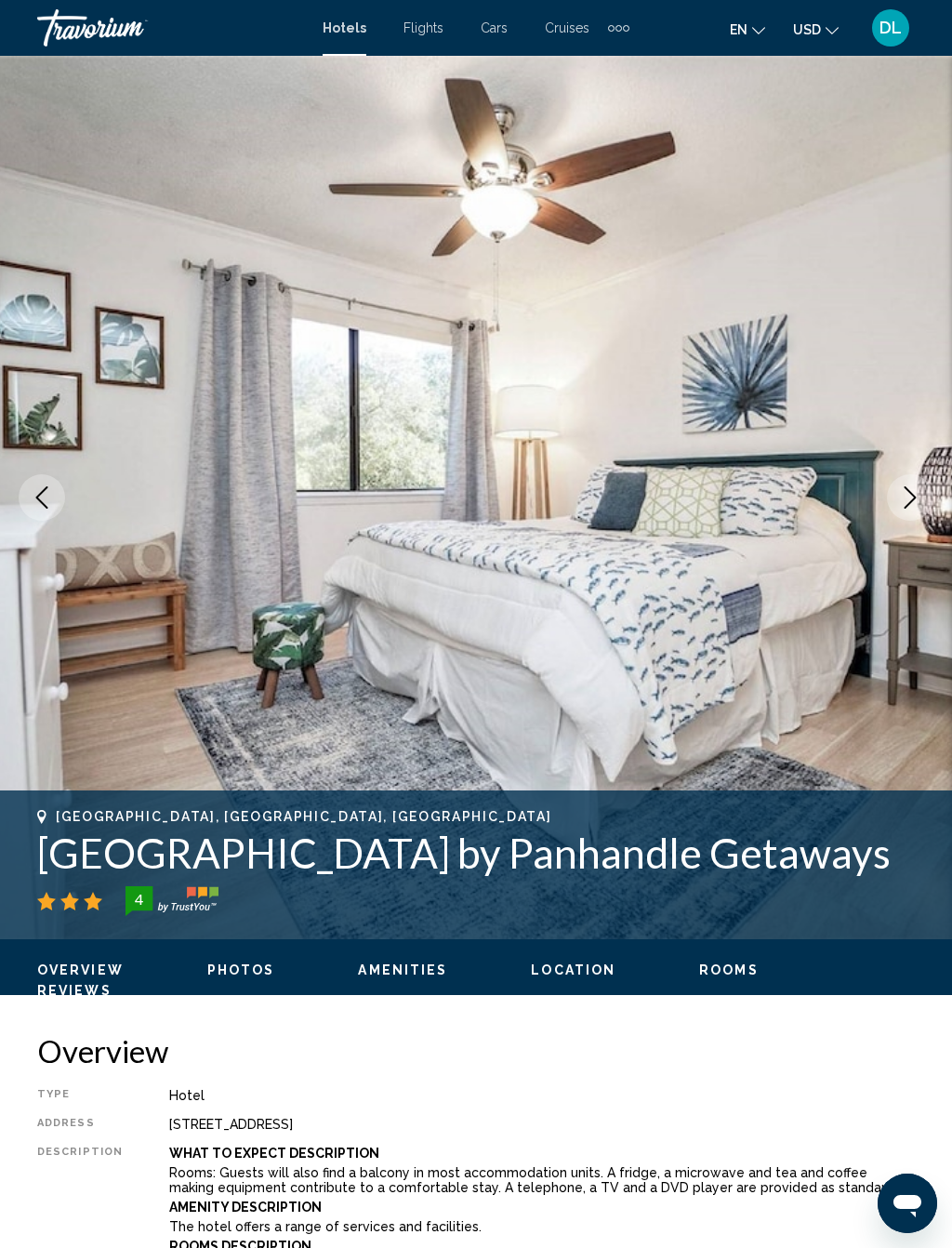 click at bounding box center (910, 498) 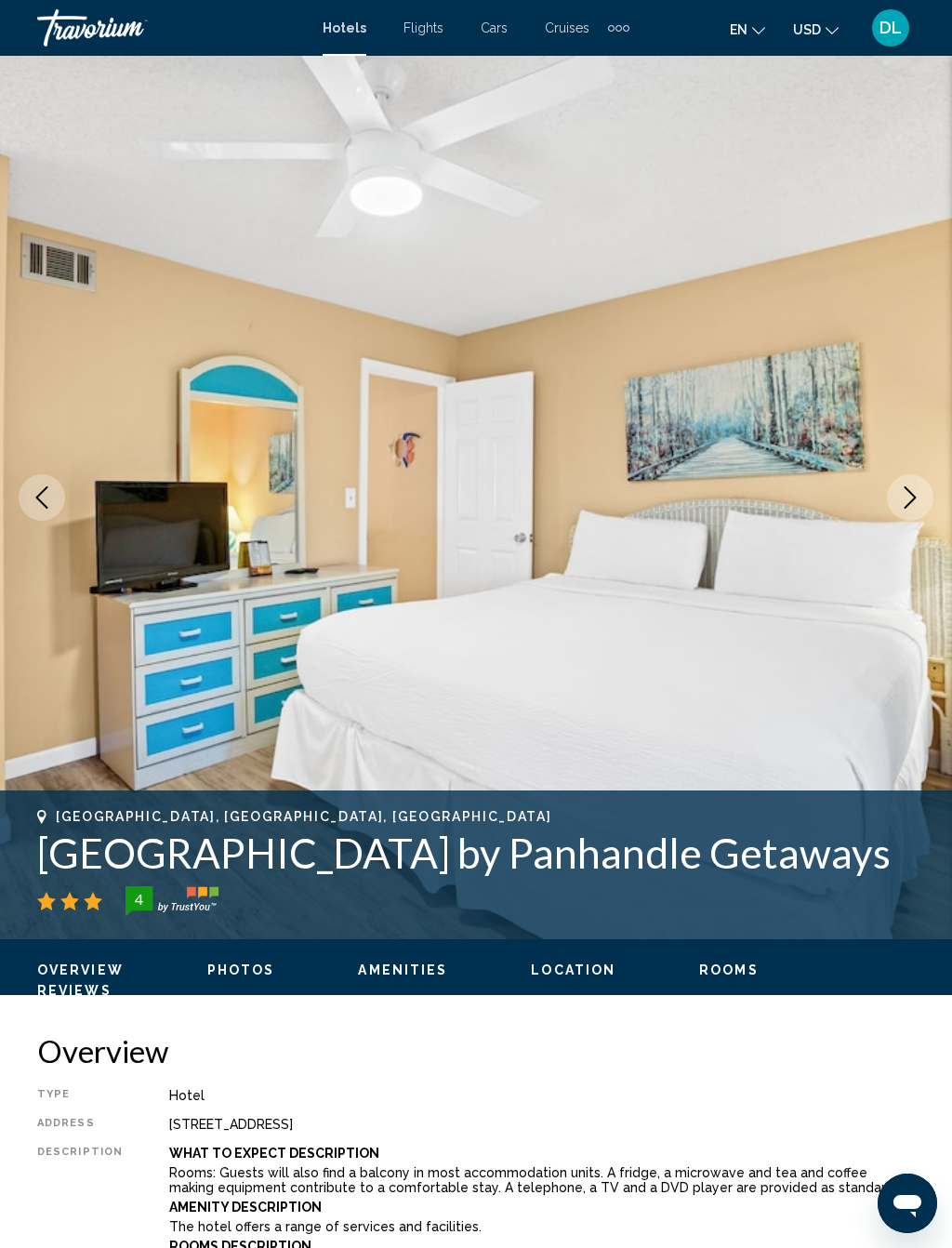 click at bounding box center [910, 498] 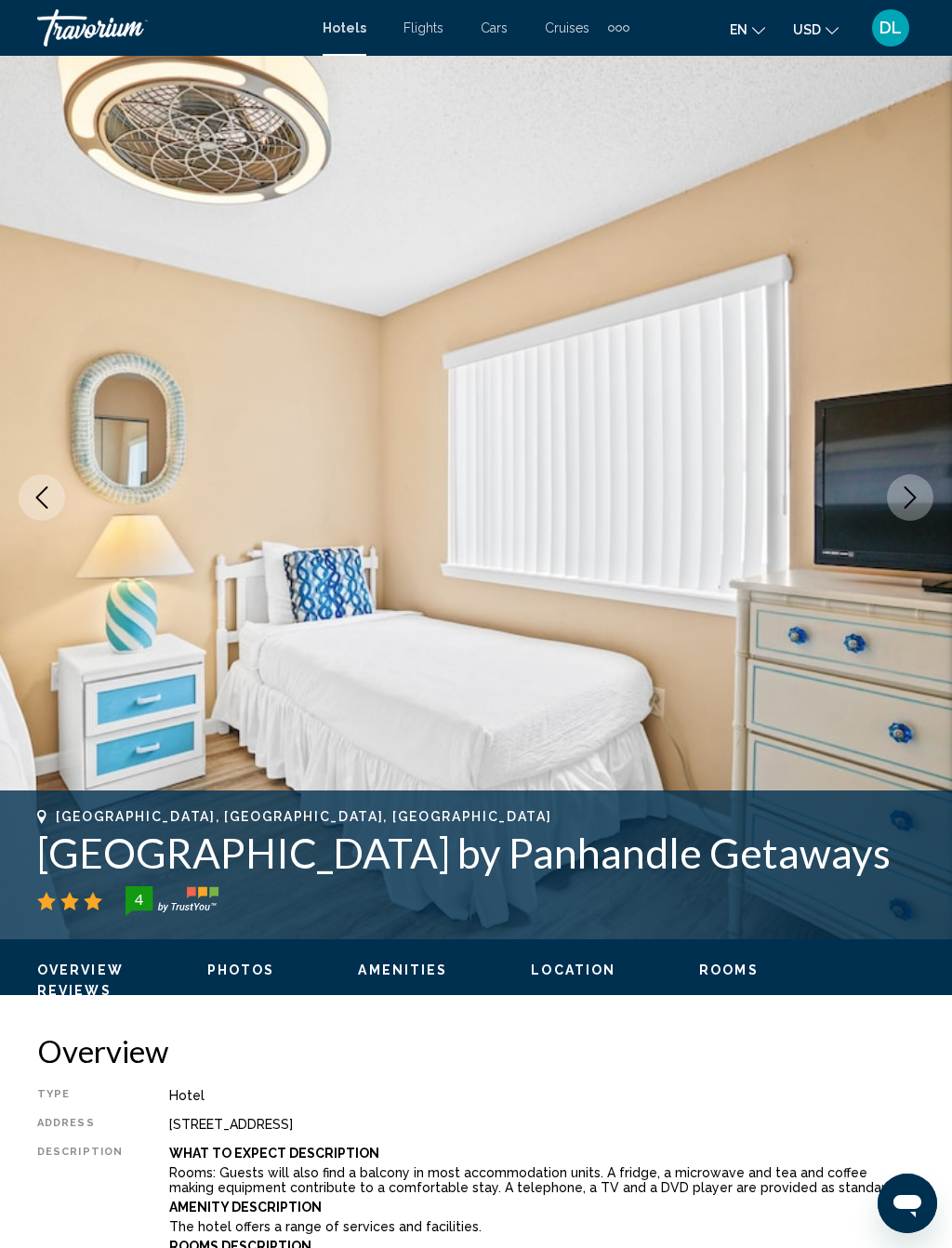 click 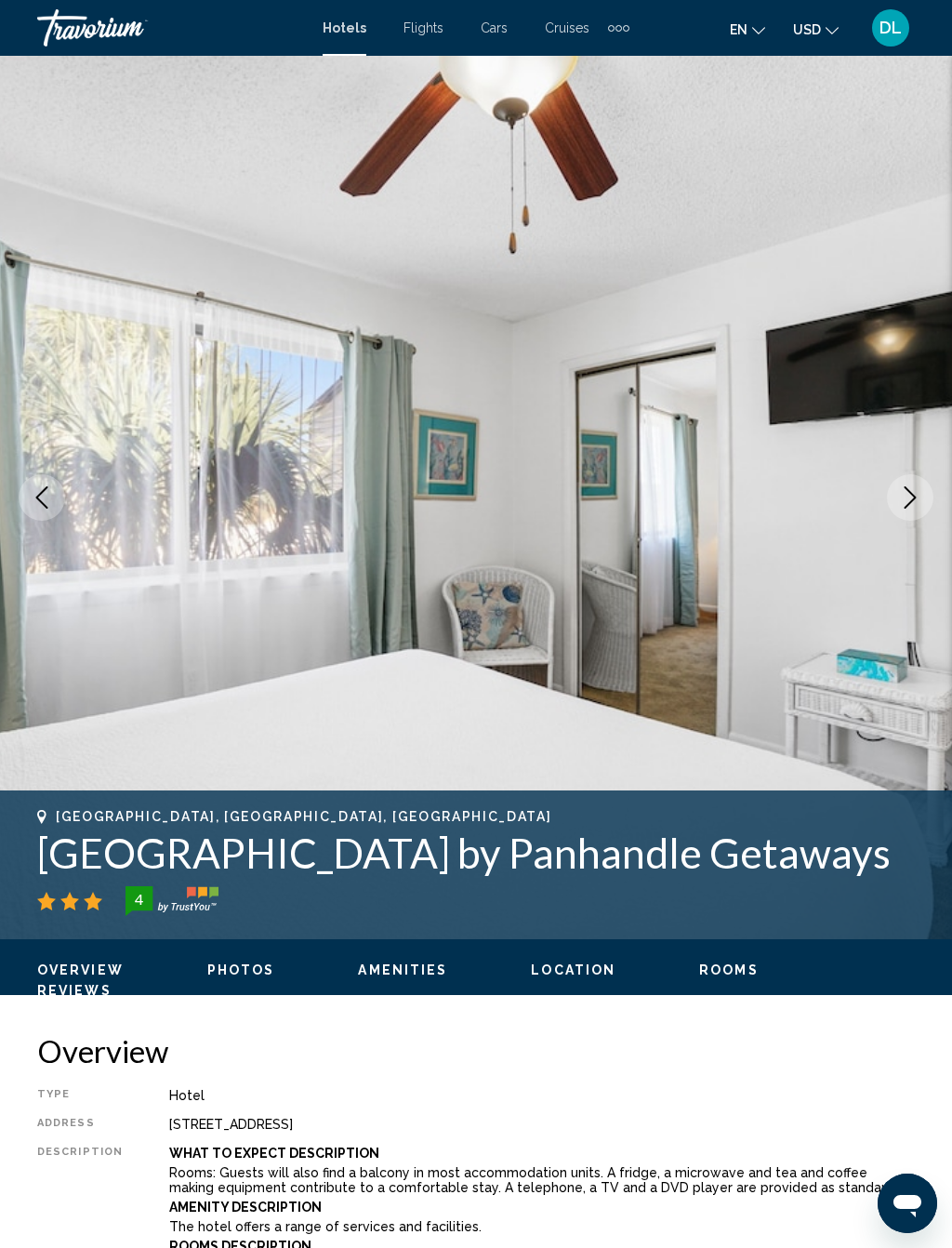 click 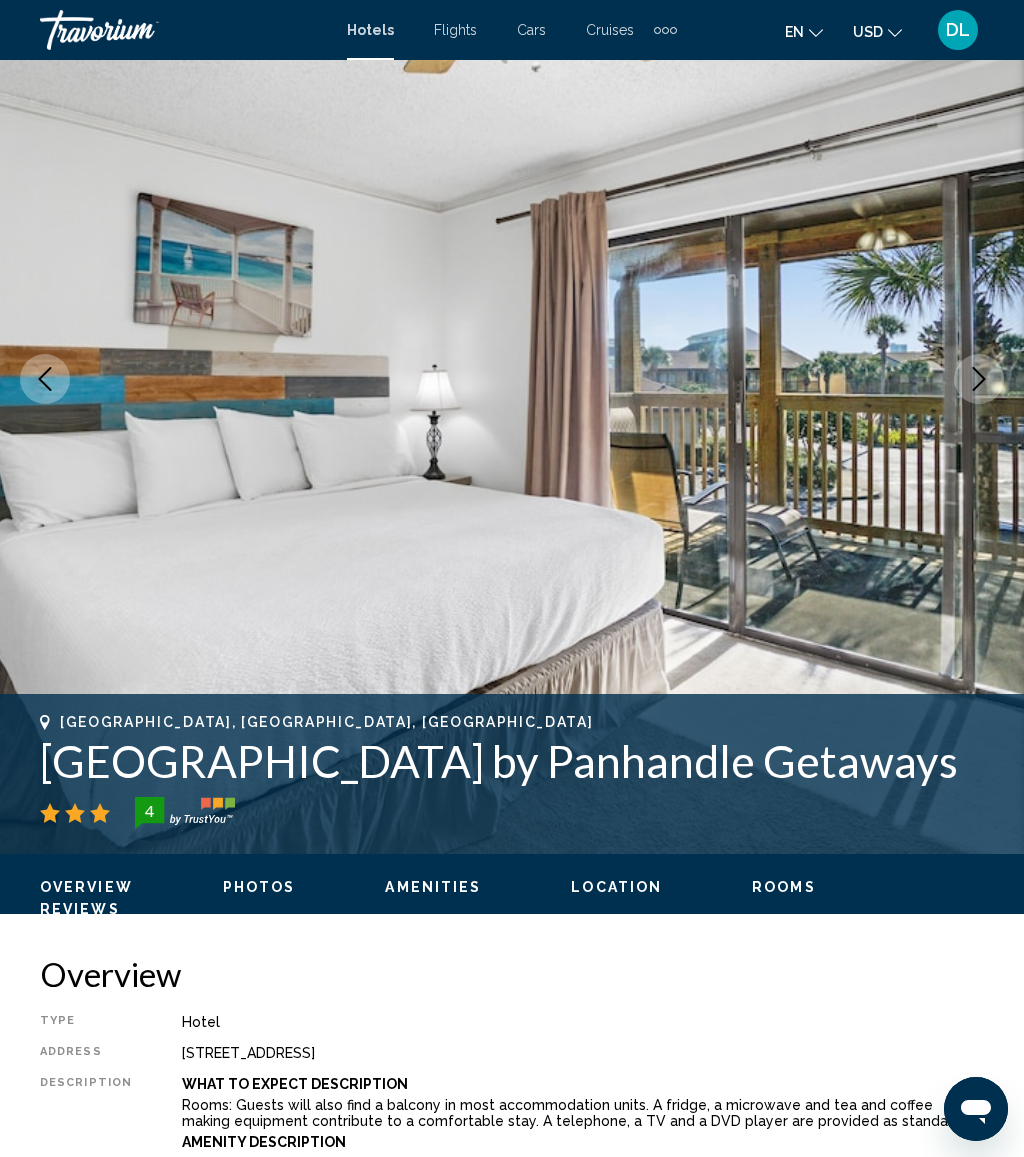 scroll, scrollTop: 126, scrollLeft: 0, axis: vertical 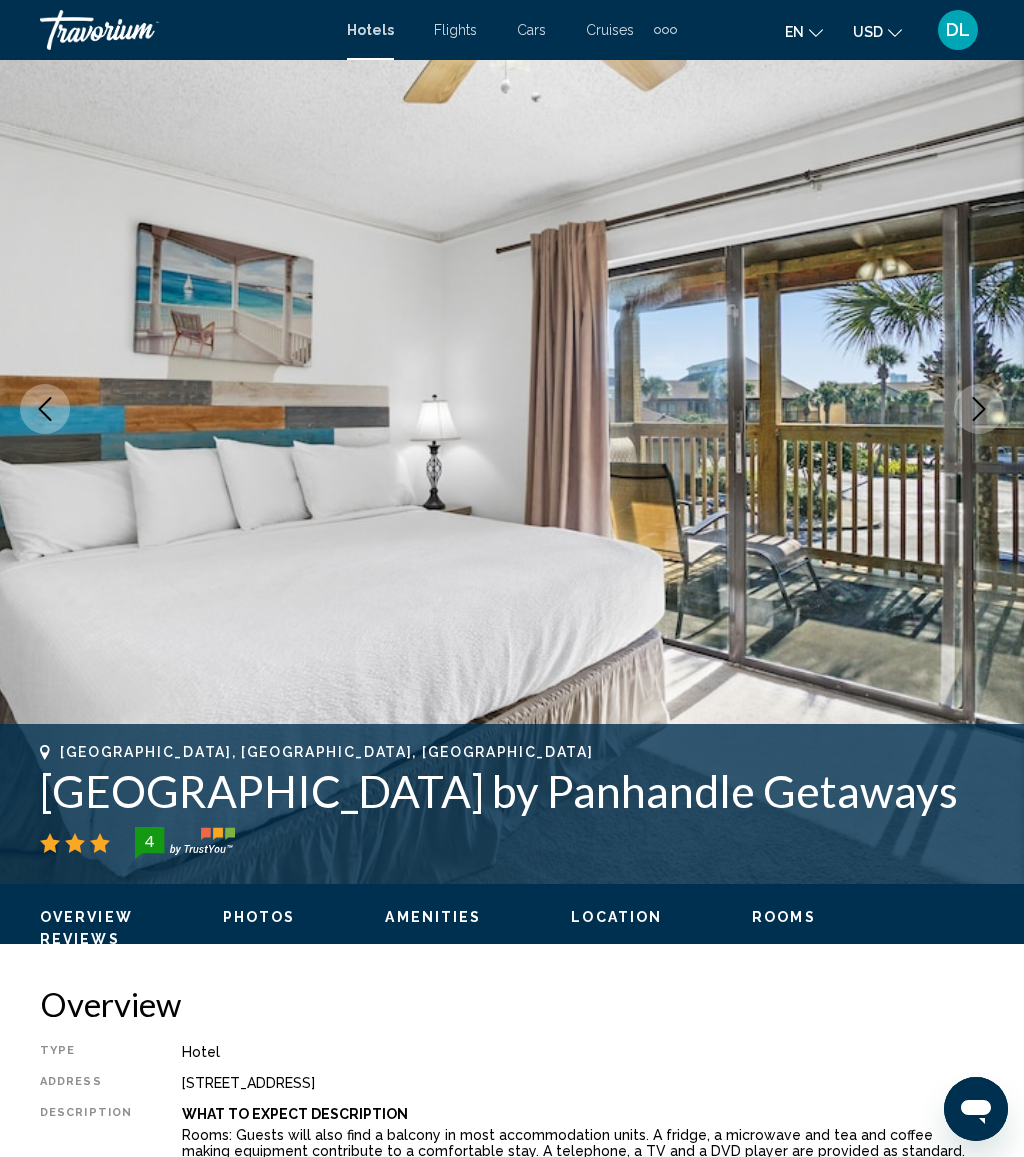 click at bounding box center [979, 409] 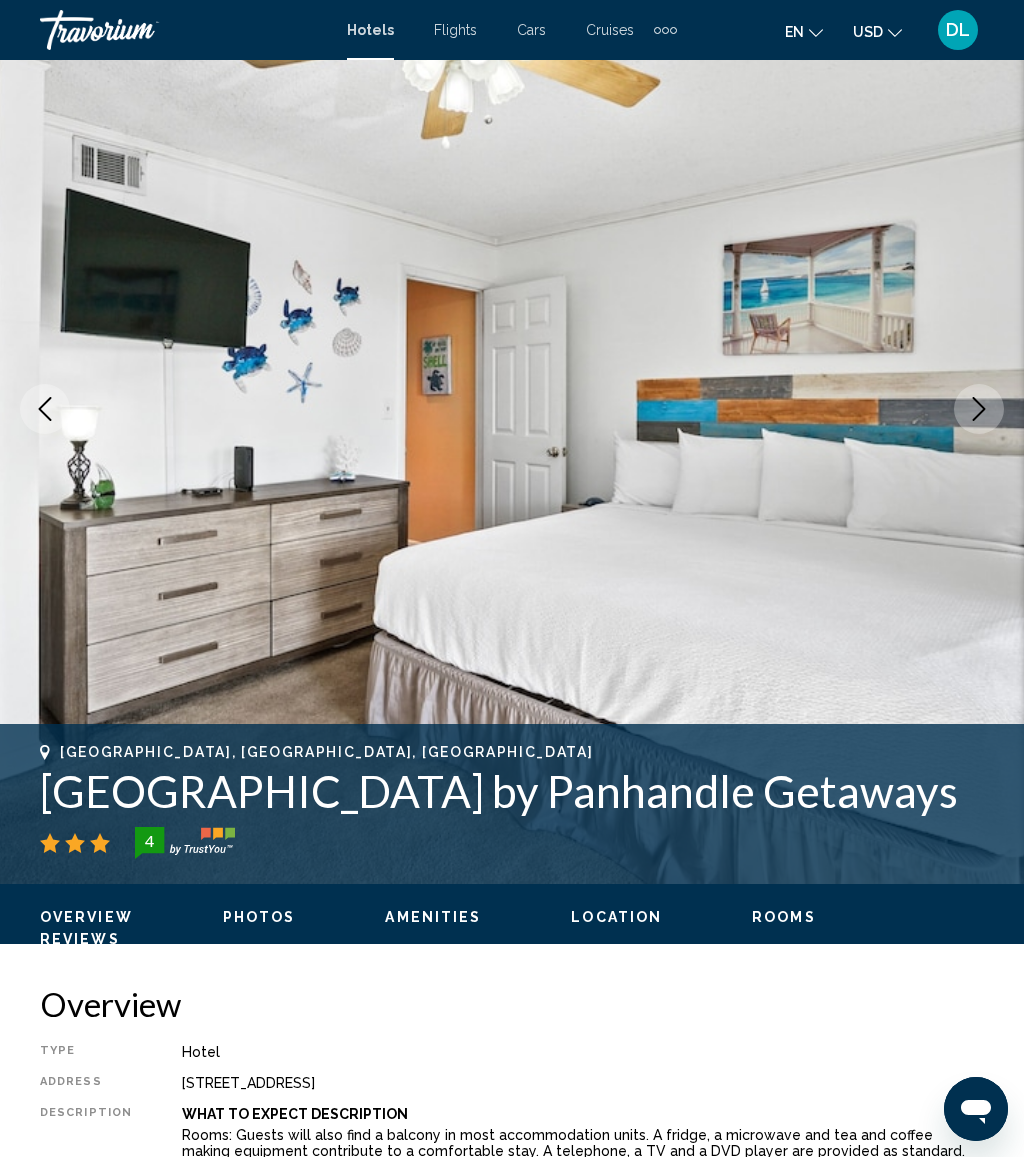 click at bounding box center (979, 409) 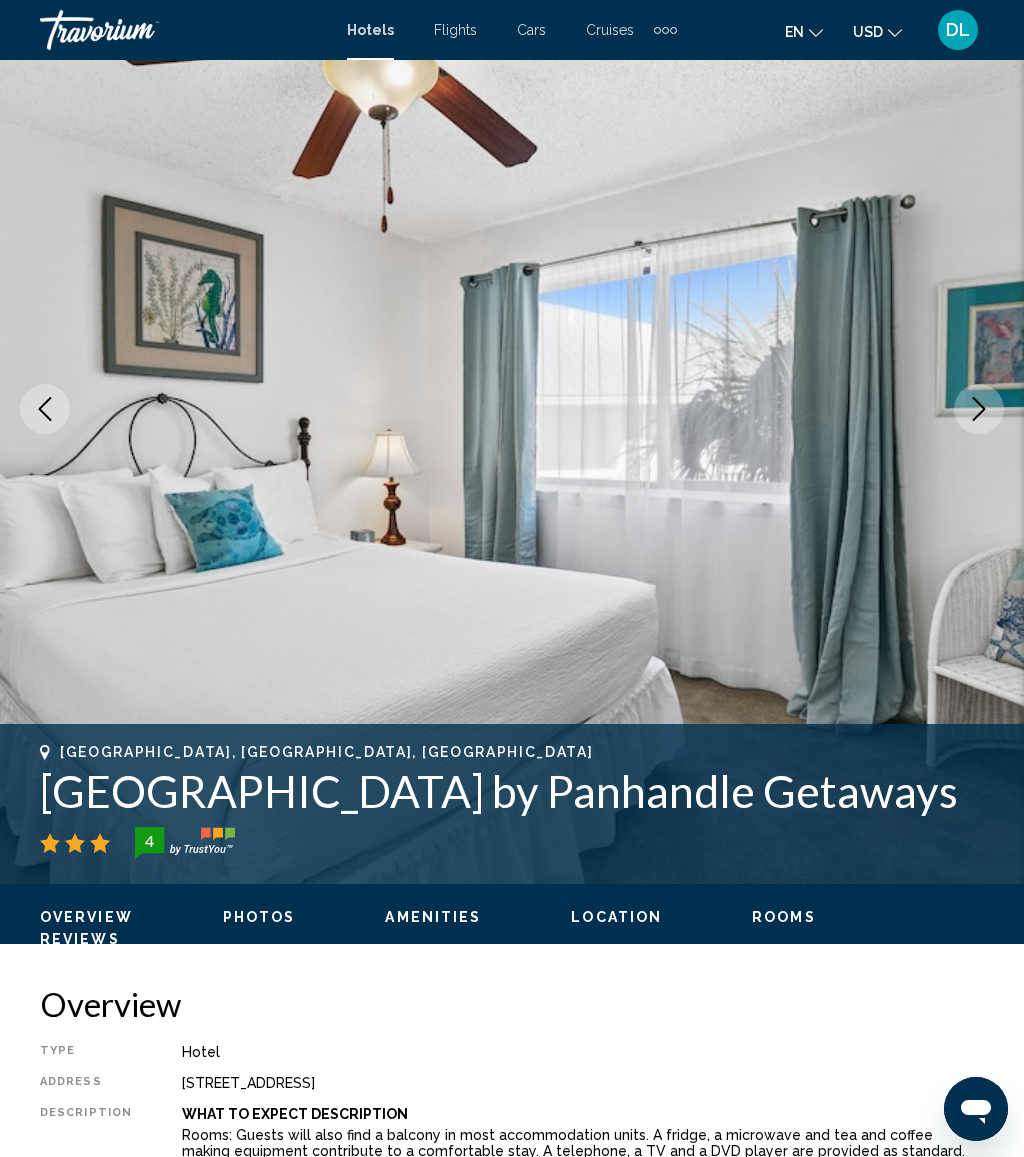 click 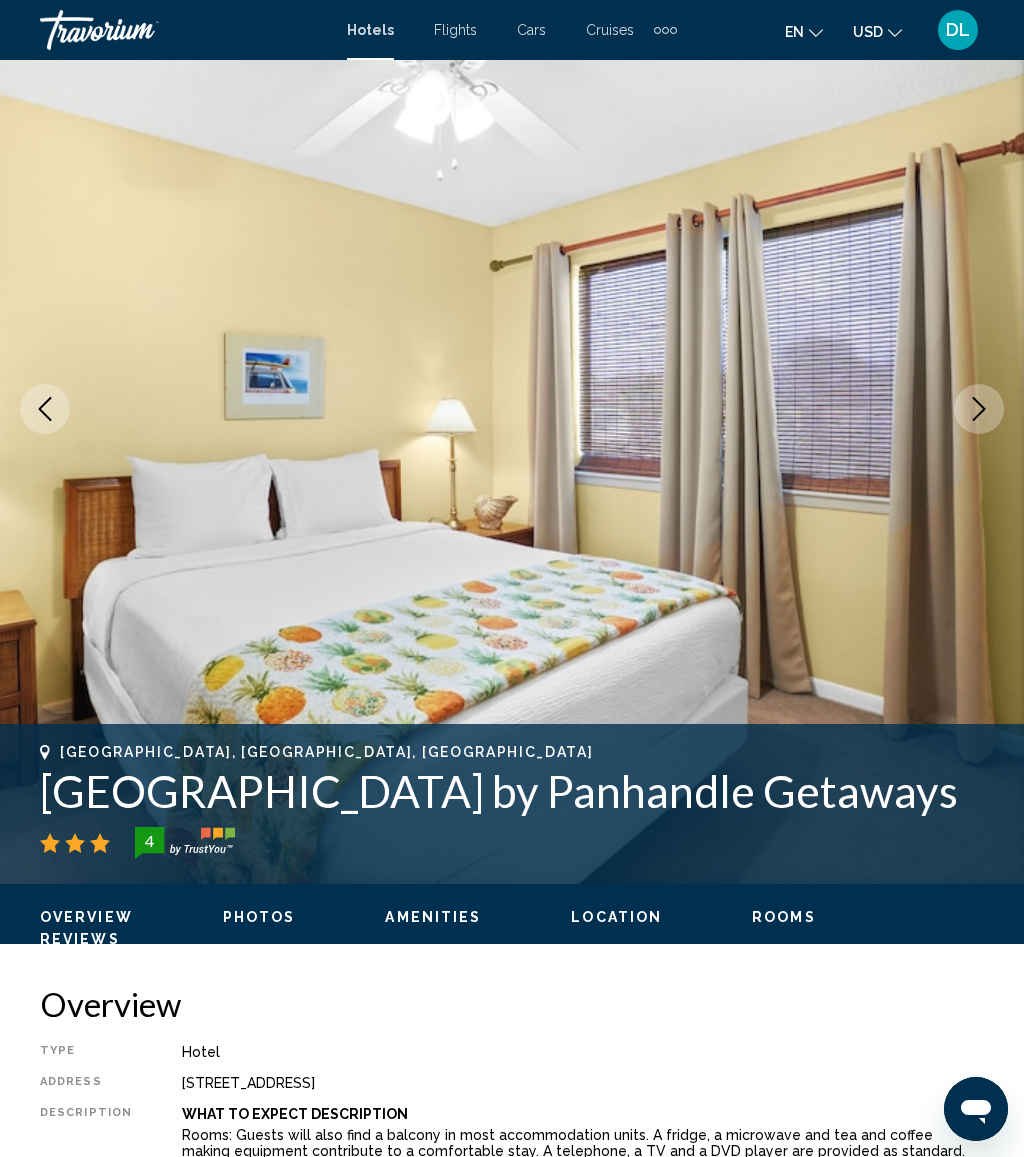 click 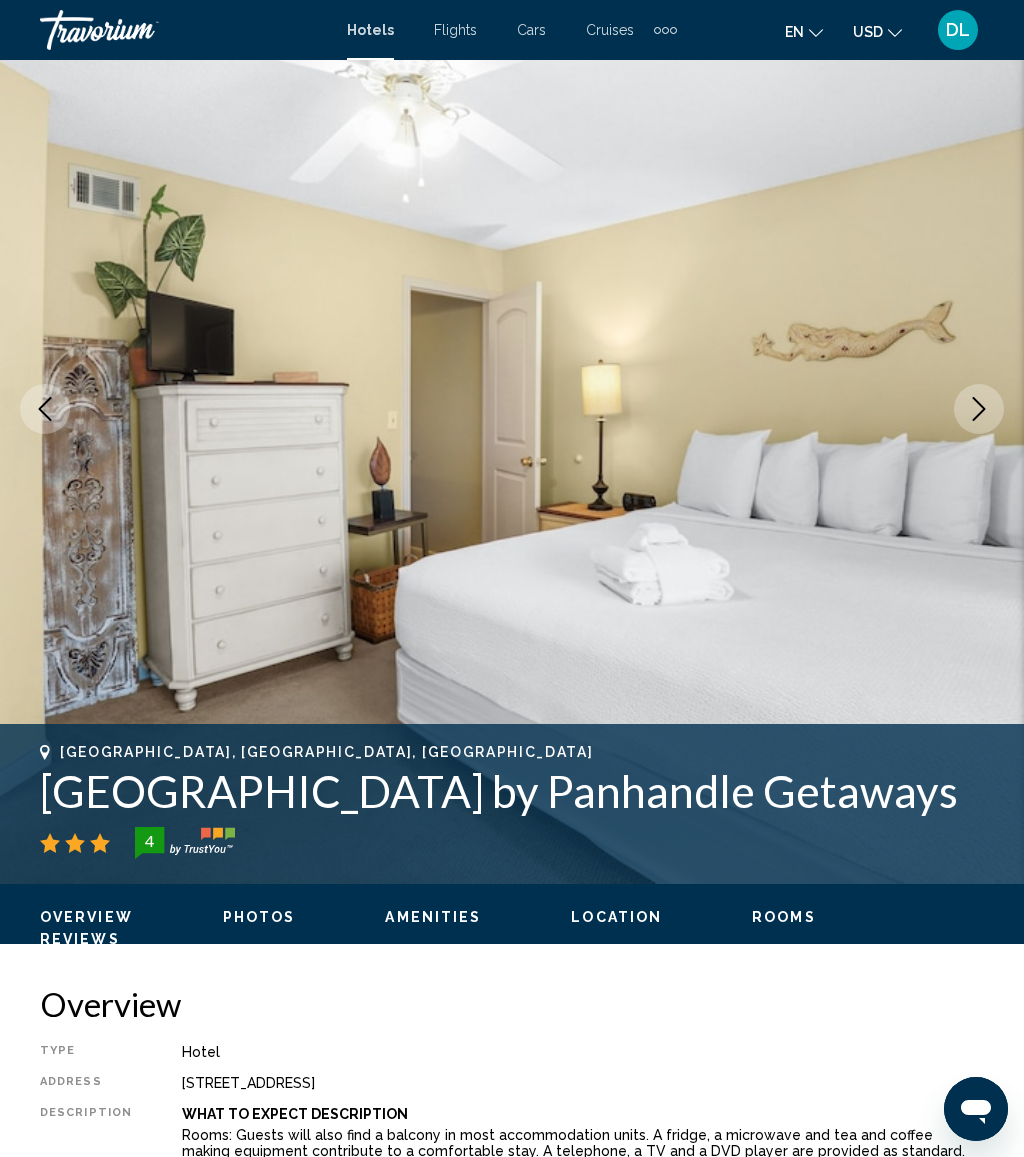 click 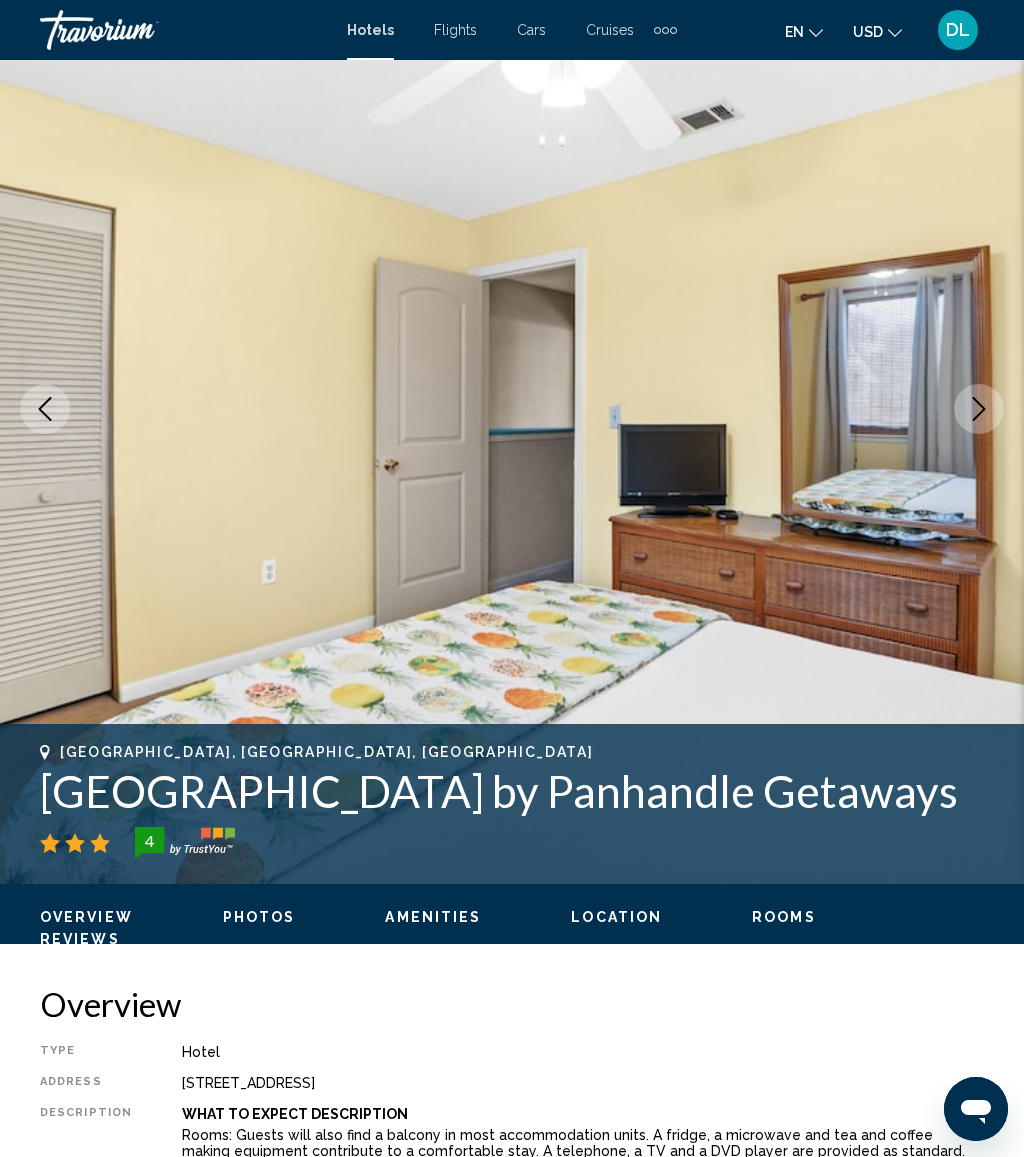 click 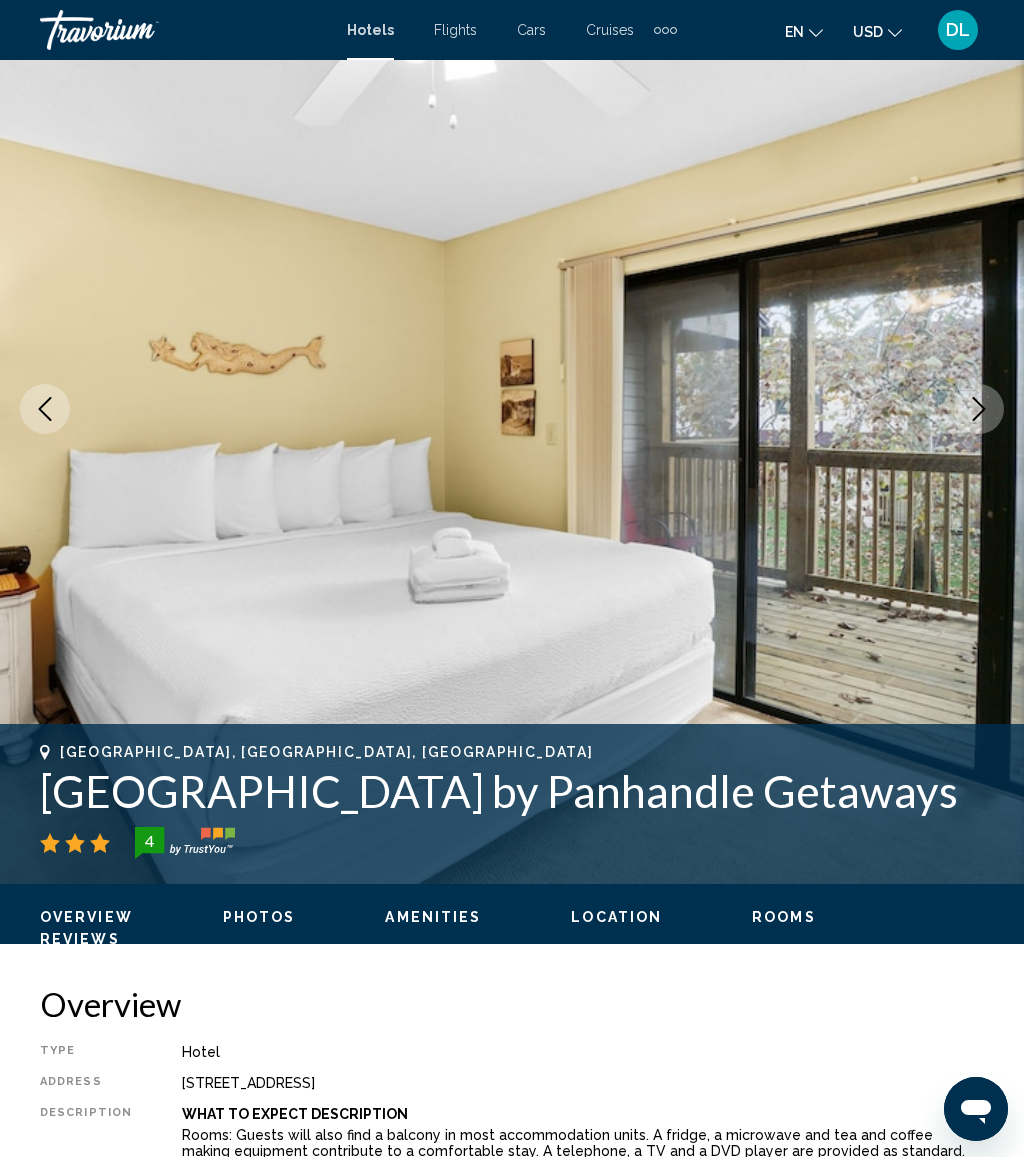 click at bounding box center [979, 409] 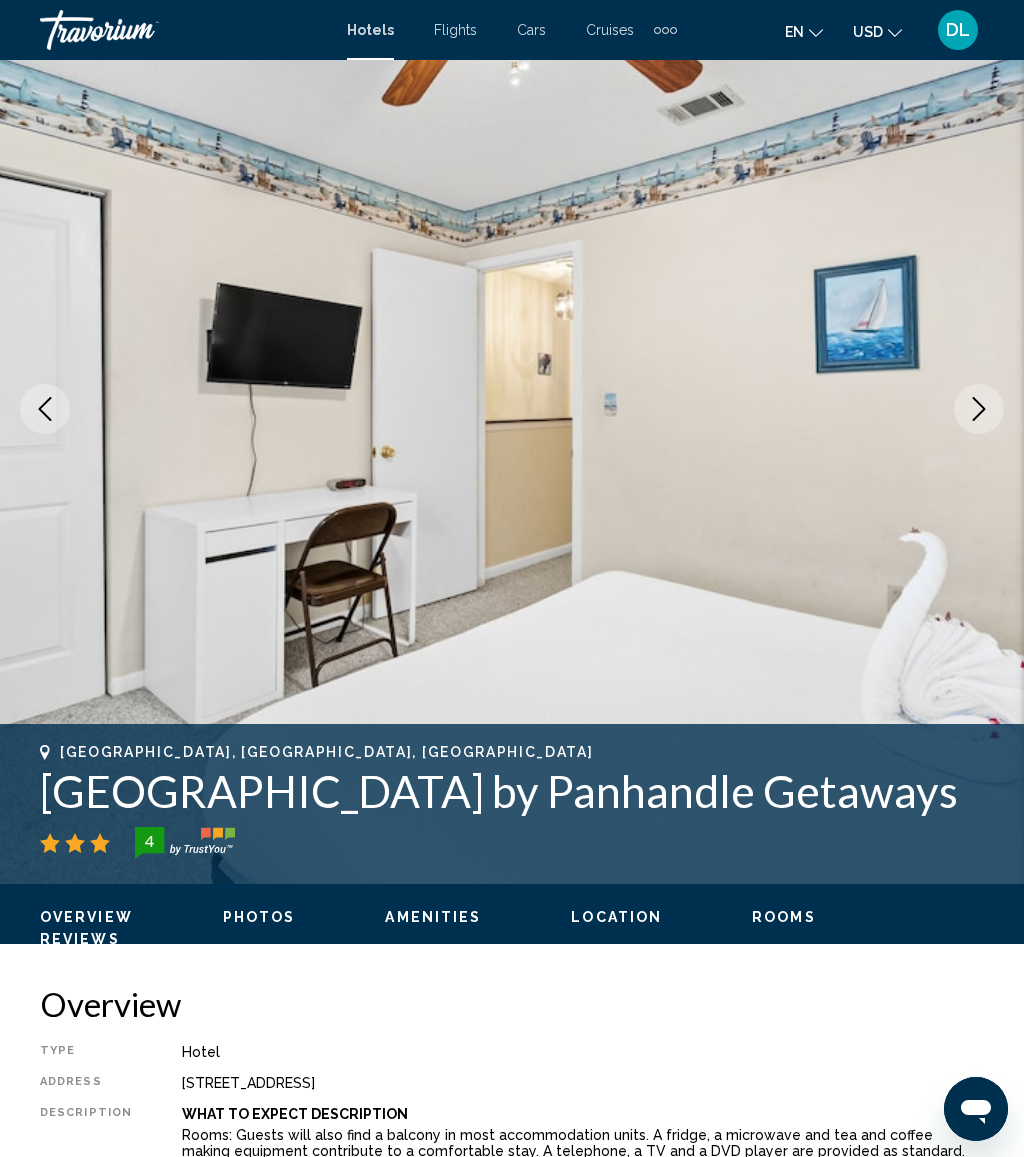 click at bounding box center [979, 409] 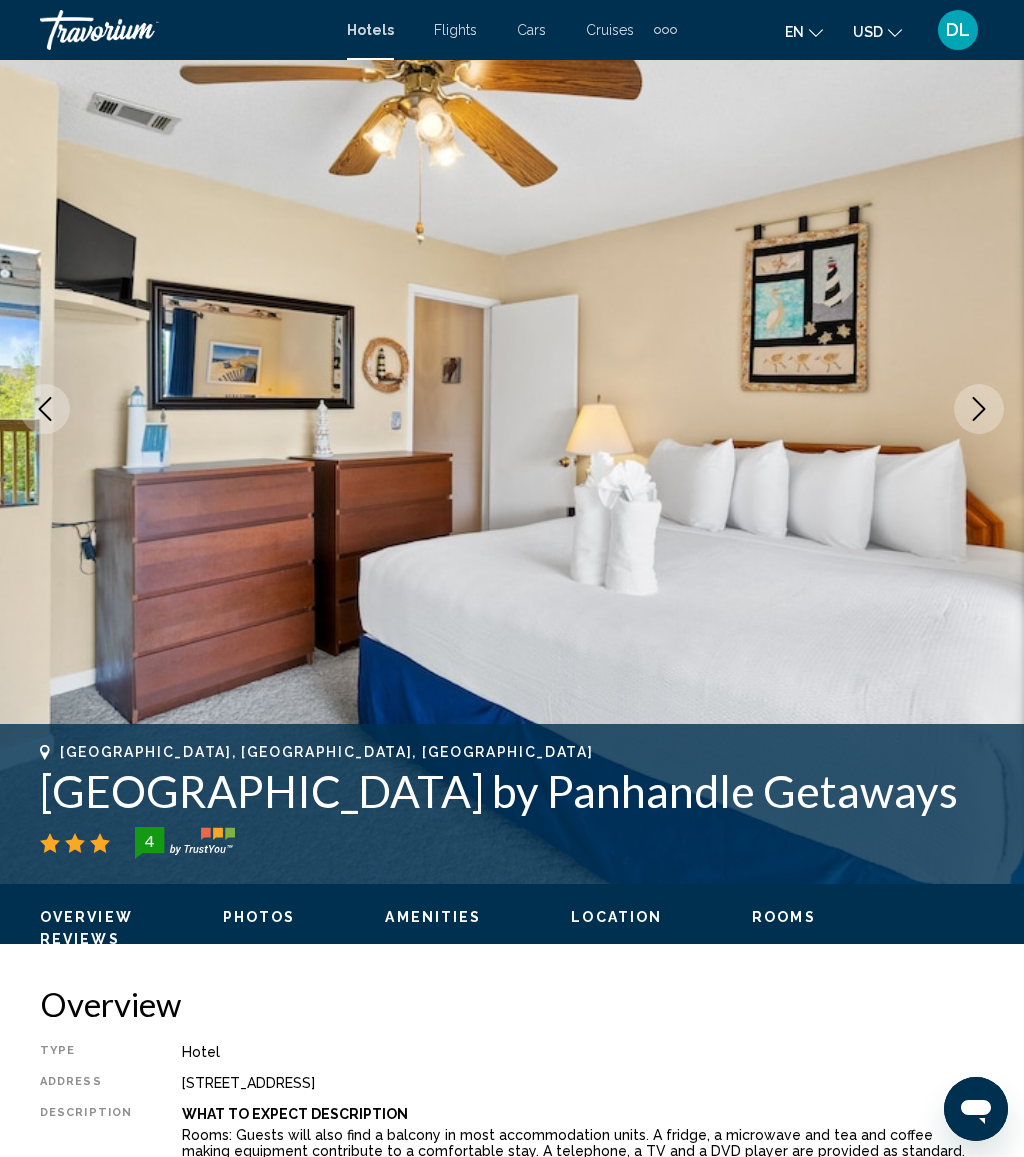 click at bounding box center [979, 409] 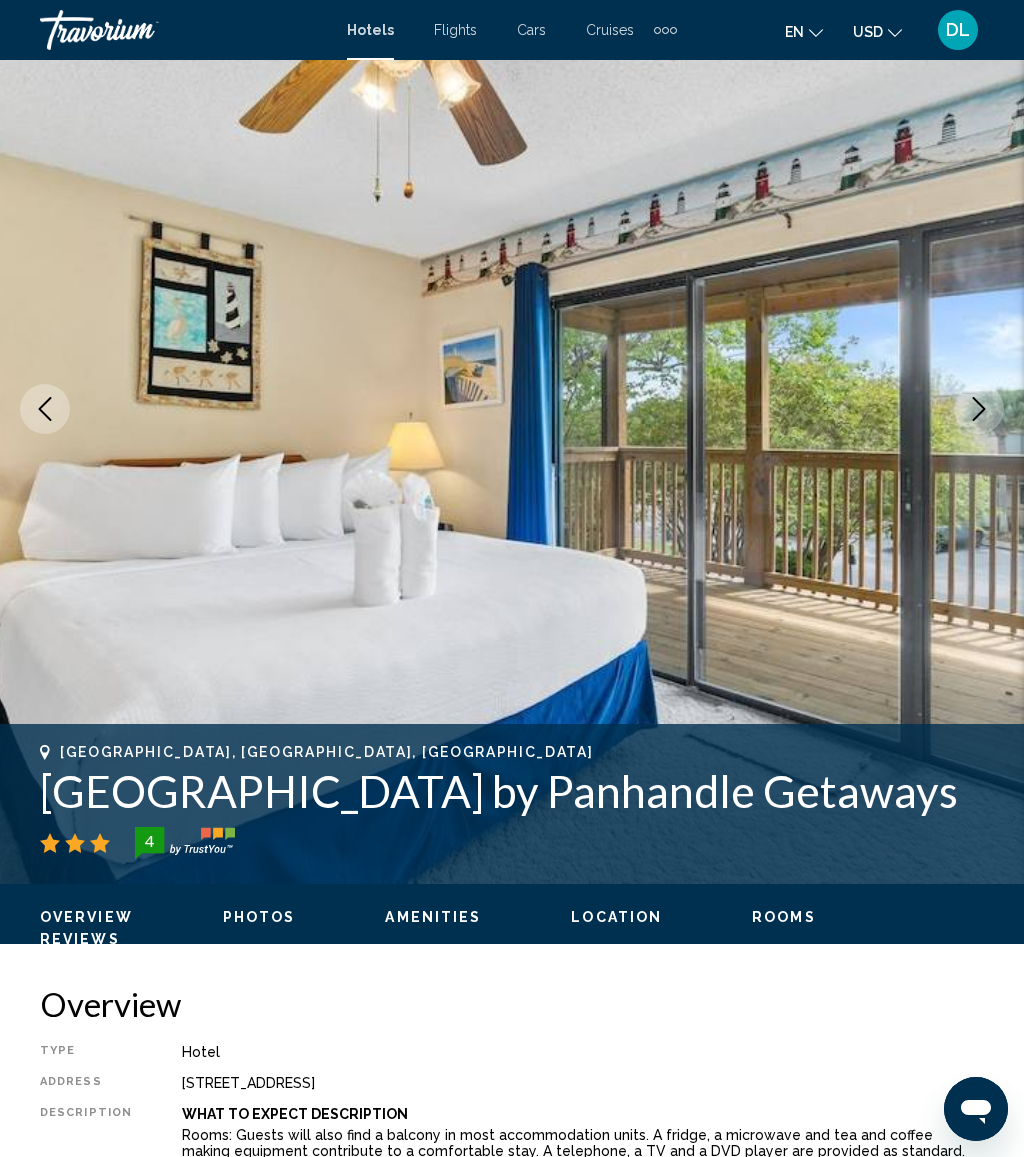 click at bounding box center (979, 409) 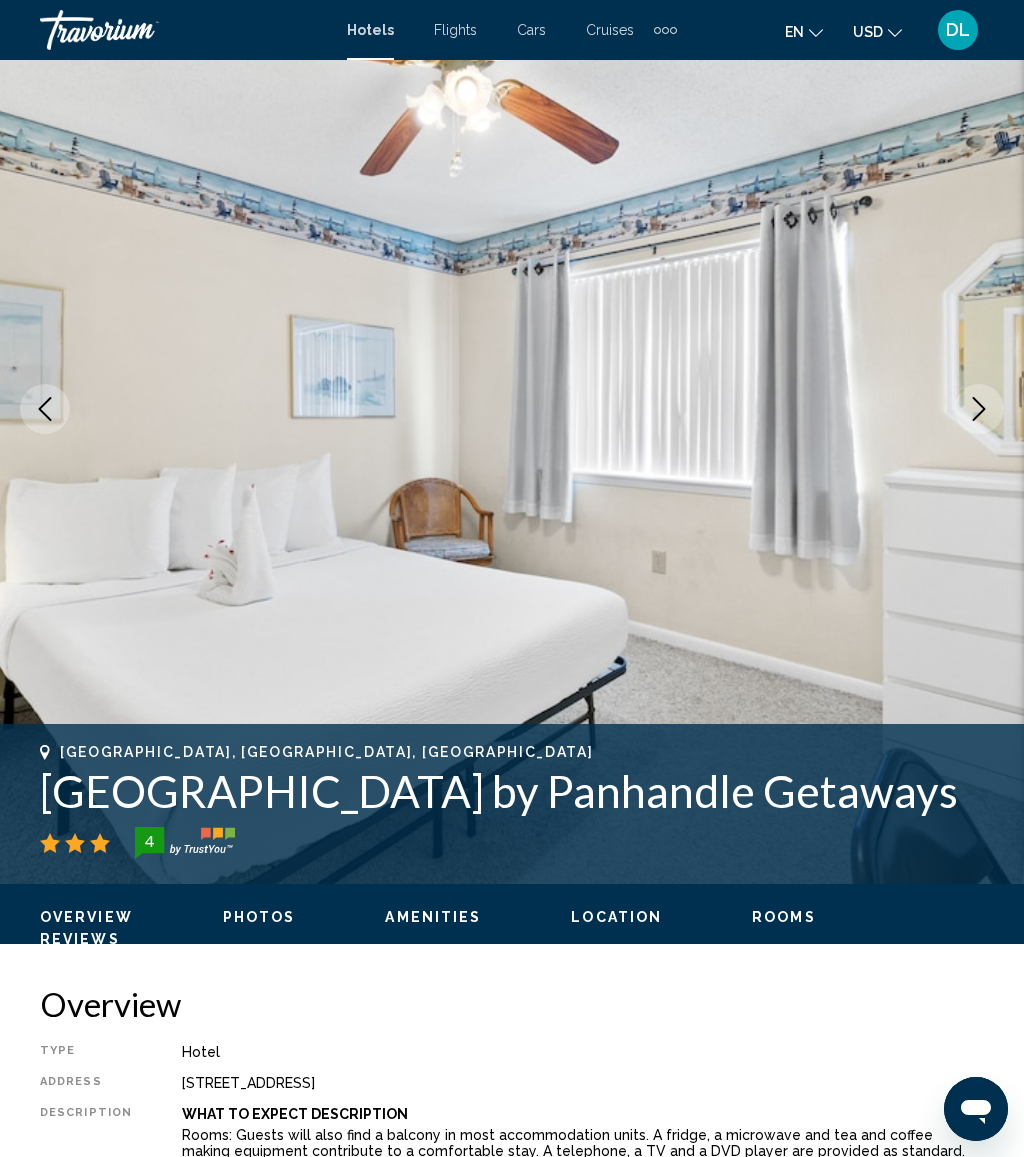 click at bounding box center [979, 409] 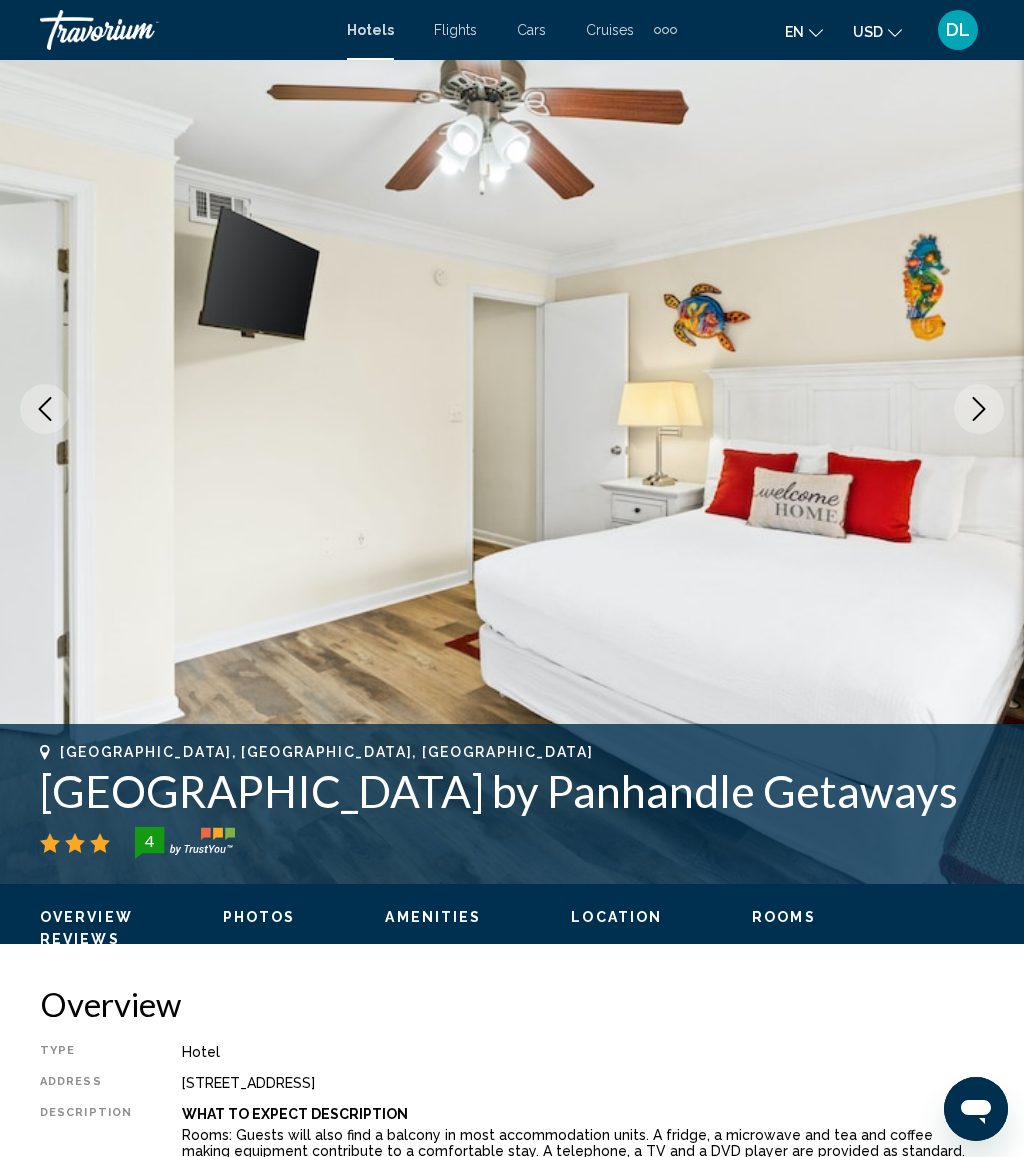click at bounding box center [979, 409] 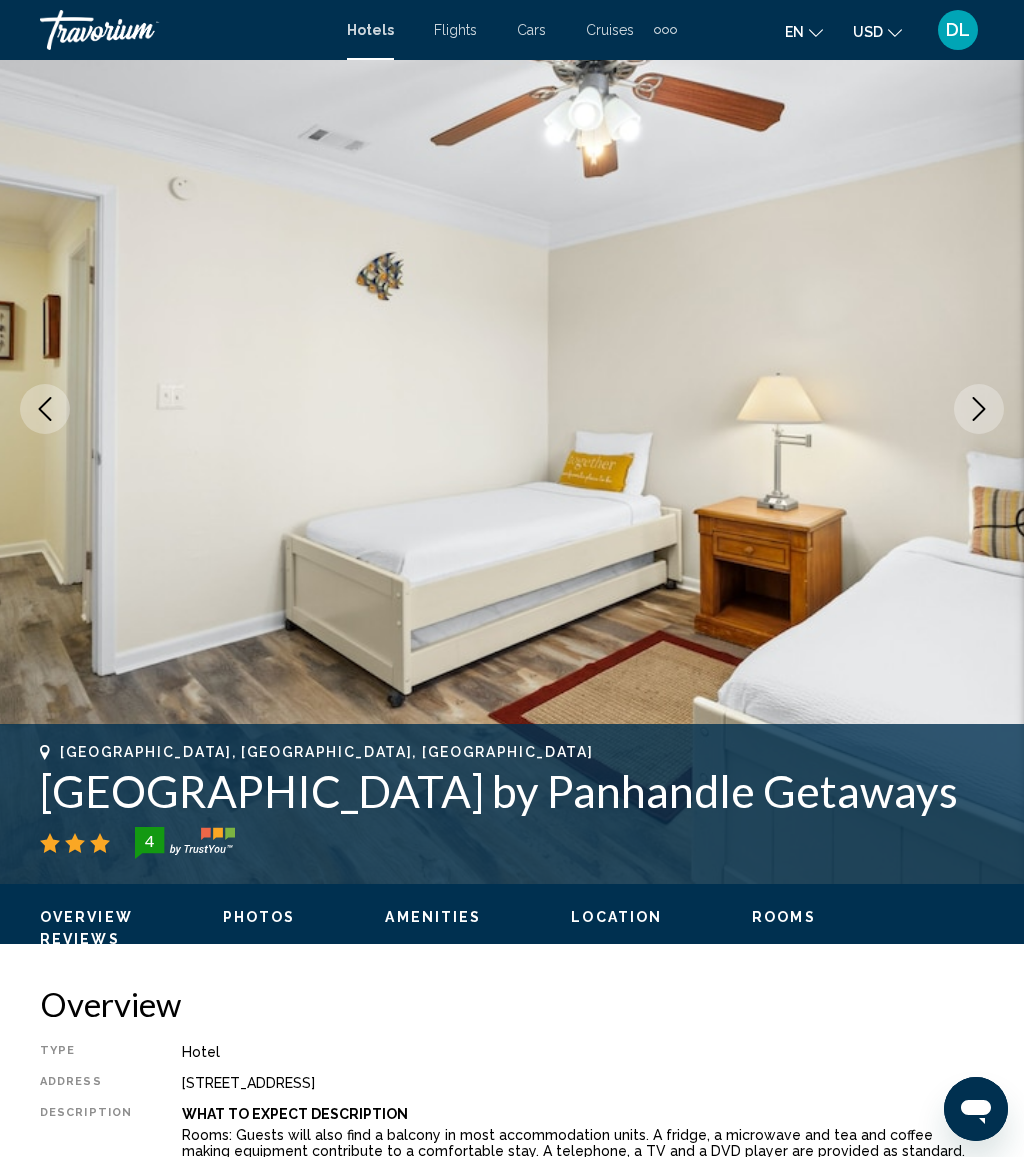 click at bounding box center (512, 409) 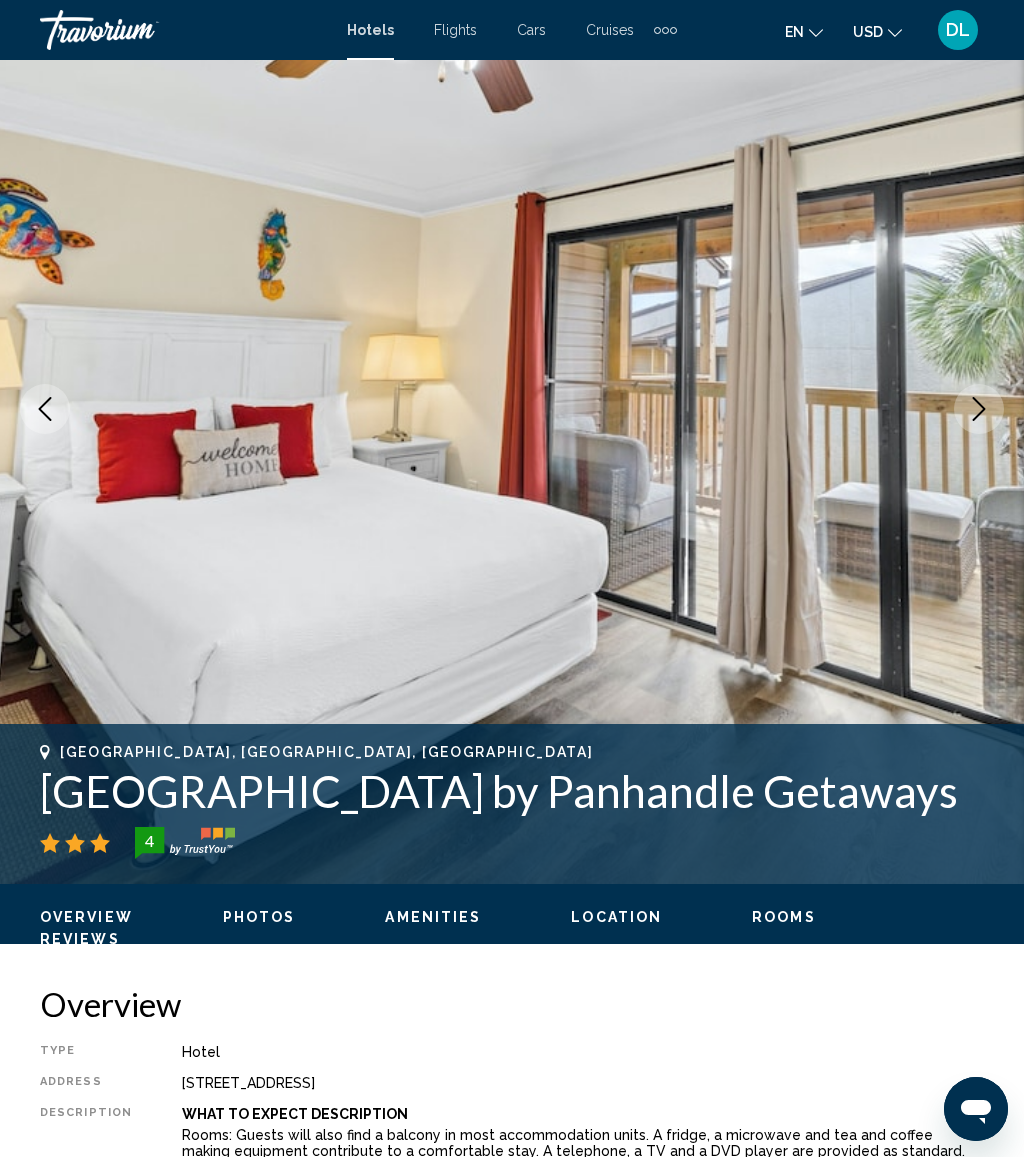 click at bounding box center [979, 409] 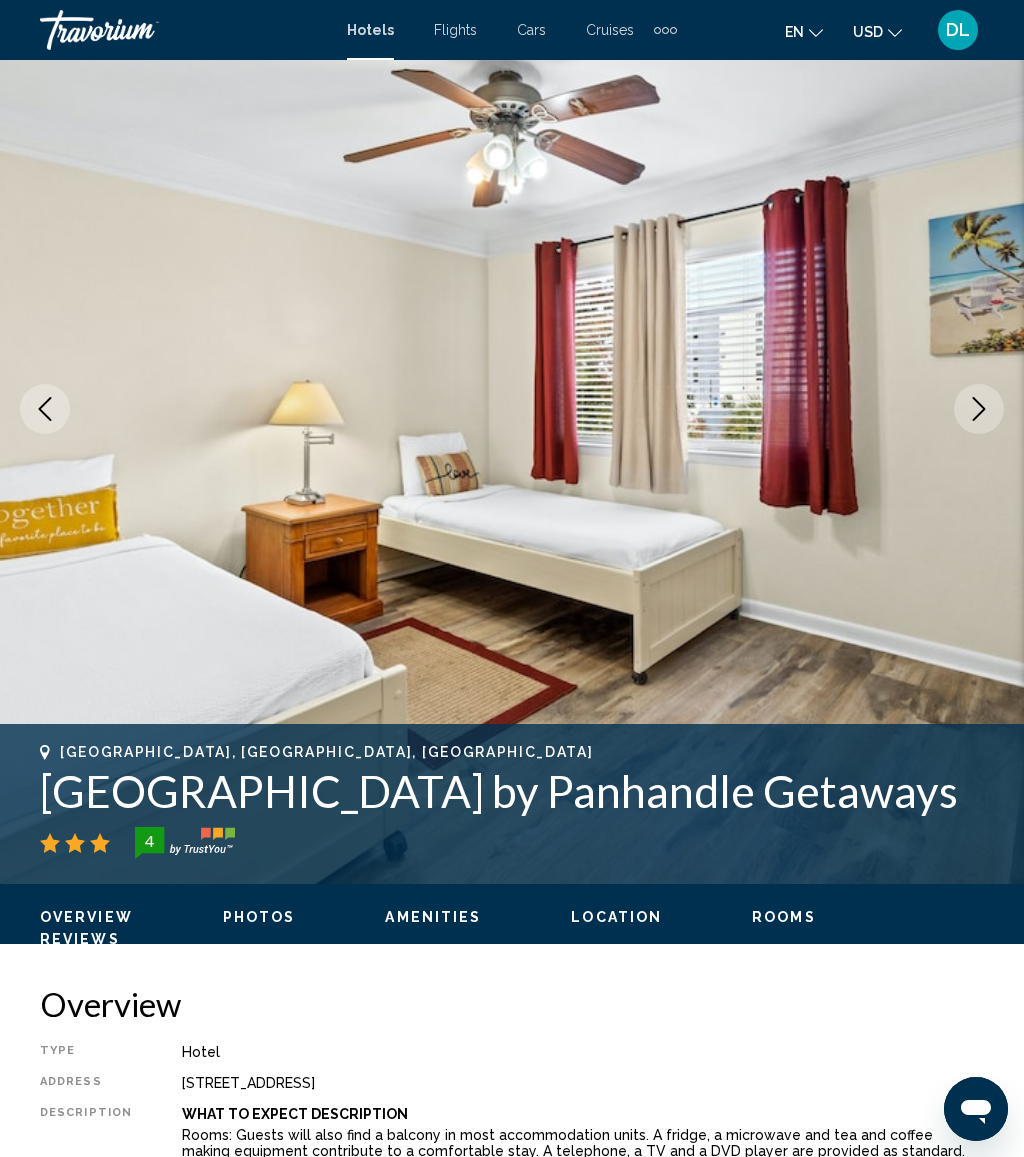 click at bounding box center [979, 409] 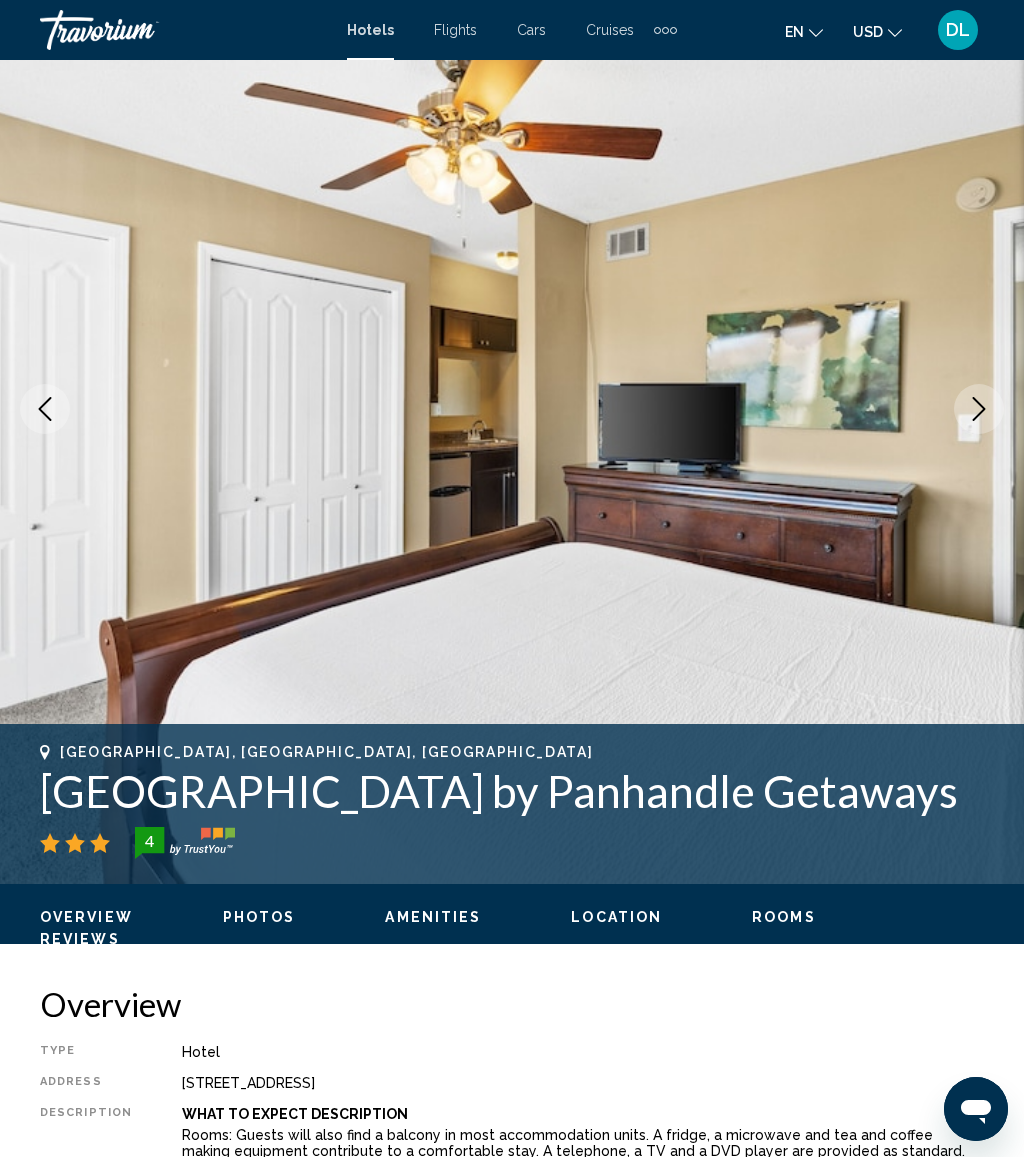 click at bounding box center [979, 409] 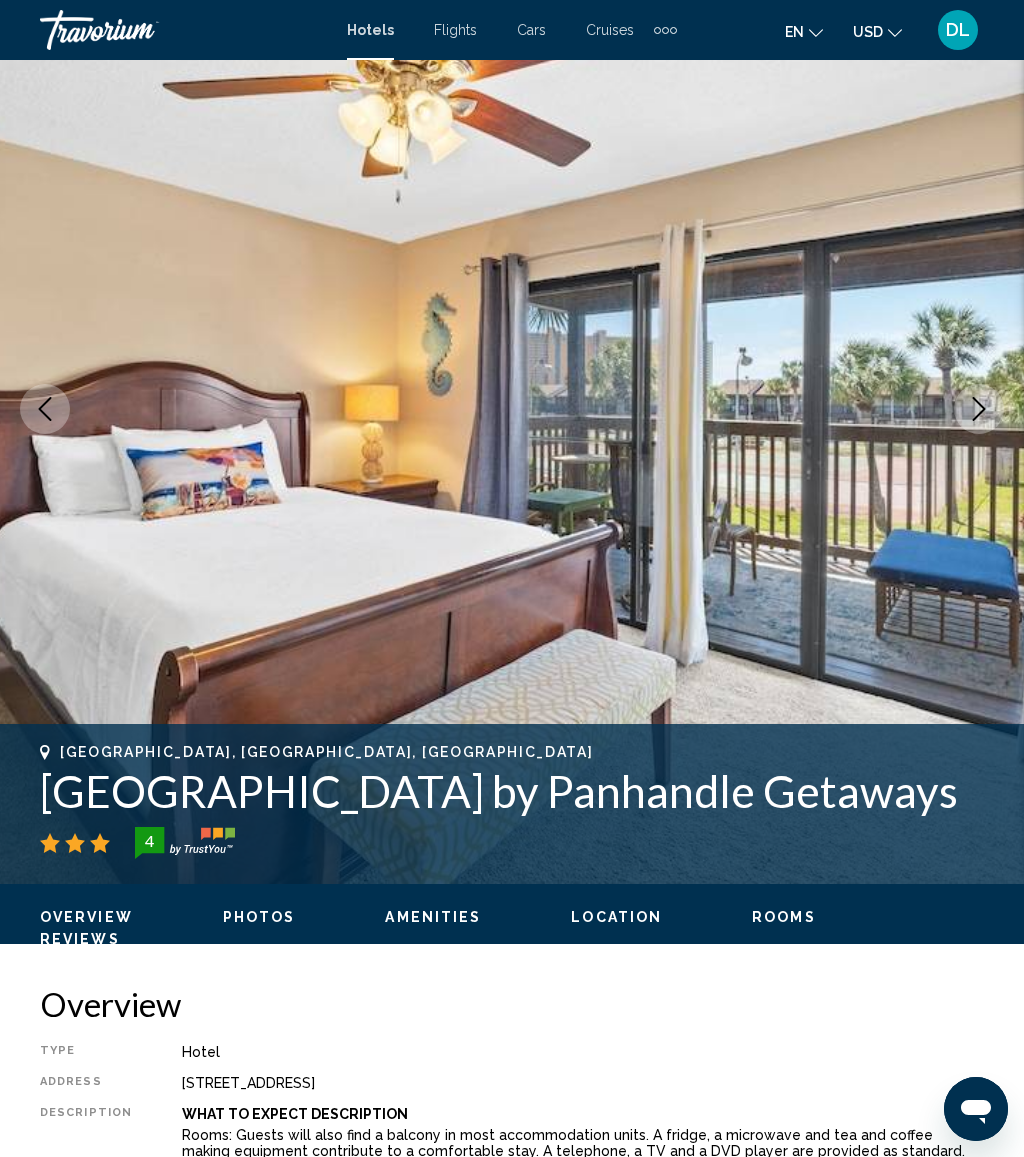click at bounding box center (979, 409) 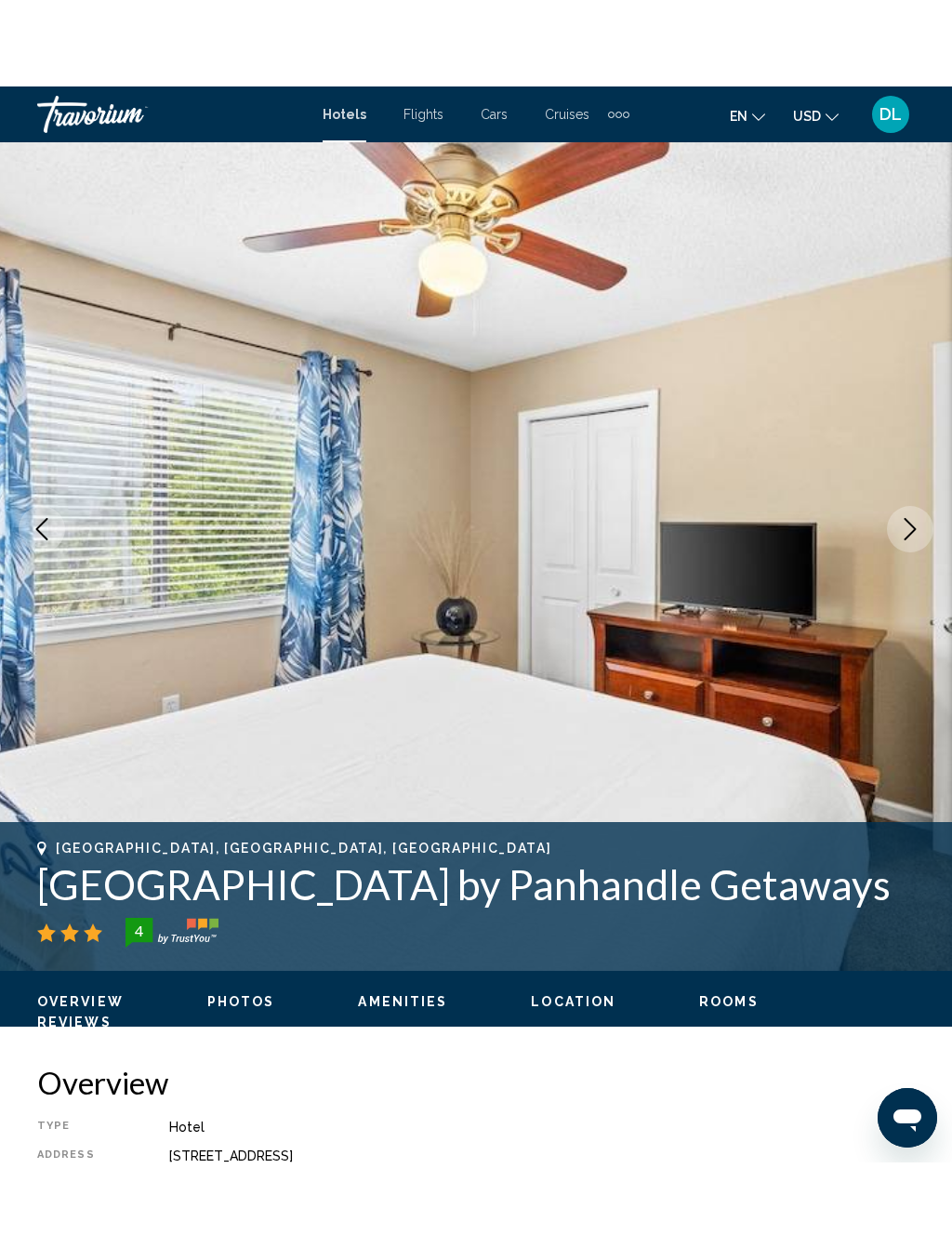 scroll, scrollTop: 0, scrollLeft: 0, axis: both 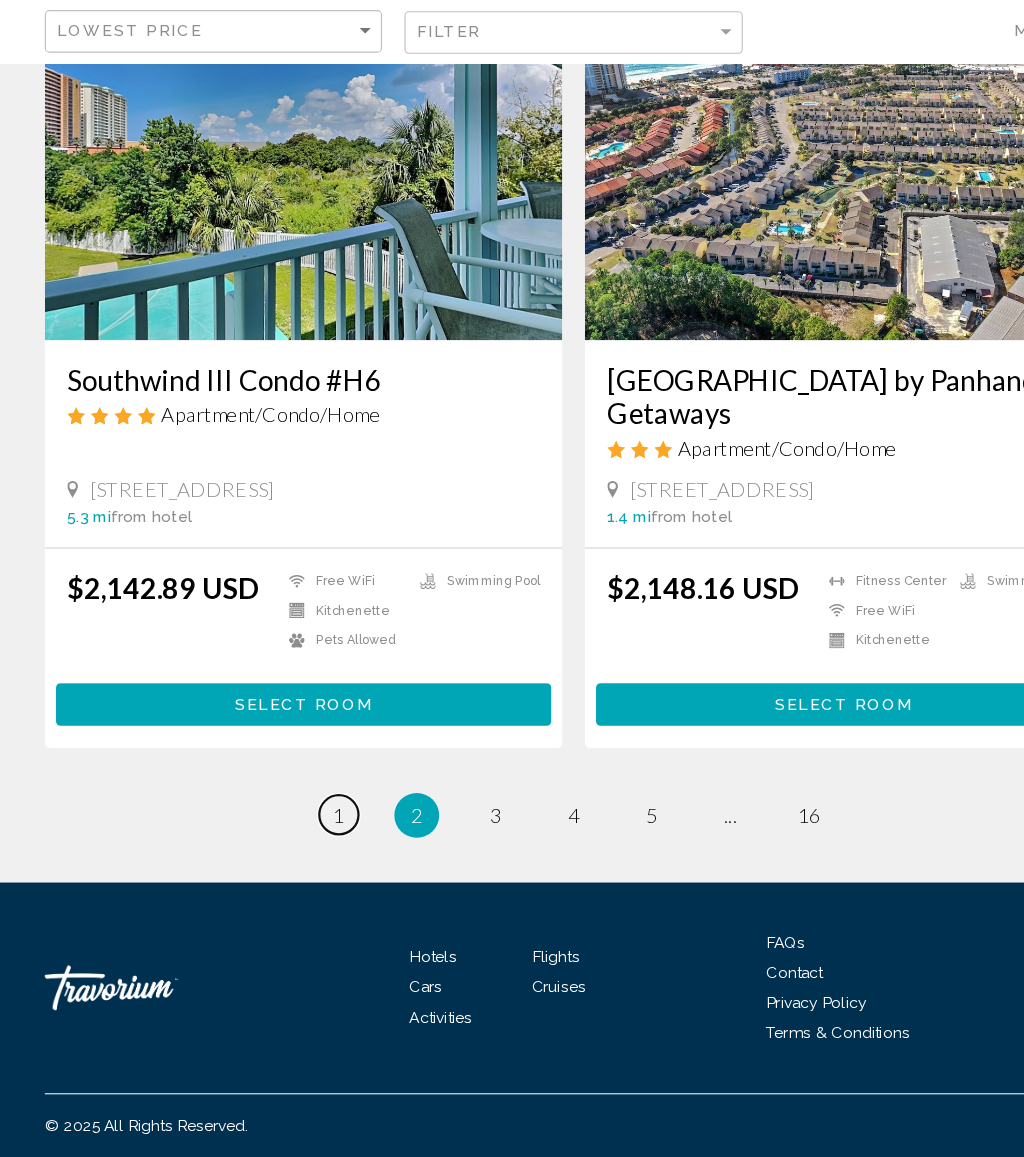 click on "page  1" at bounding box center [302, 851] 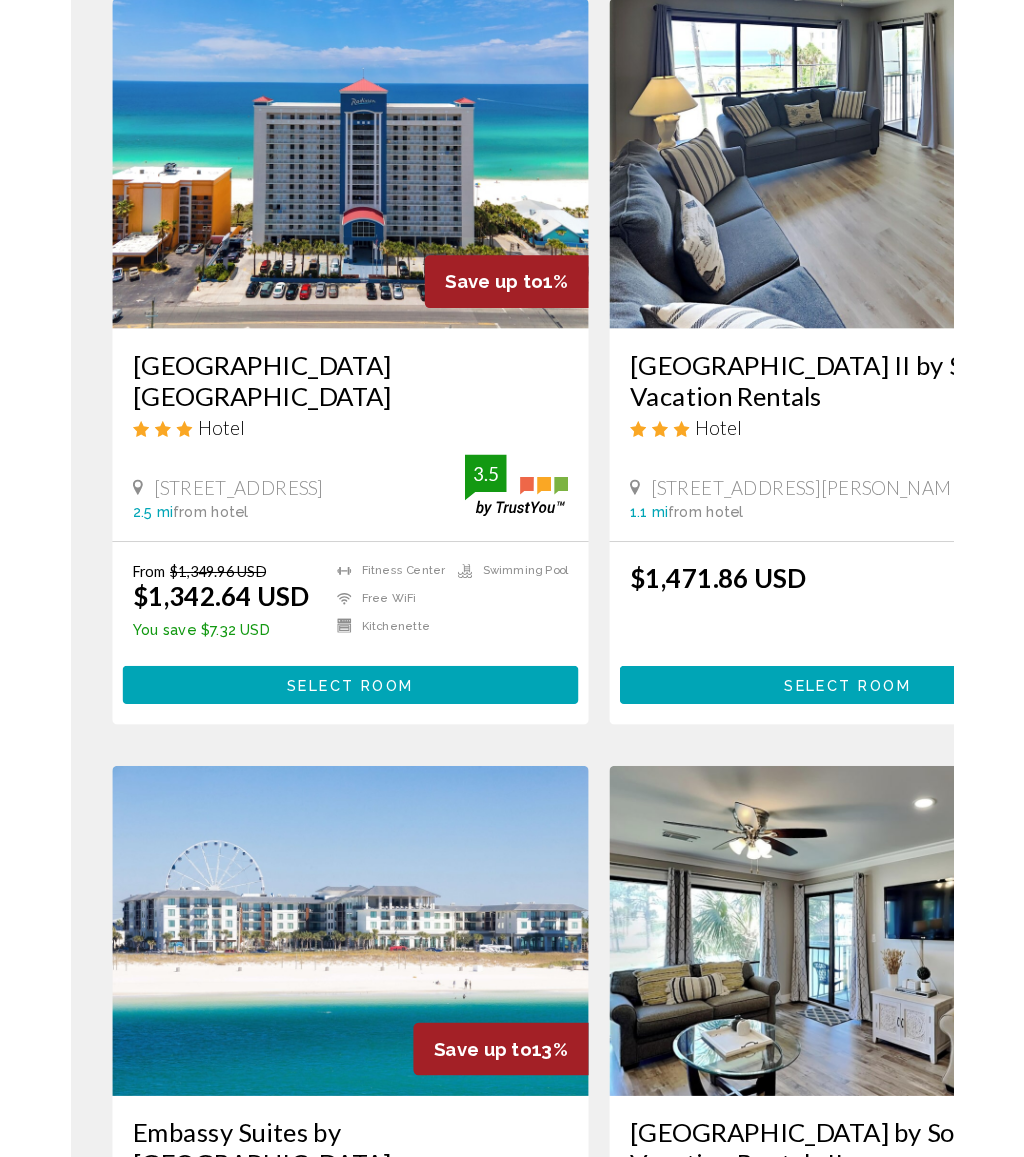 scroll, scrollTop: 1558, scrollLeft: 0, axis: vertical 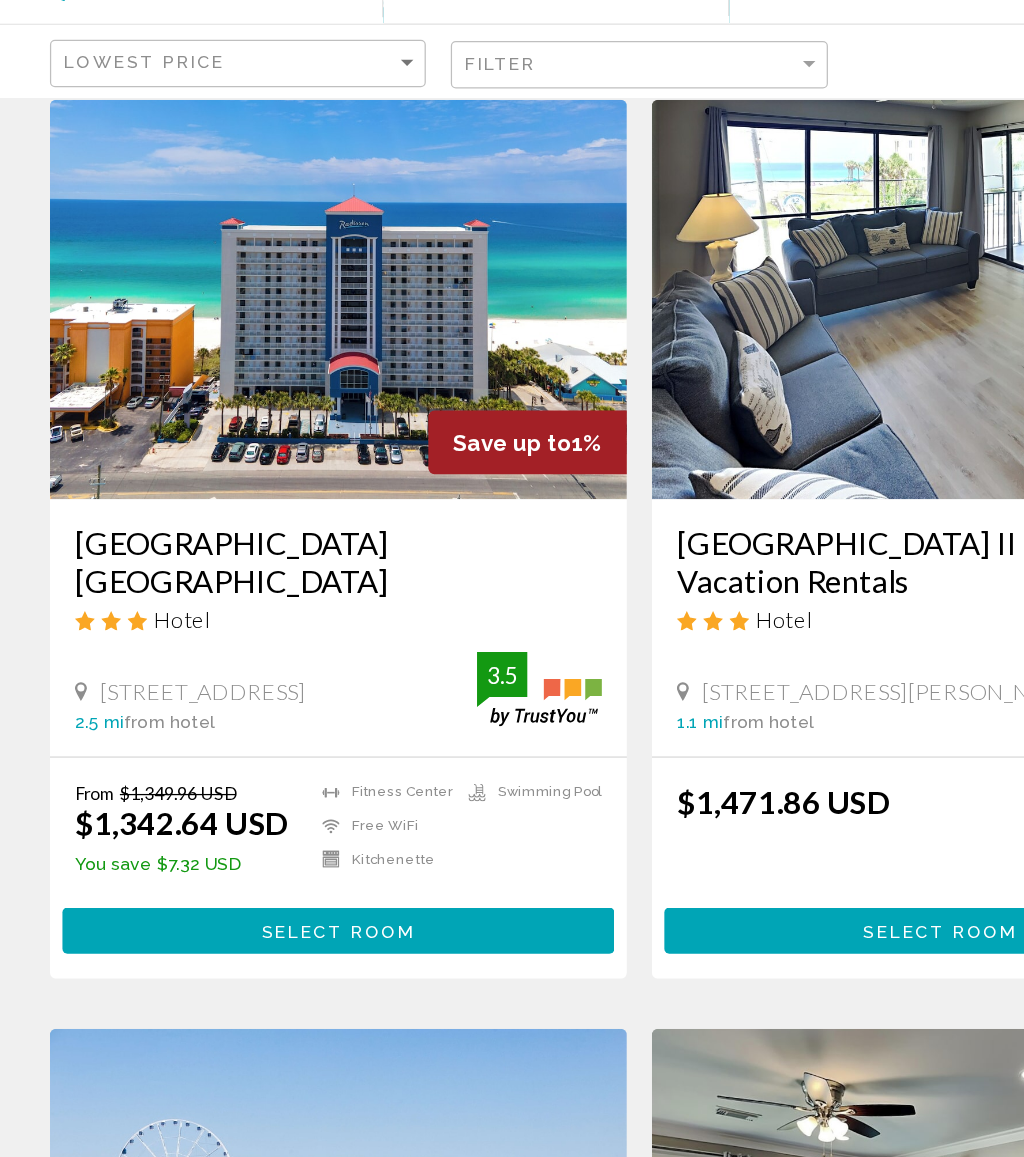 click on "Select Room" at bounding box center [271, 846] 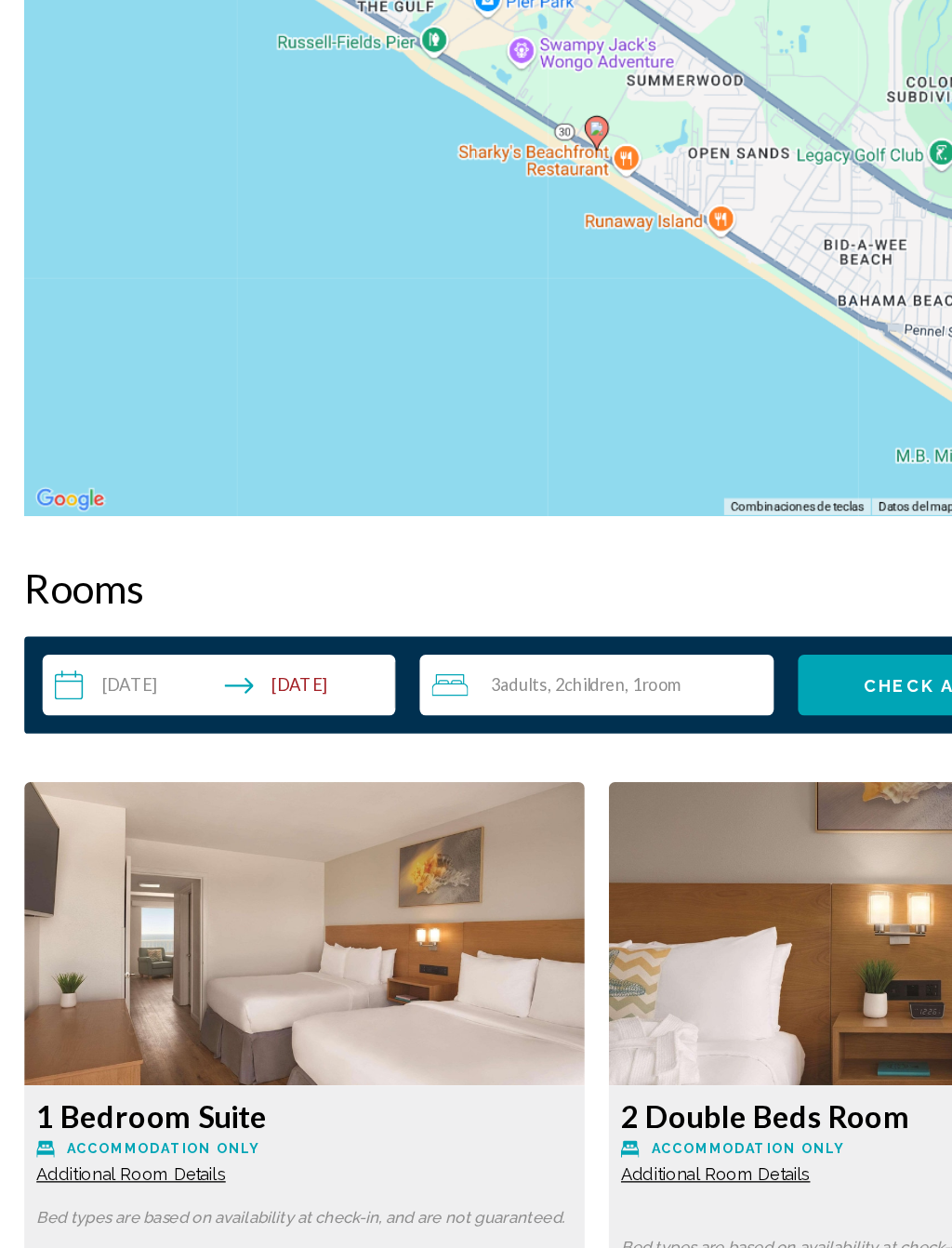 scroll, scrollTop: 2306, scrollLeft: 0, axis: vertical 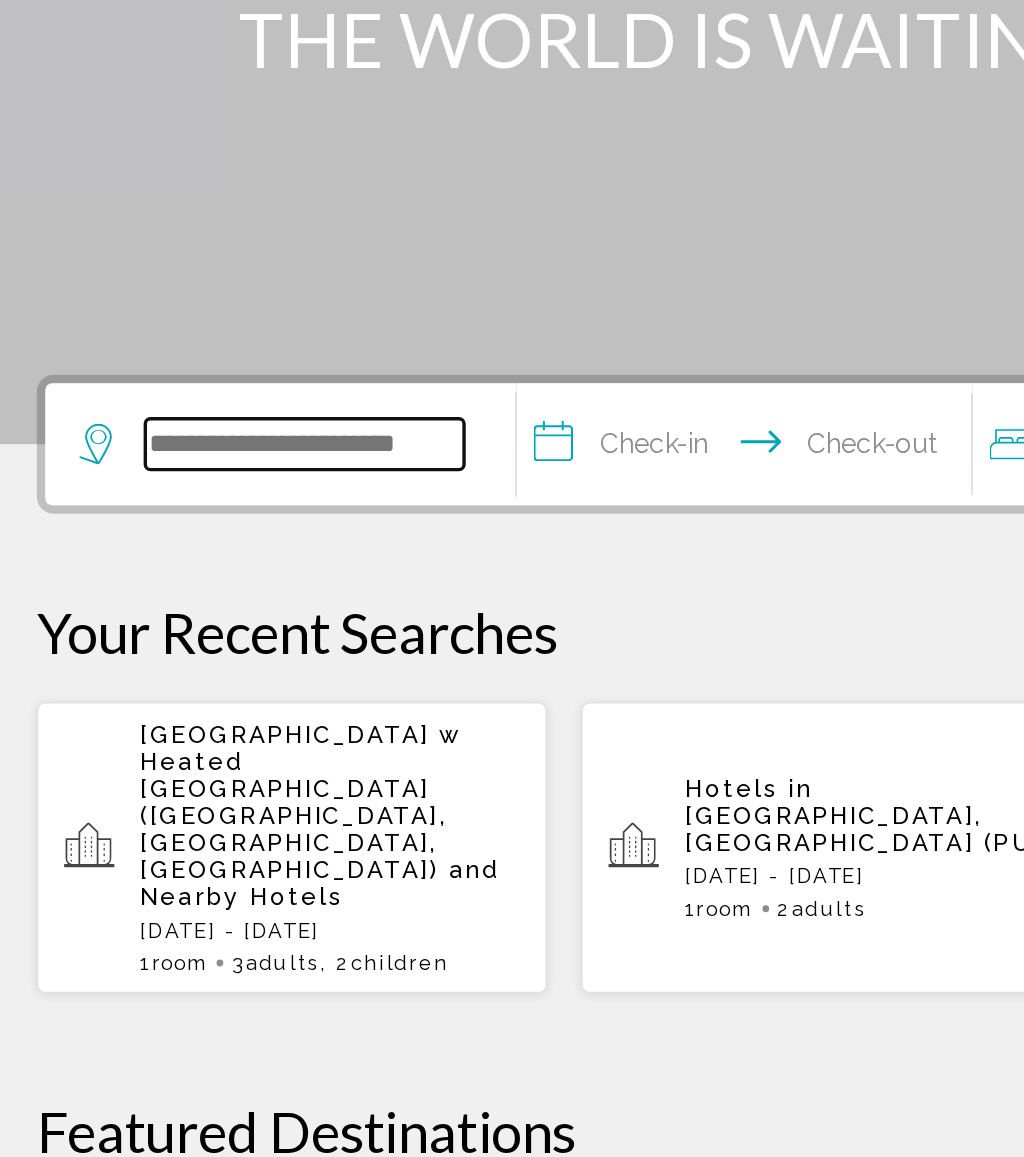 click at bounding box center [198, 600] 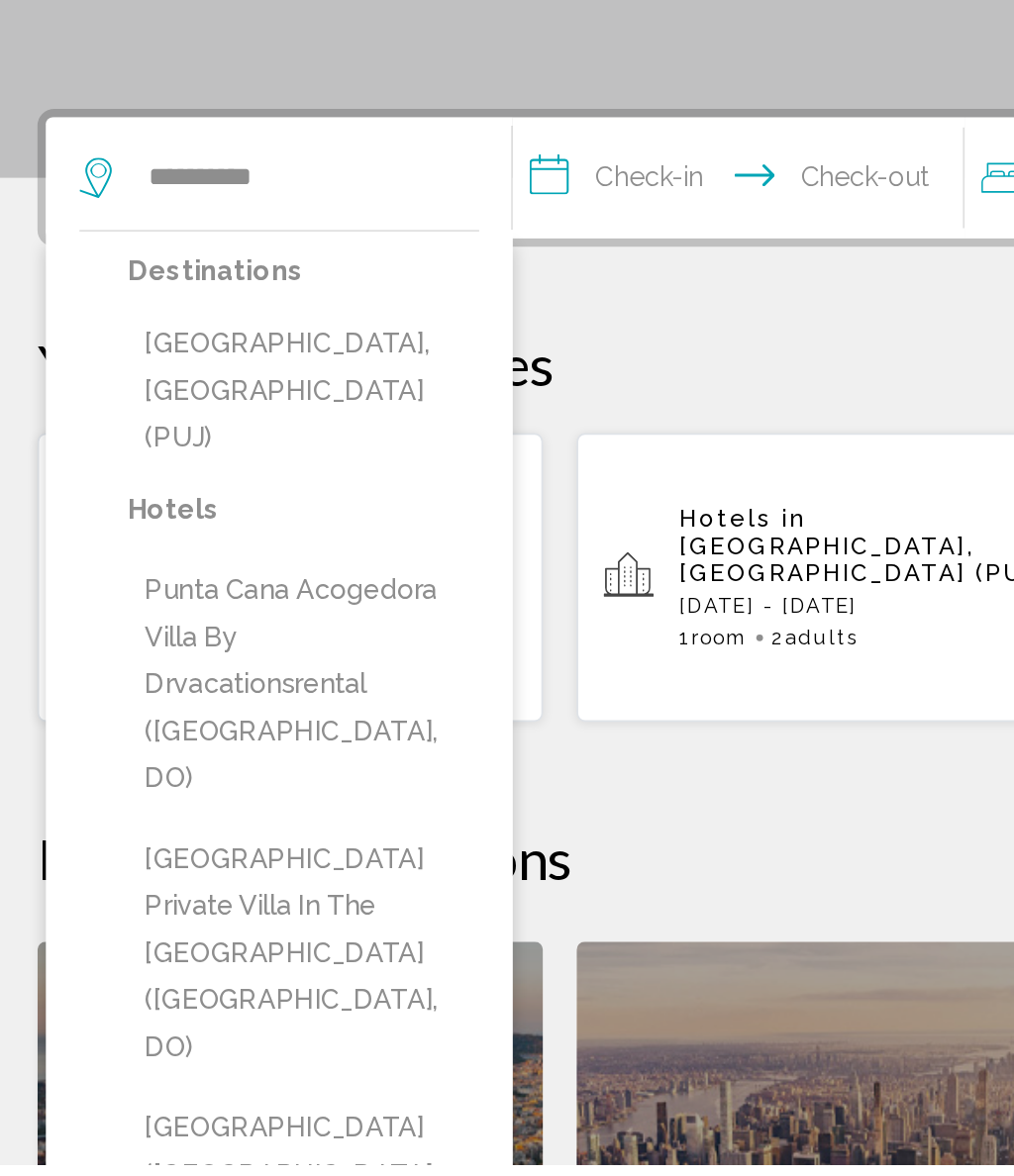 click on "[GEOGRAPHIC_DATA], [GEOGRAPHIC_DATA] (PUJ)" at bounding box center (196, 720) 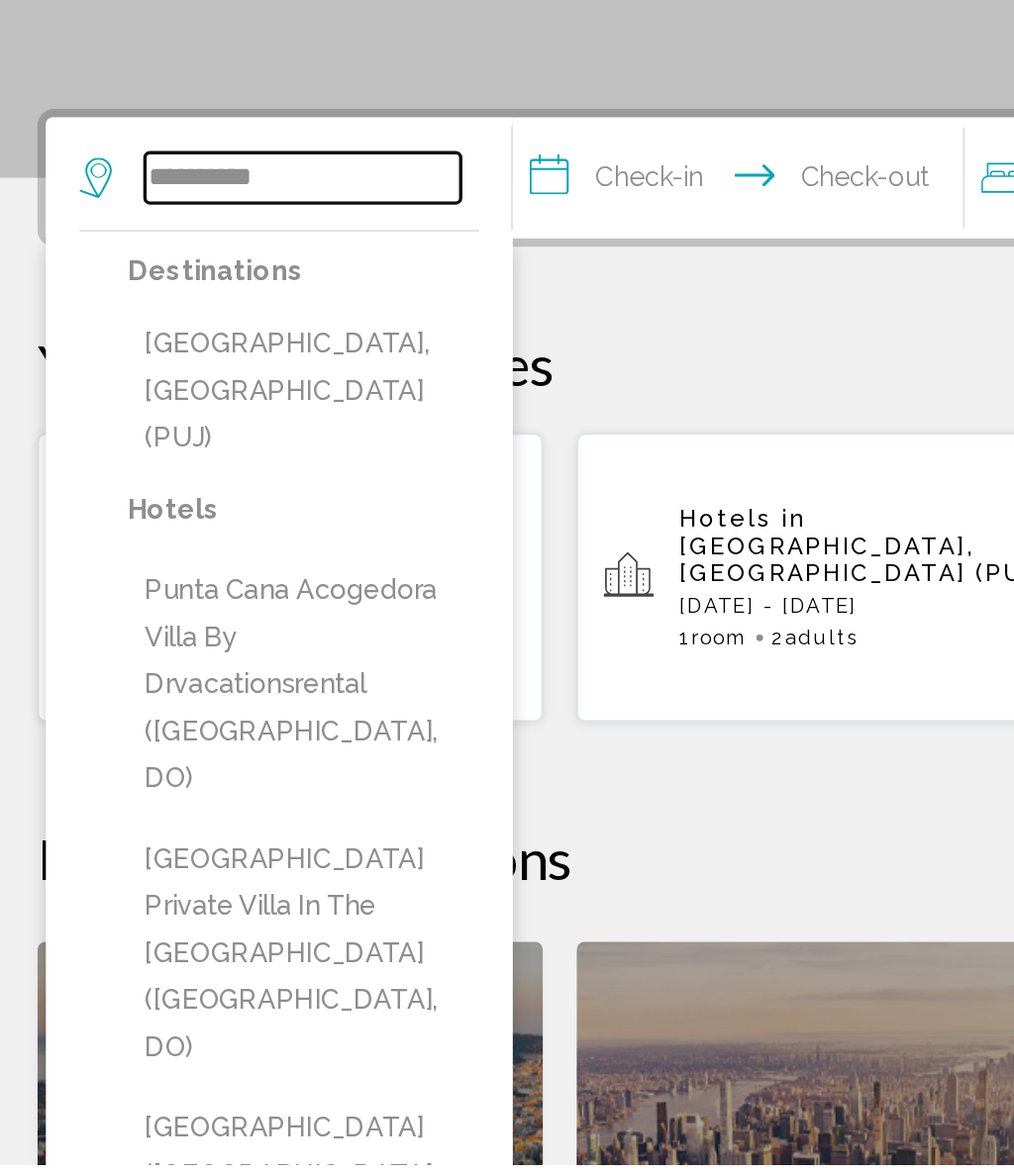 type on "**********" 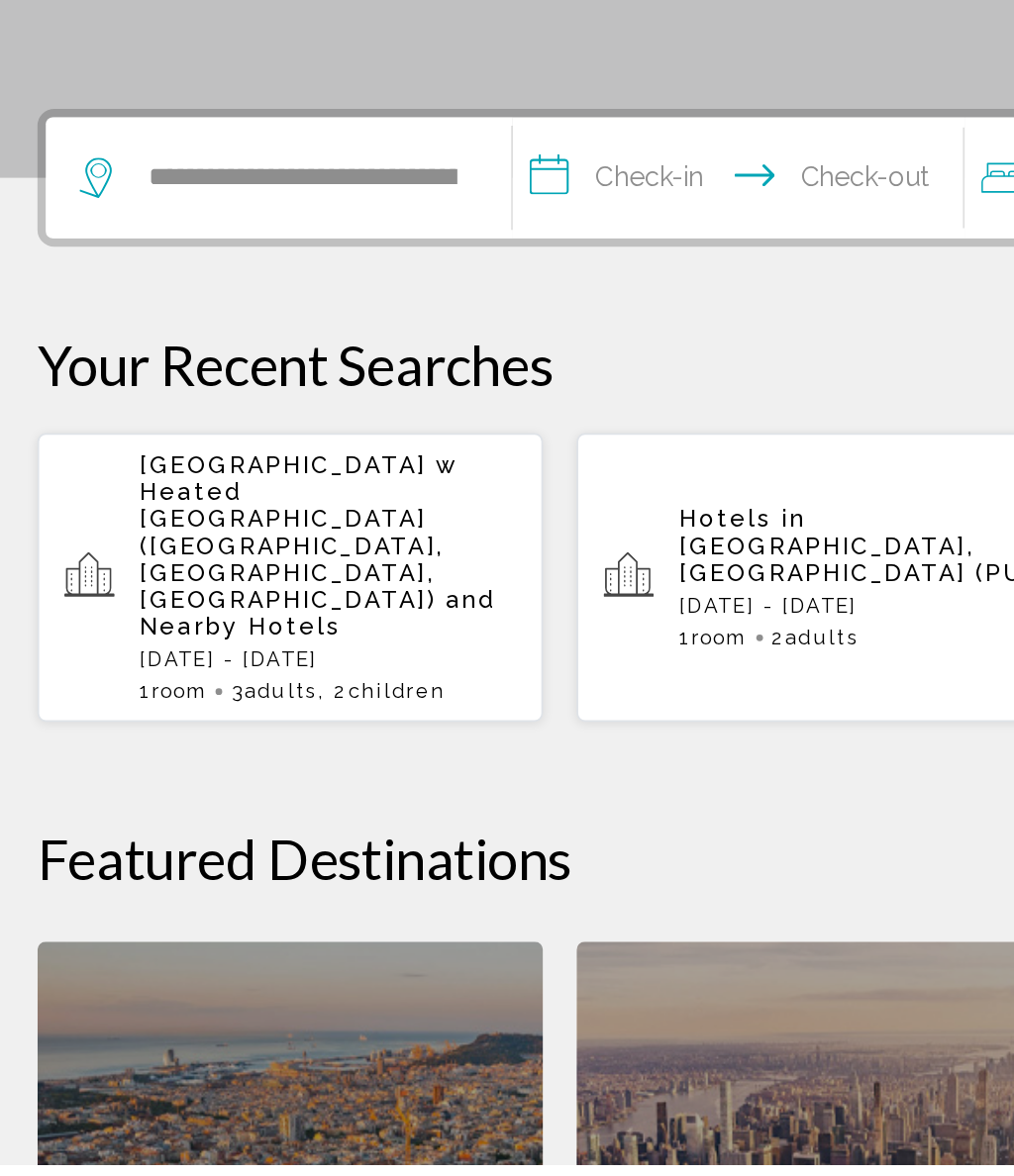 click on "**********" at bounding box center (456, 597) 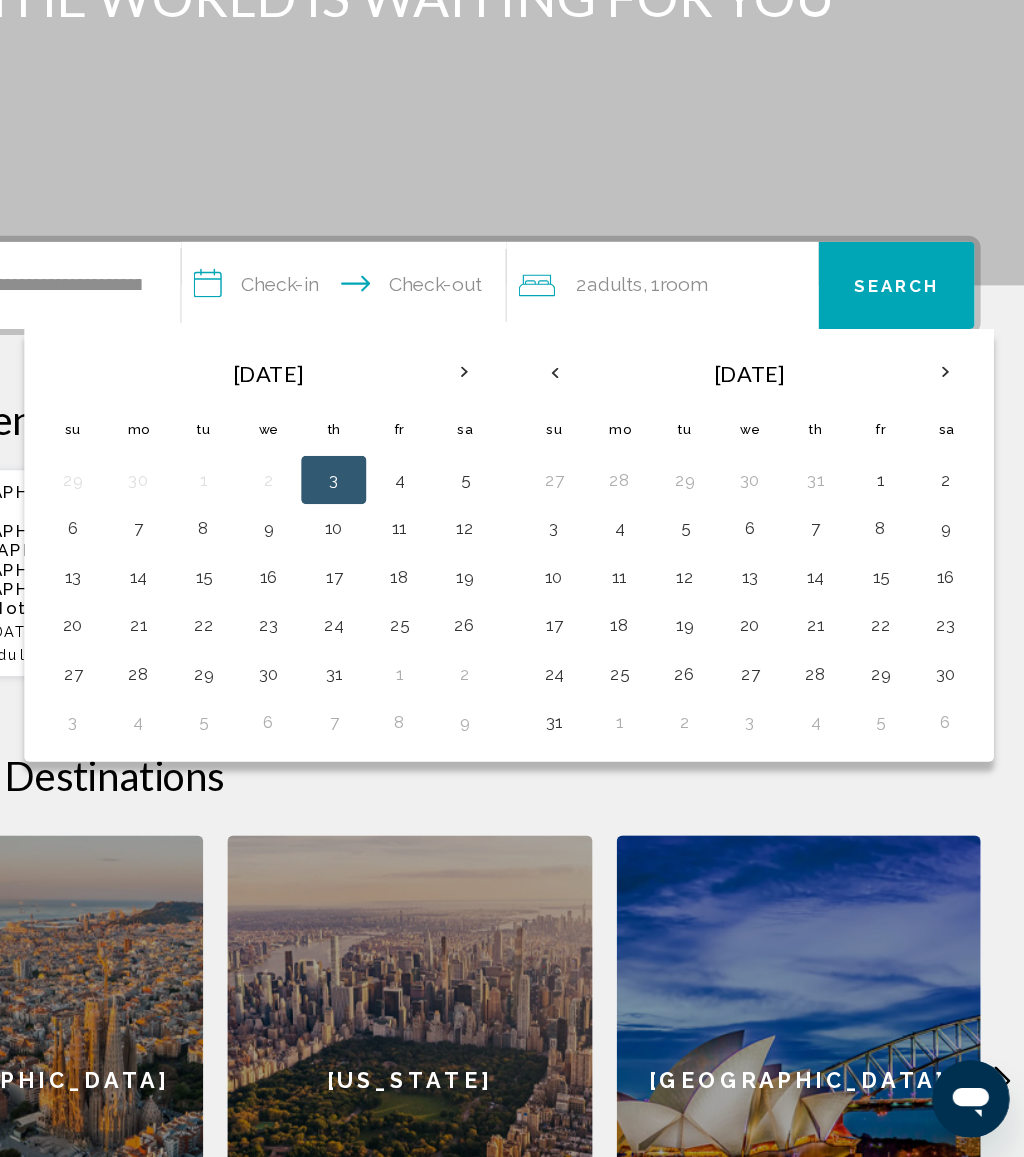 scroll, scrollTop: 208, scrollLeft: 0, axis: vertical 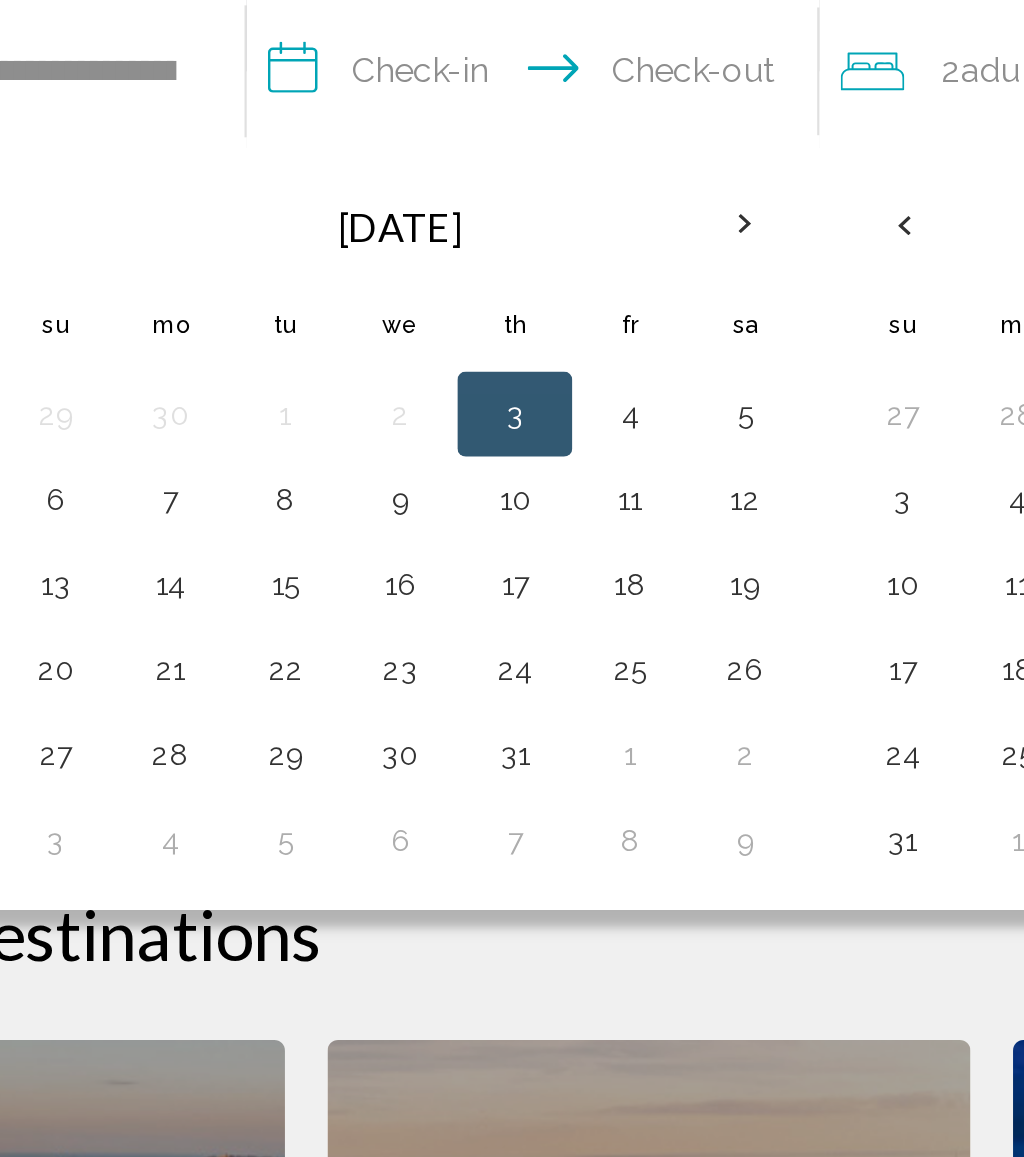 click on "19" at bounding box center (557, 633) 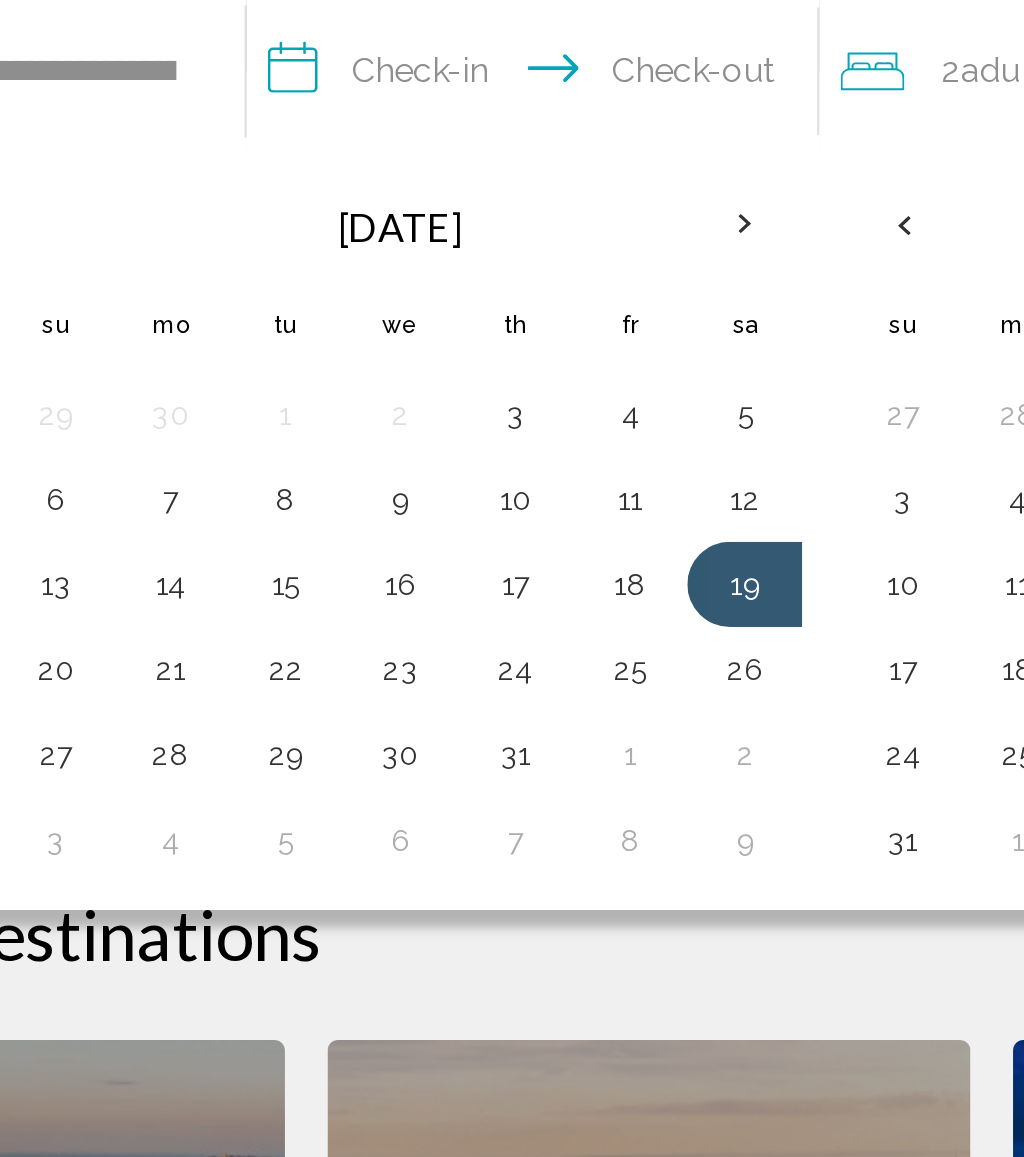 click on "24" at bounding box center (449, 673) 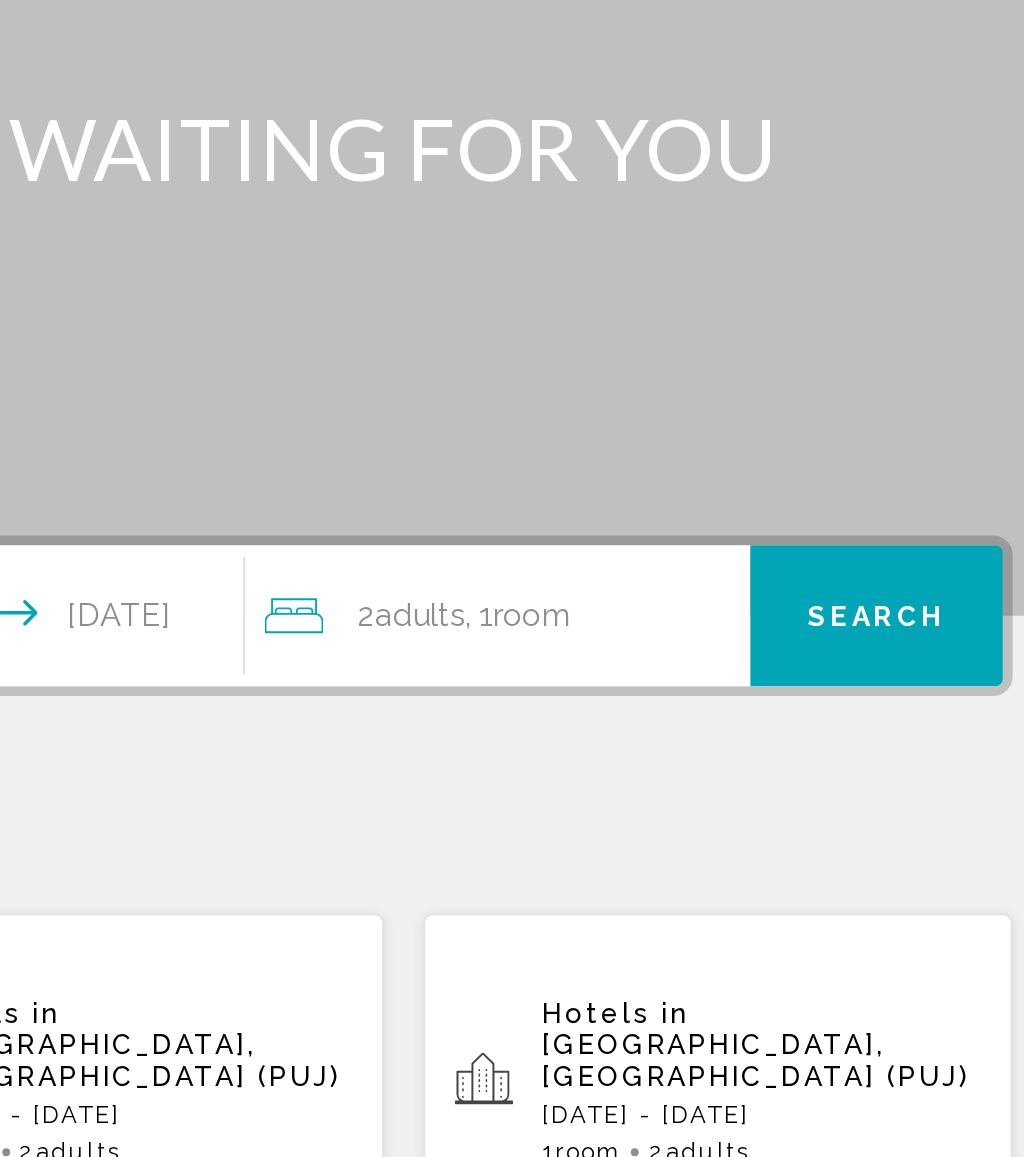 click on "2  Adult Adults , 1  Room rooms" 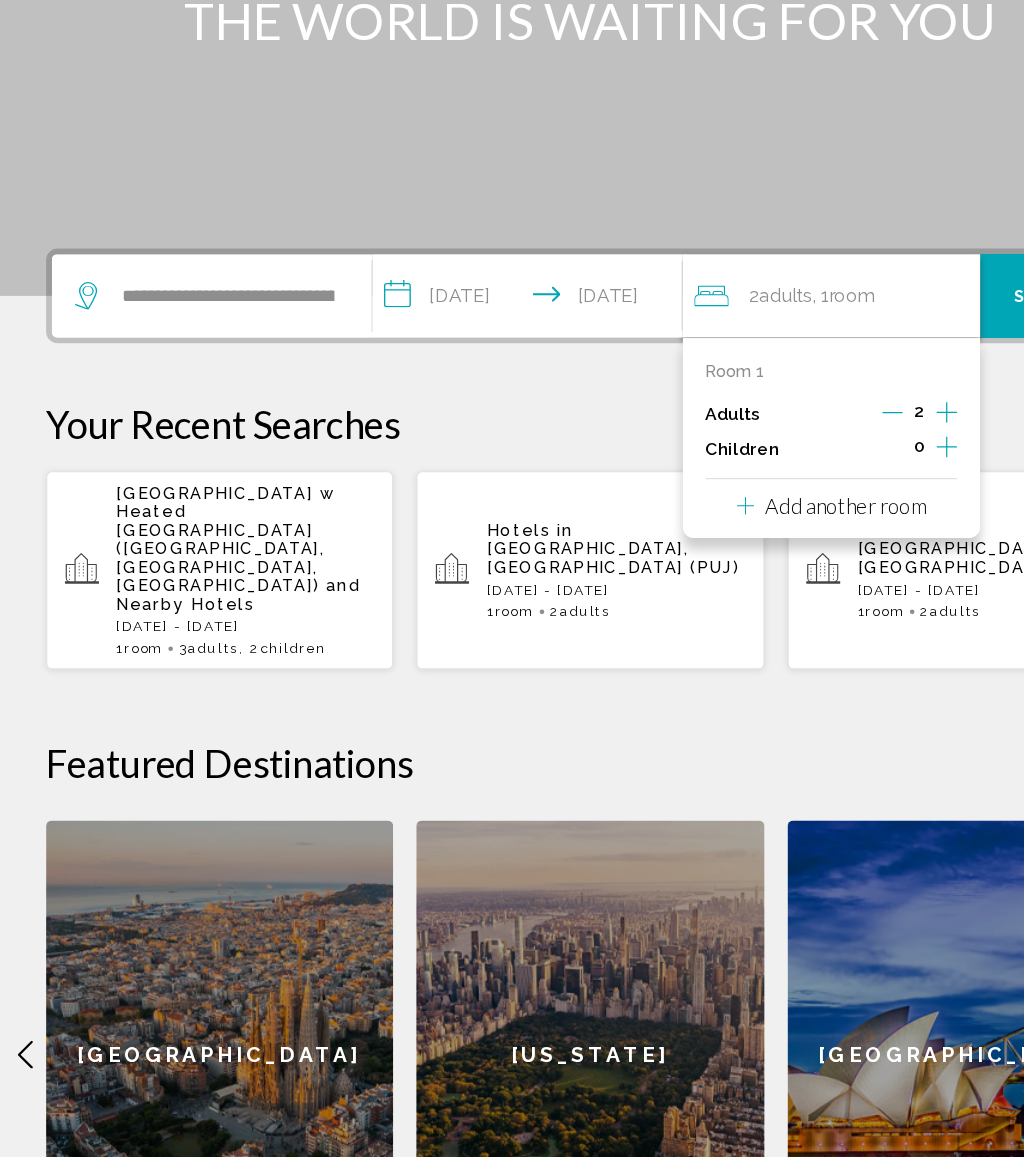click 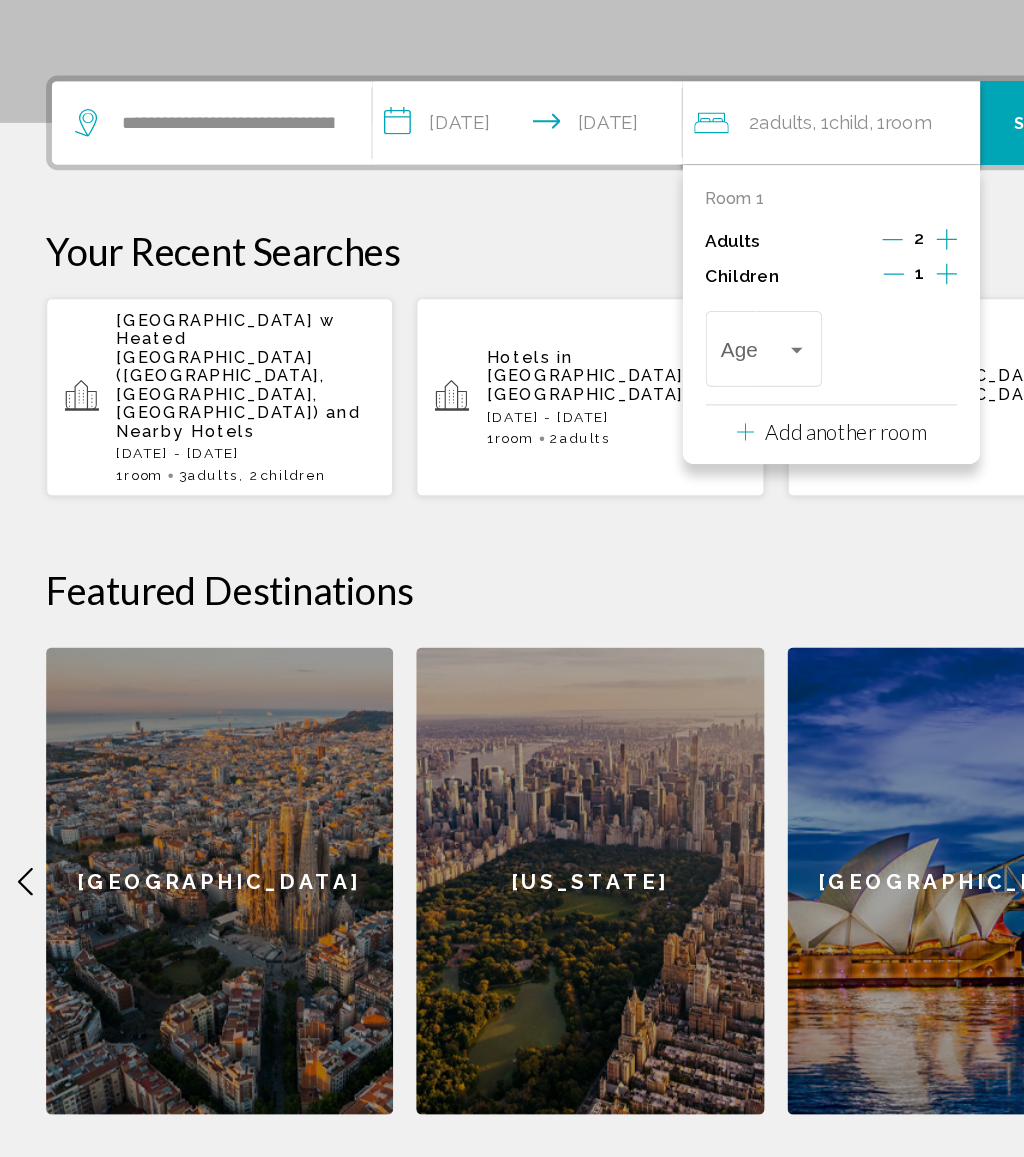 scroll, scrollTop: 341, scrollLeft: 0, axis: vertical 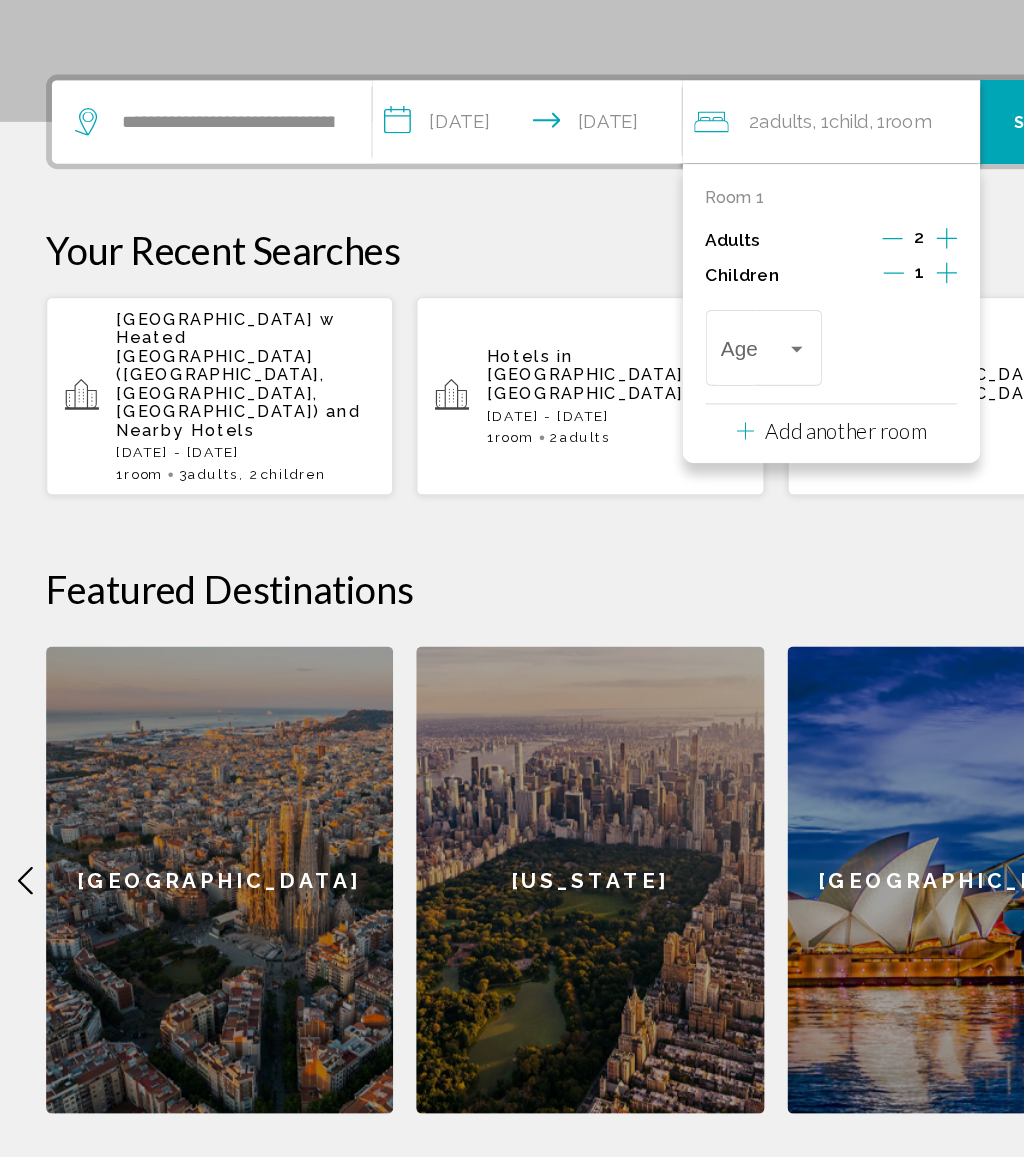 click at bounding box center [653, 460] 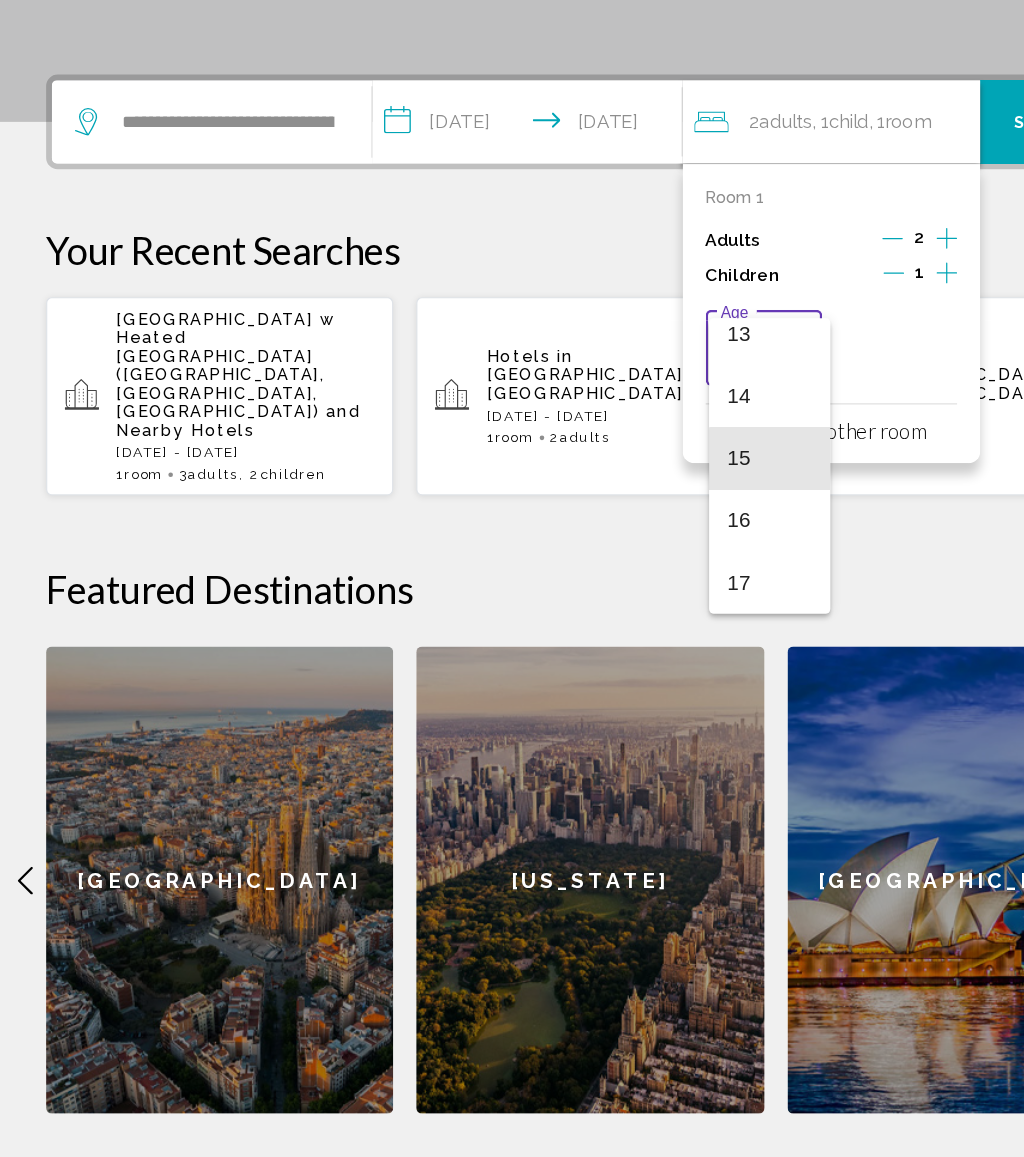 scroll, scrollTop: 716, scrollLeft: 0, axis: vertical 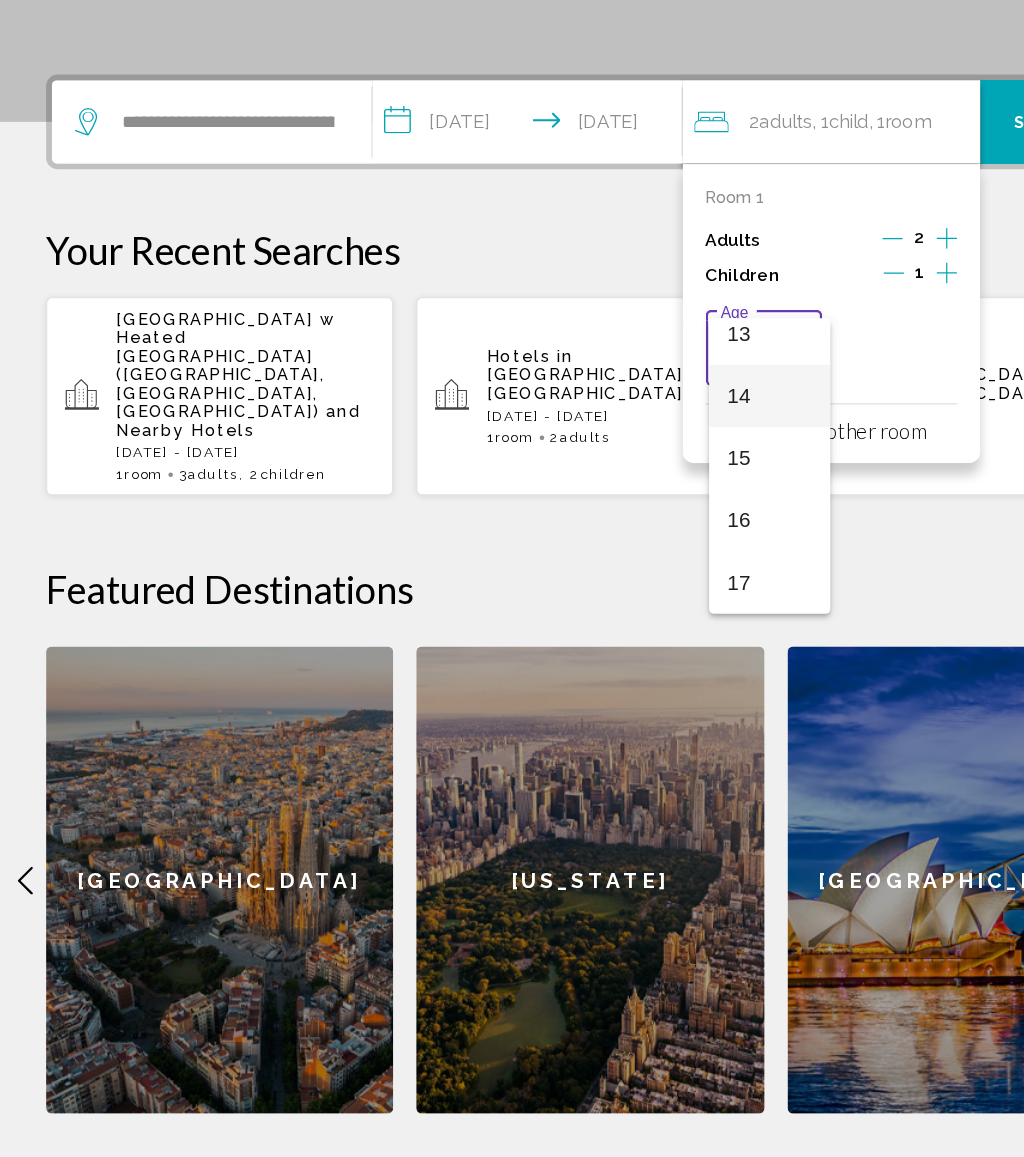 click on "14" at bounding box center (667, 496) 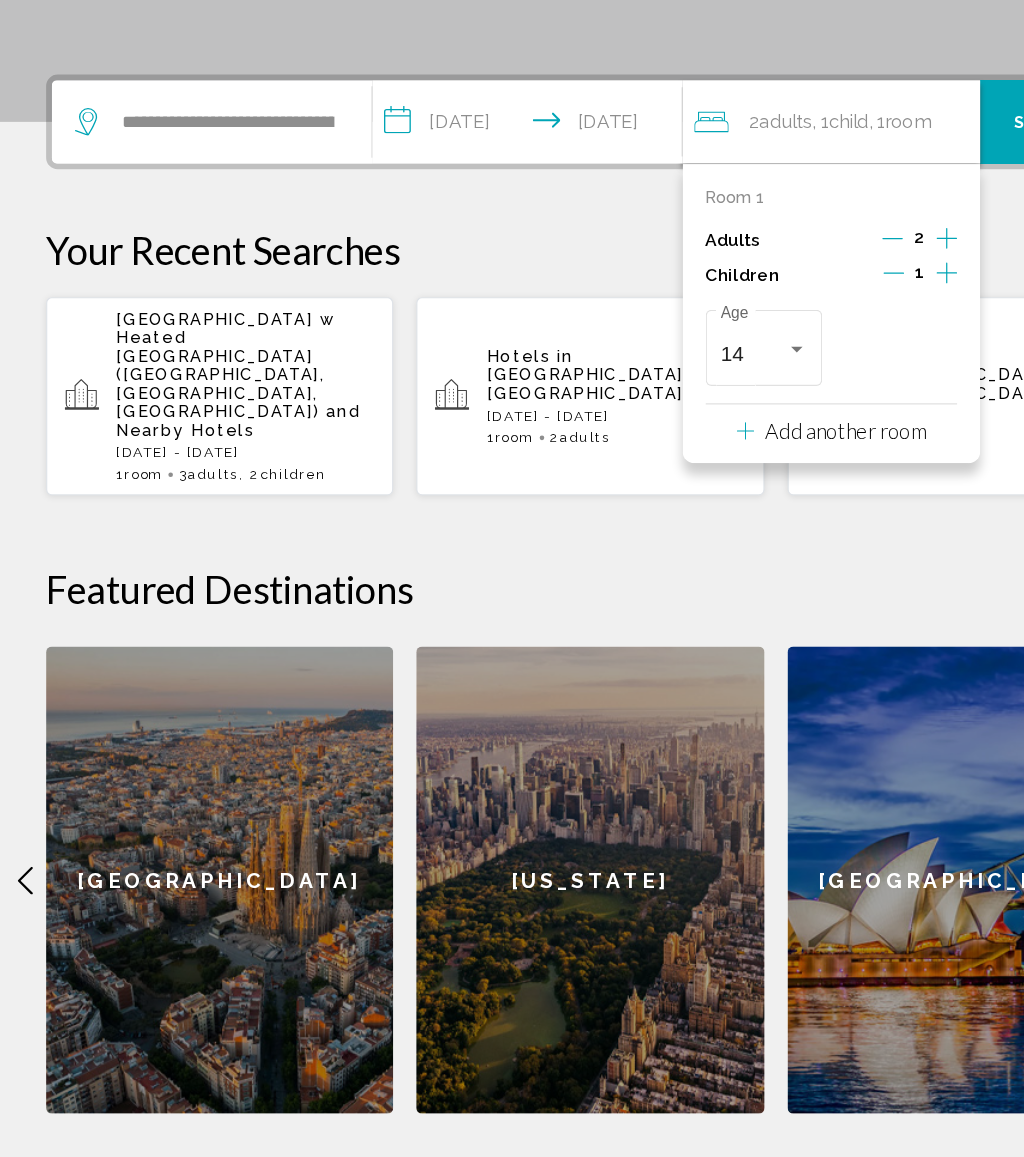scroll, scrollTop: 340, scrollLeft: 0, axis: vertical 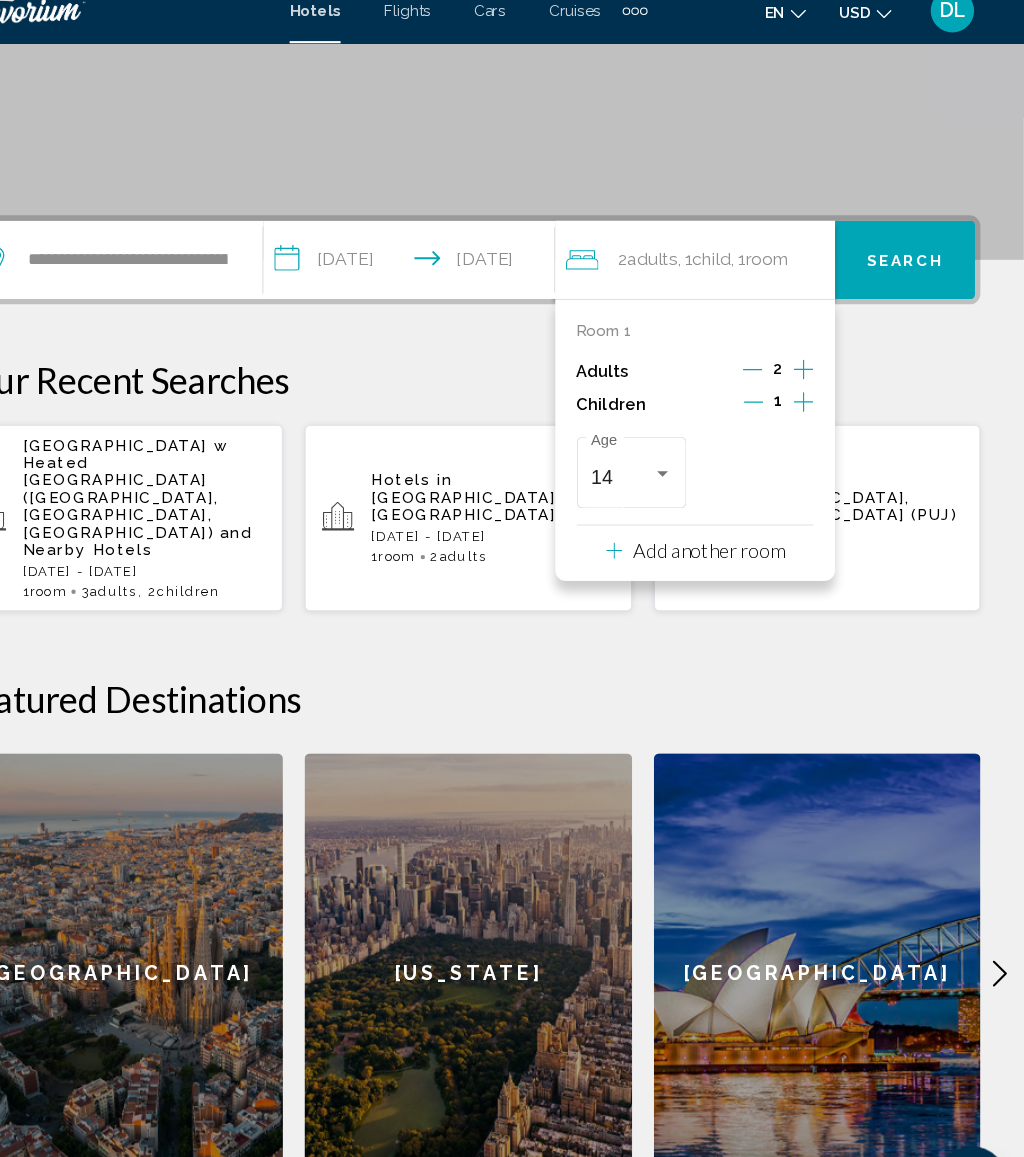 click on "Search" at bounding box center (914, 260) 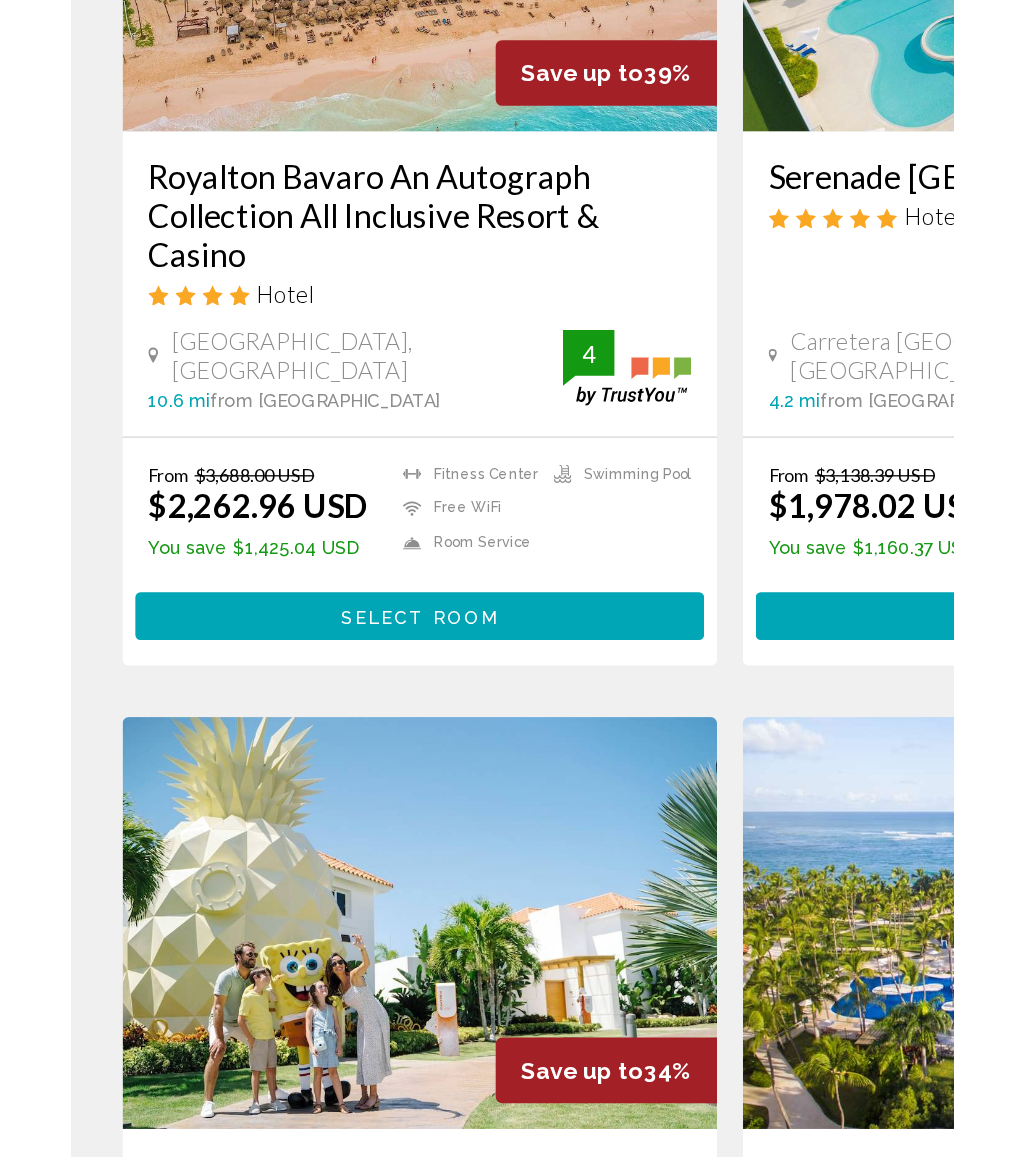 scroll, scrollTop: 31, scrollLeft: 0, axis: vertical 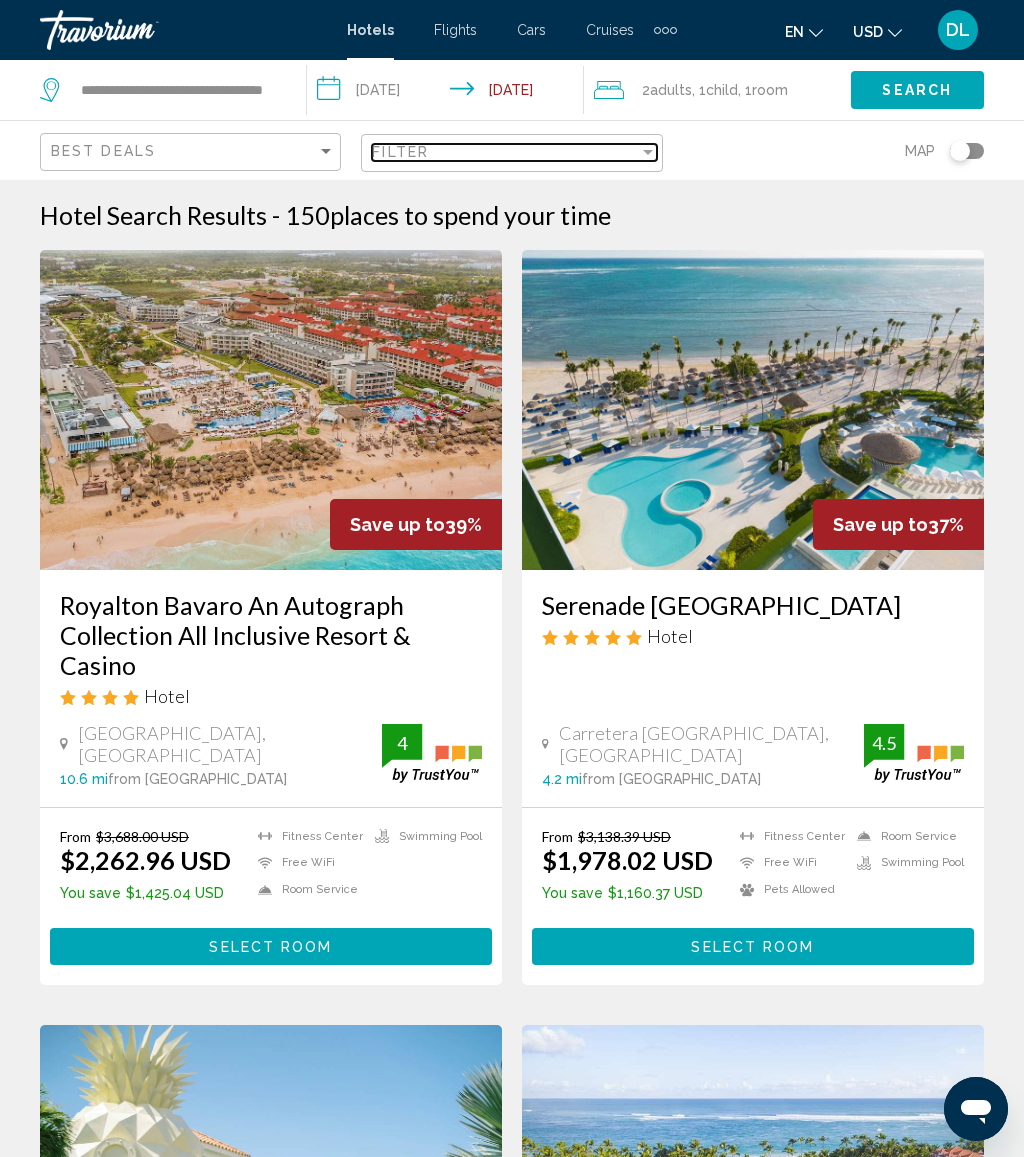 click on "Filter" at bounding box center [400, 152] 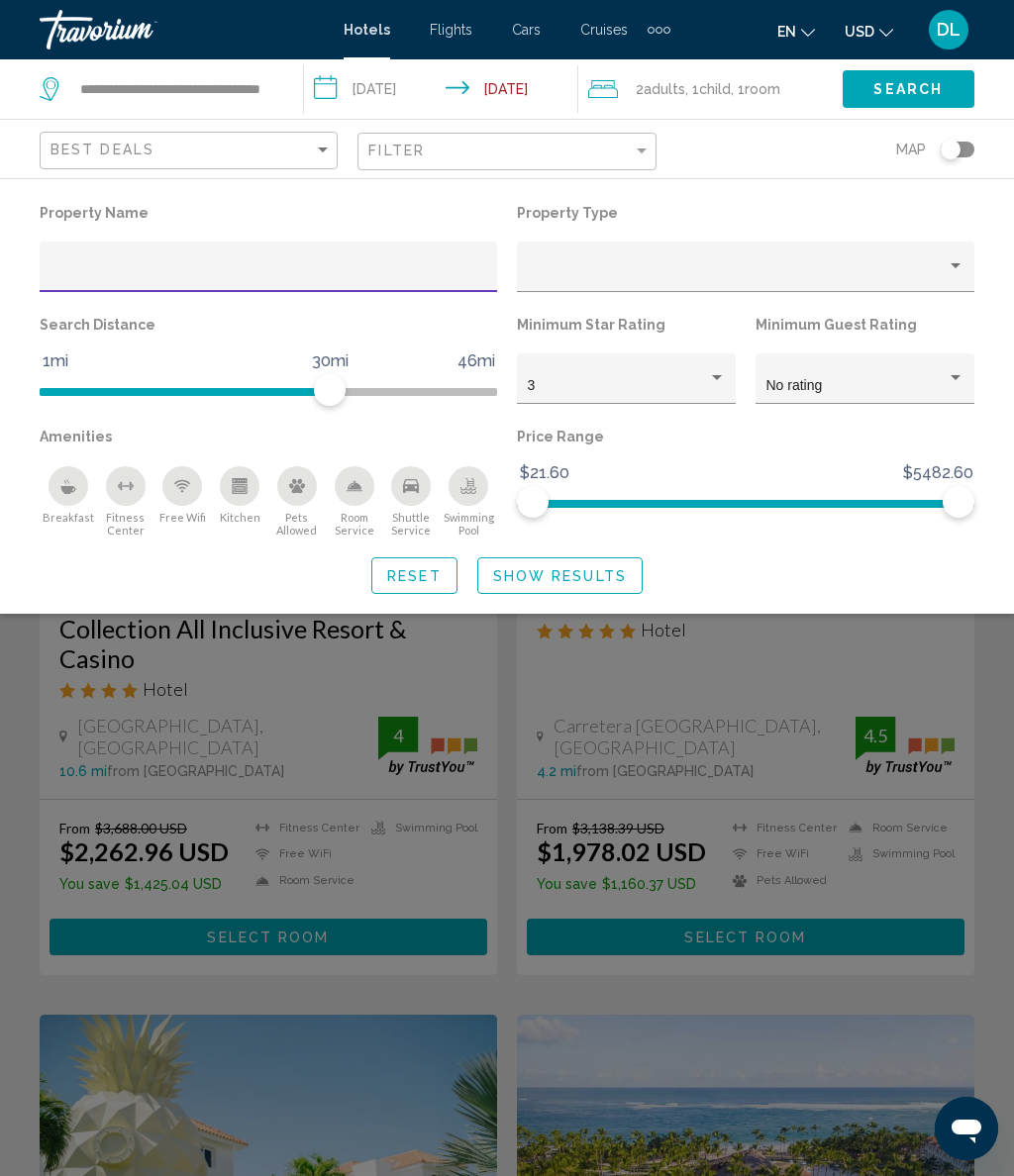 click on "Show Results" 